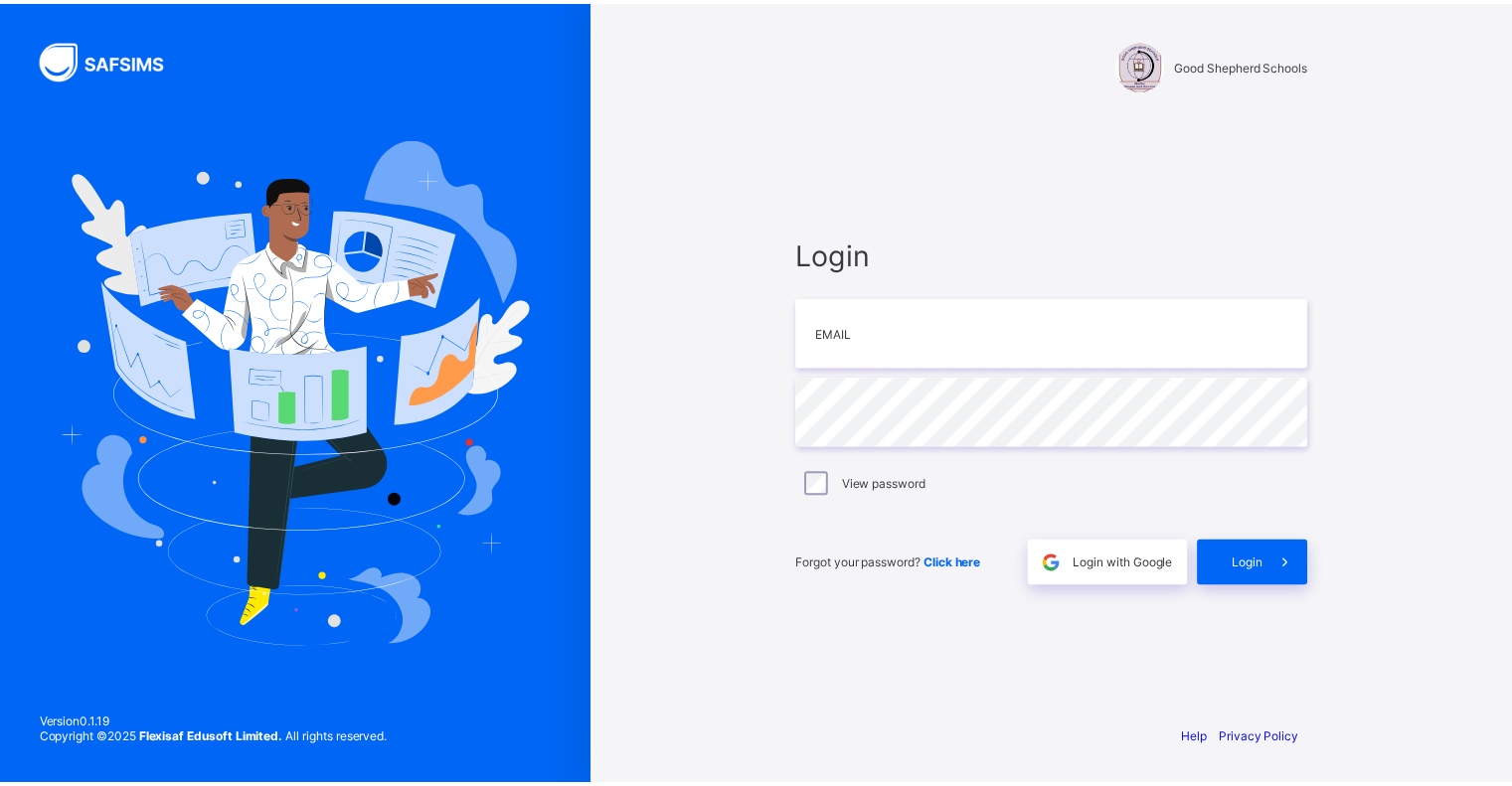 scroll, scrollTop: 0, scrollLeft: 0, axis: both 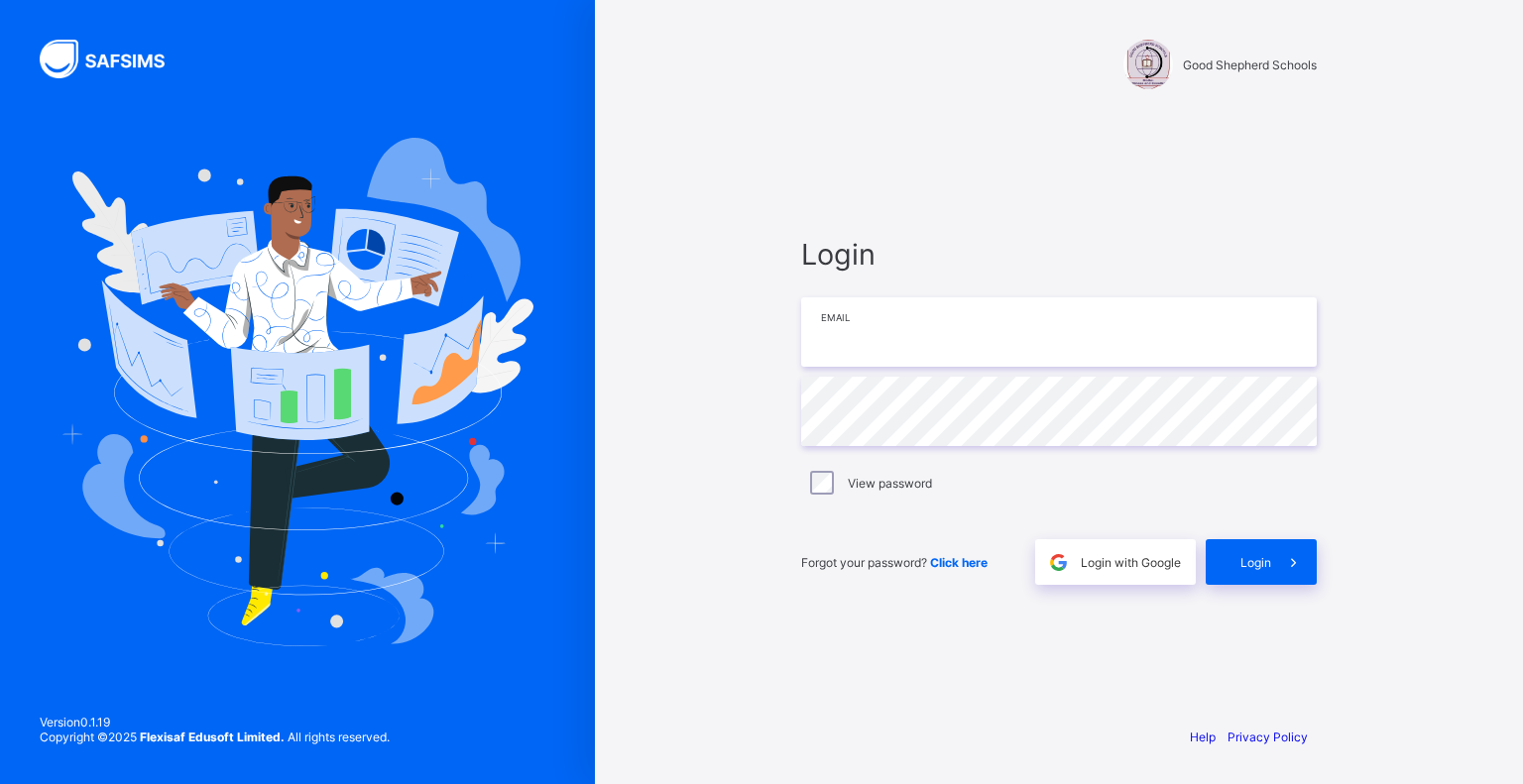 click at bounding box center (1059, 332) 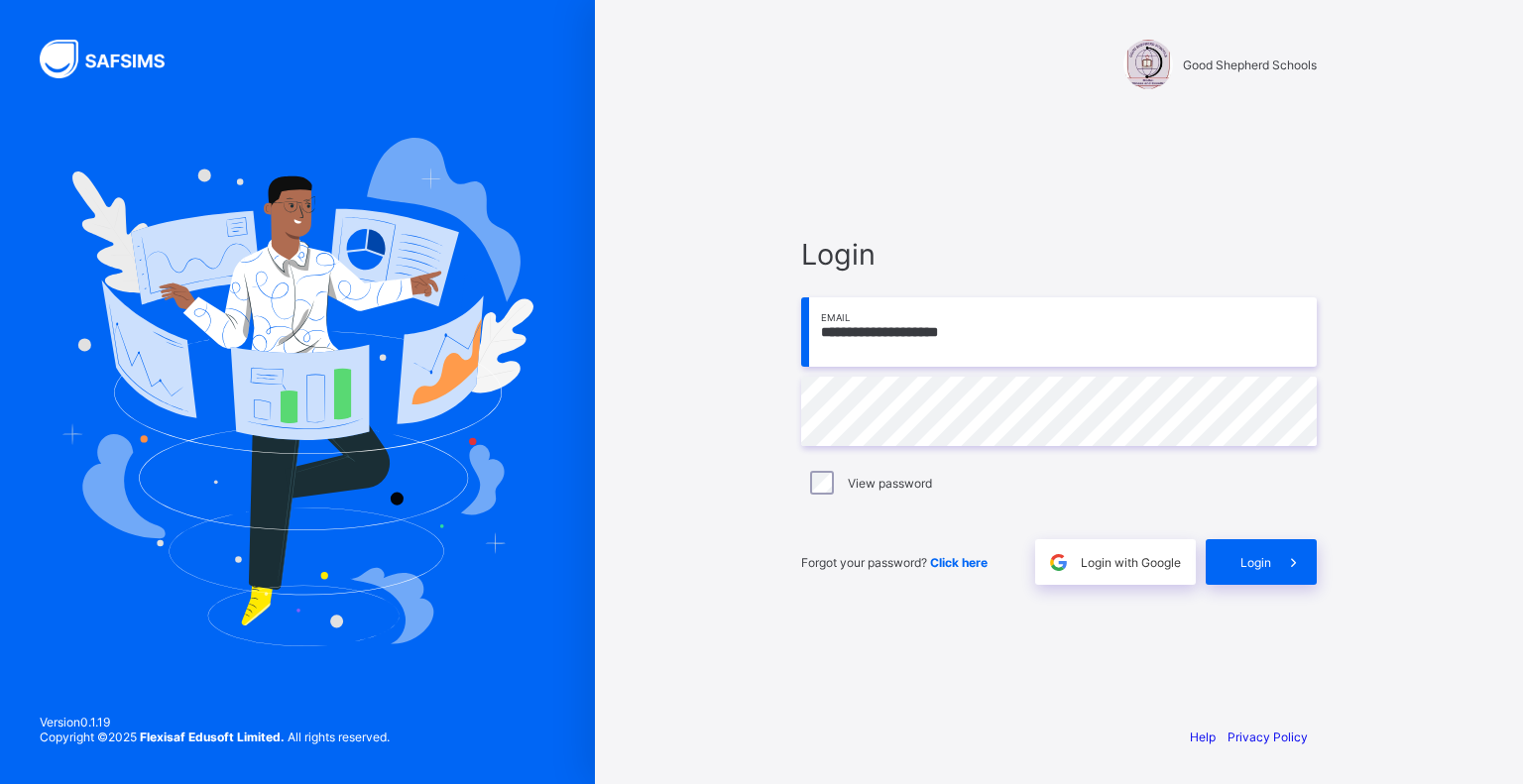 type on "**********" 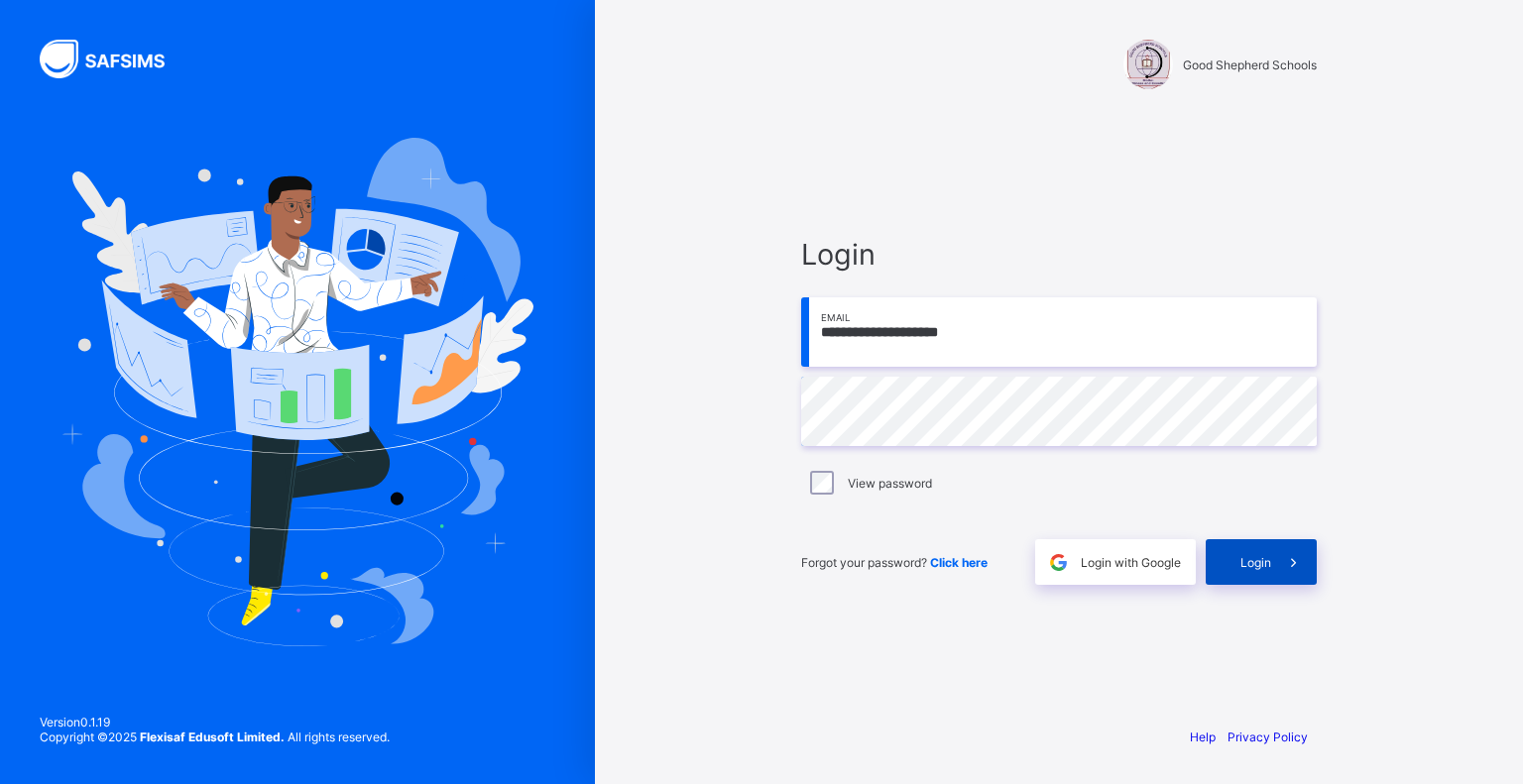 click on "Login" at bounding box center [1255, 562] 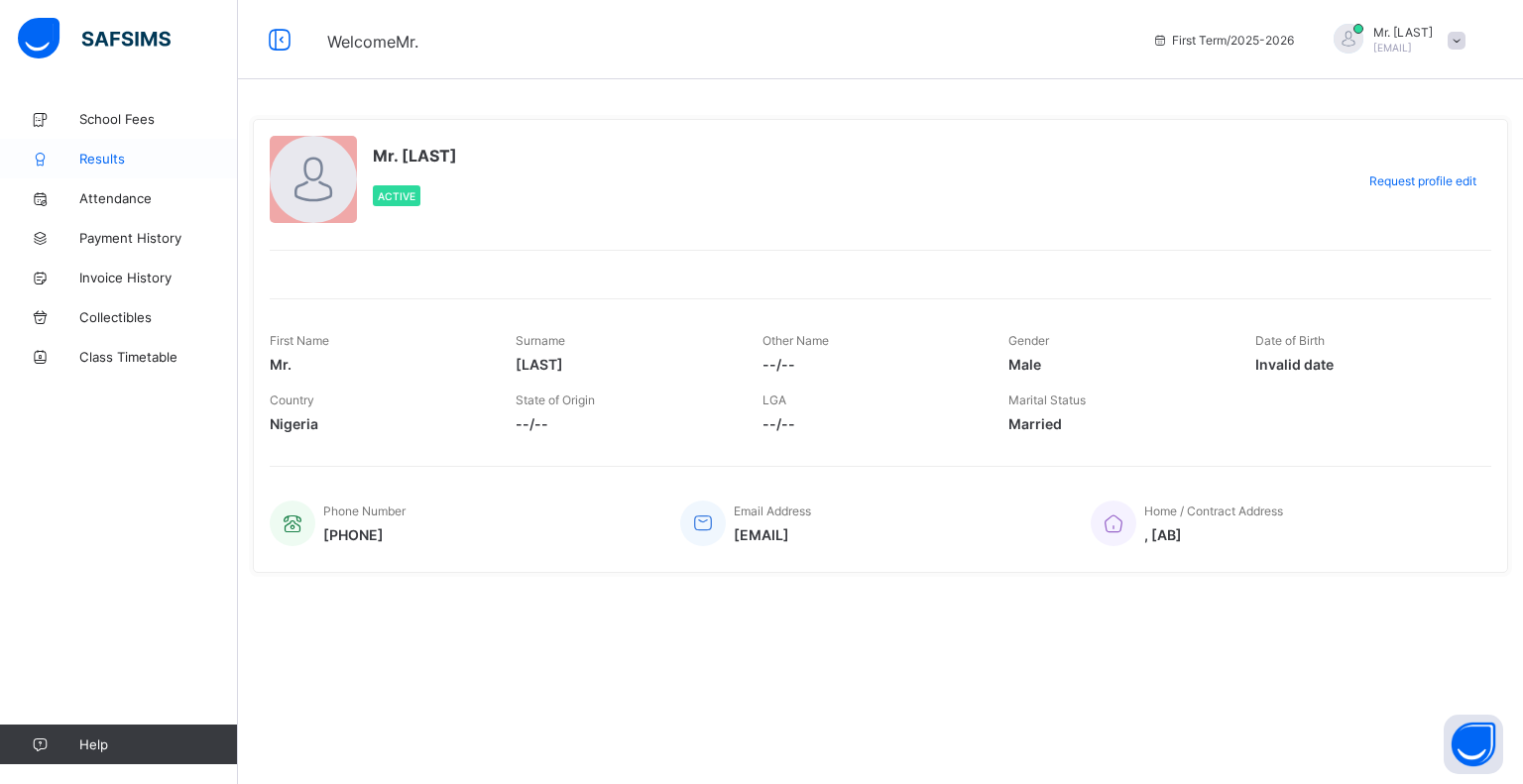 click on "Results" at bounding box center (159, 159) 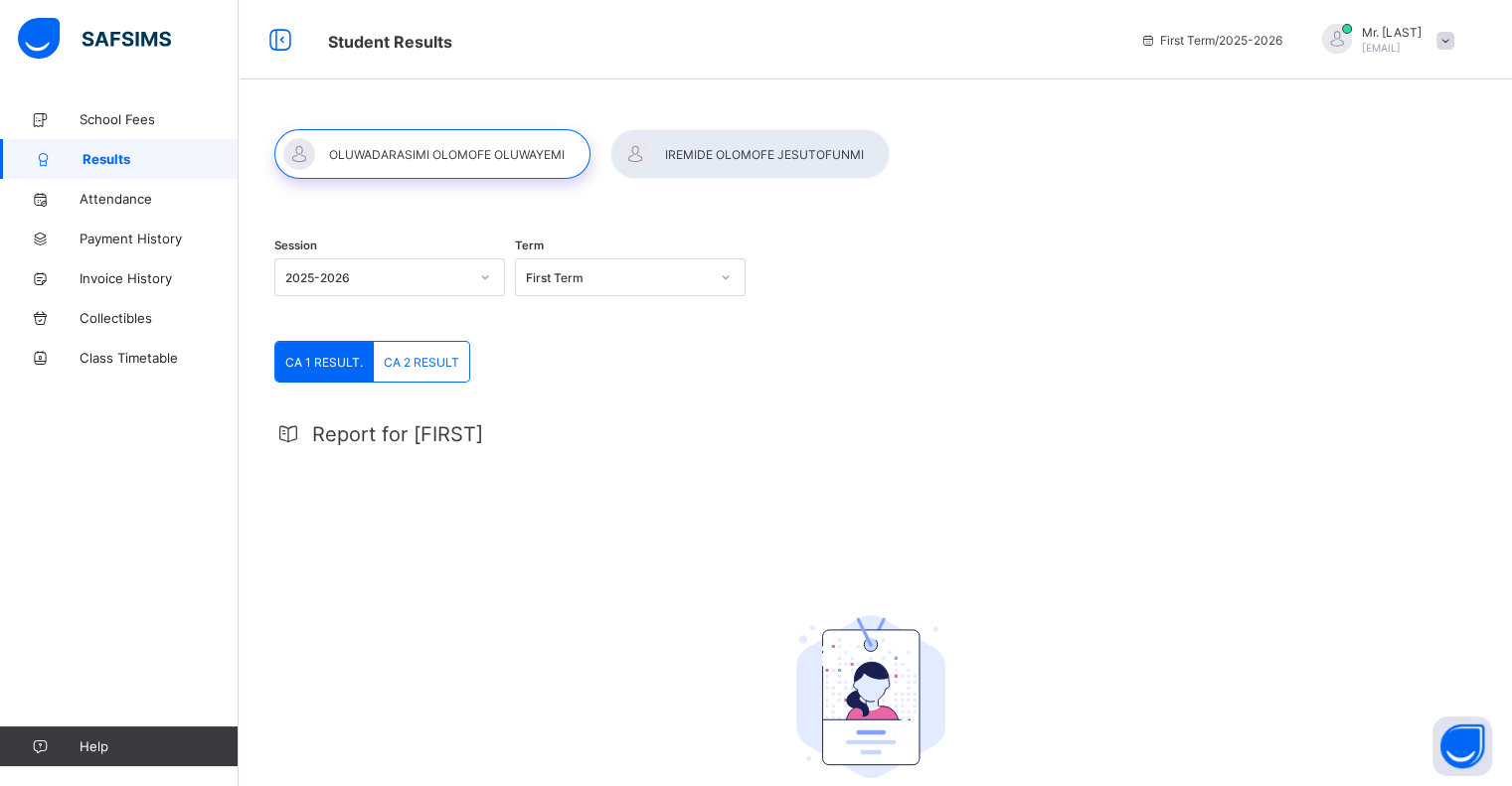 click 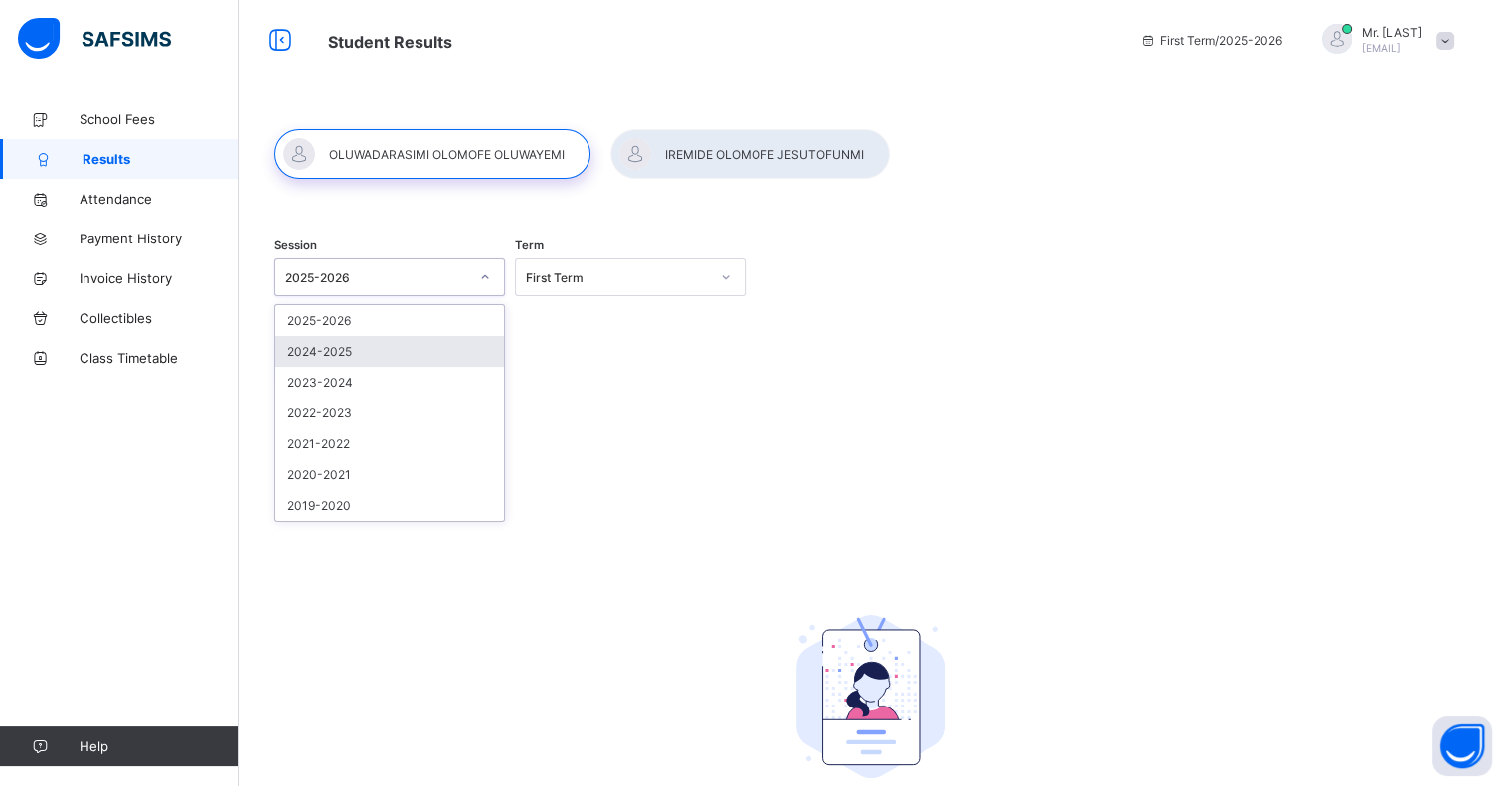 click on "2024-2025" at bounding box center (390, 351) 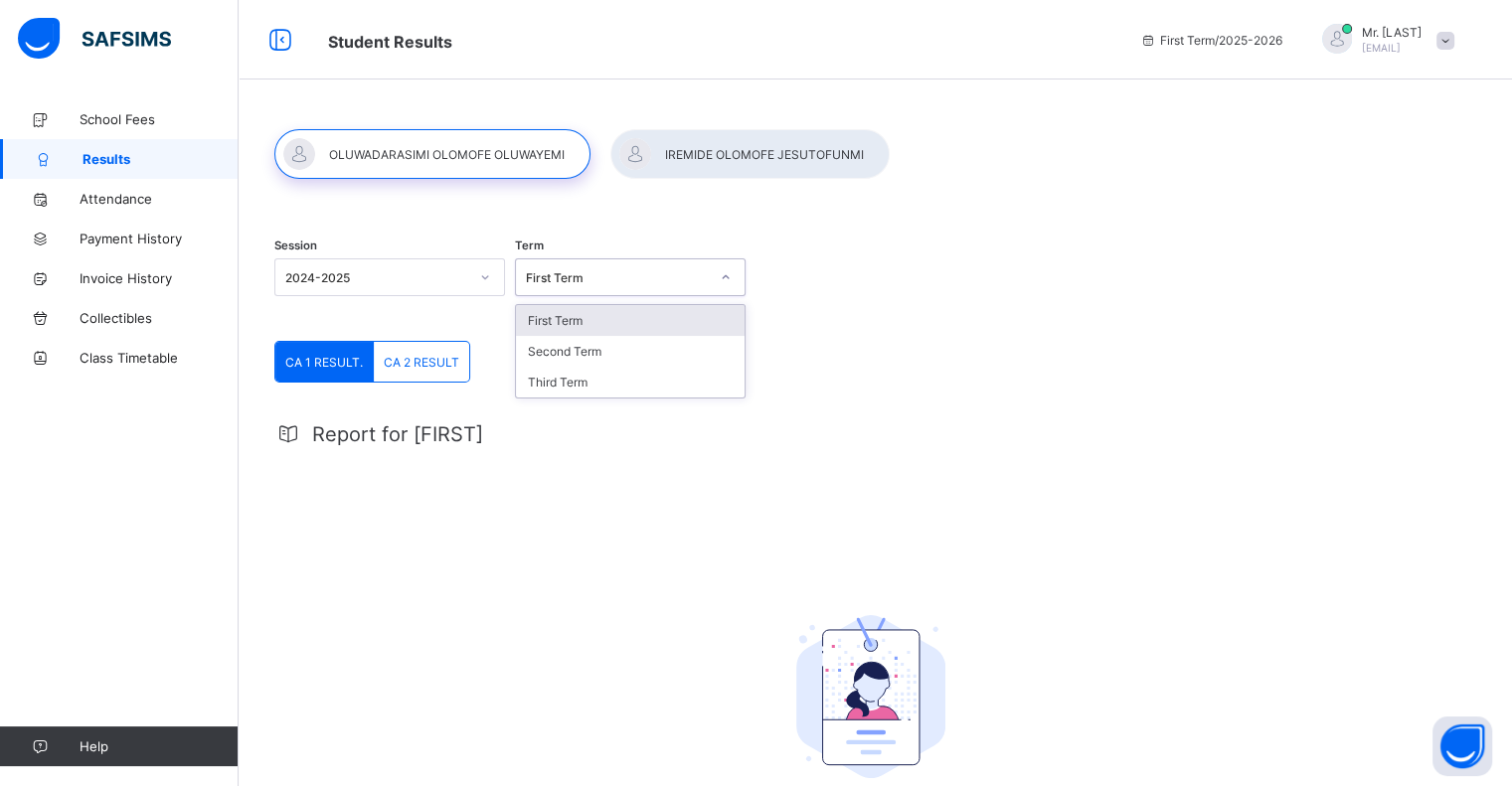 click 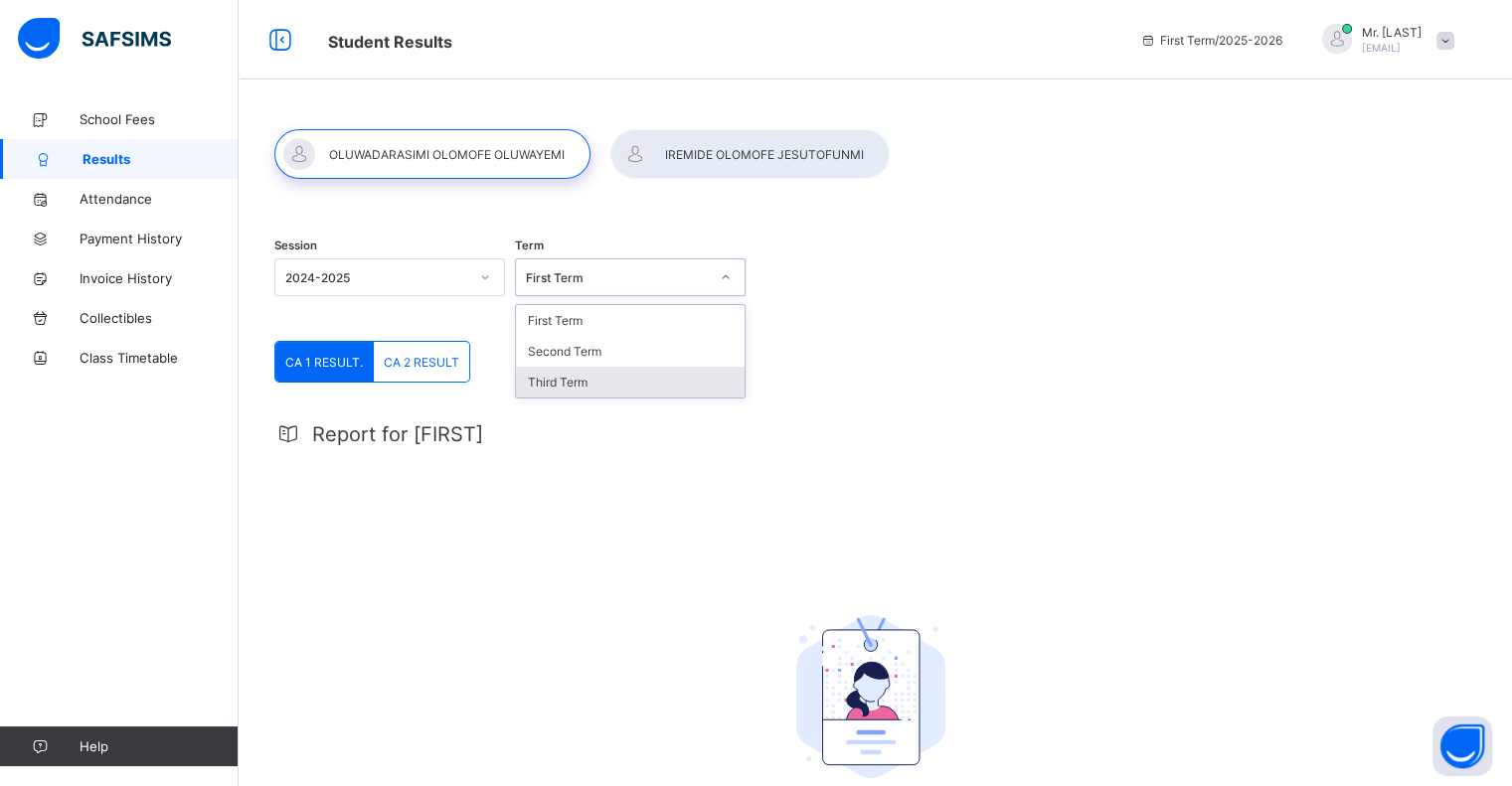 click on "Third Term" at bounding box center (630, 382) 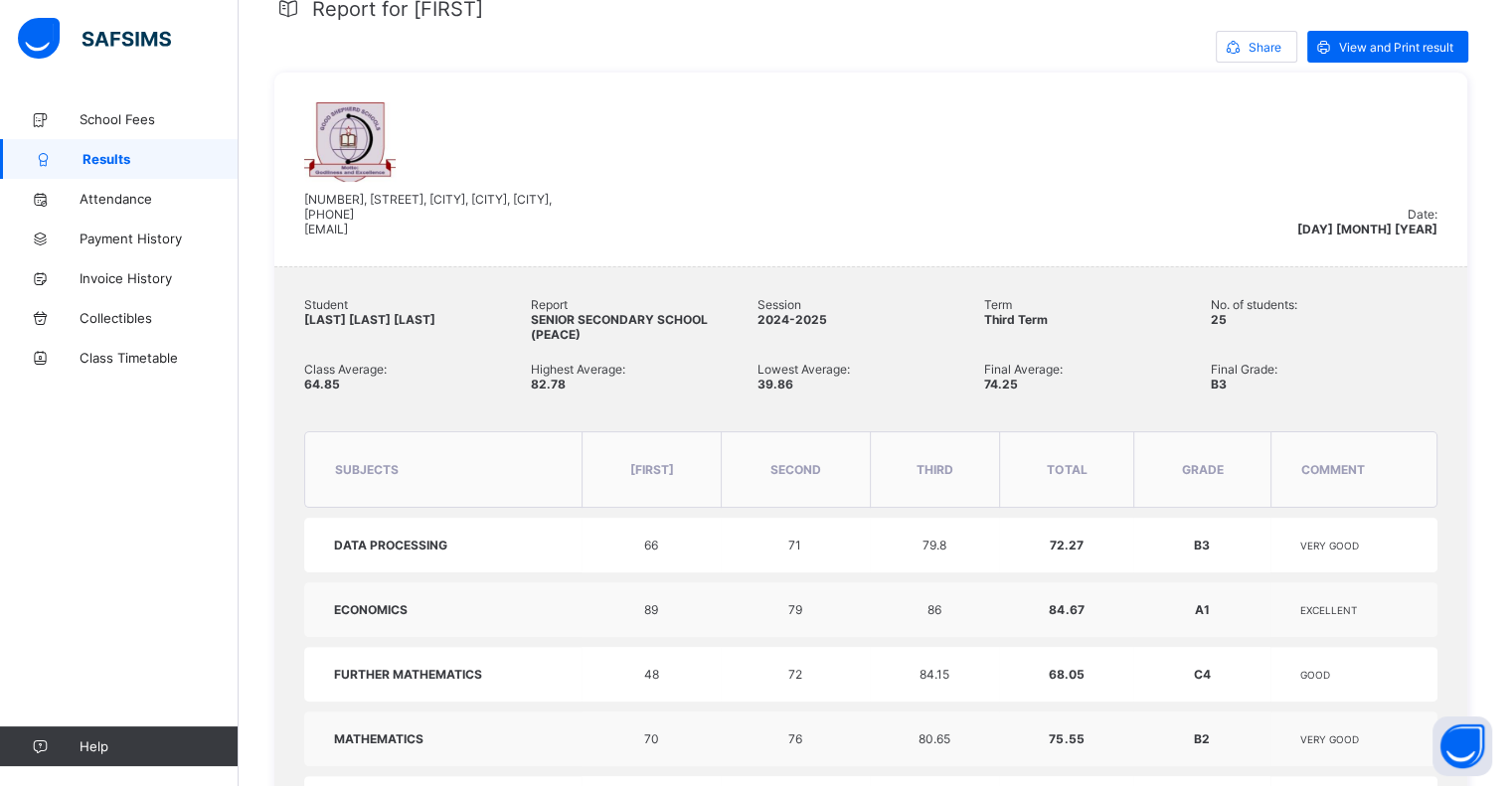 scroll, scrollTop: 596, scrollLeft: 0, axis: vertical 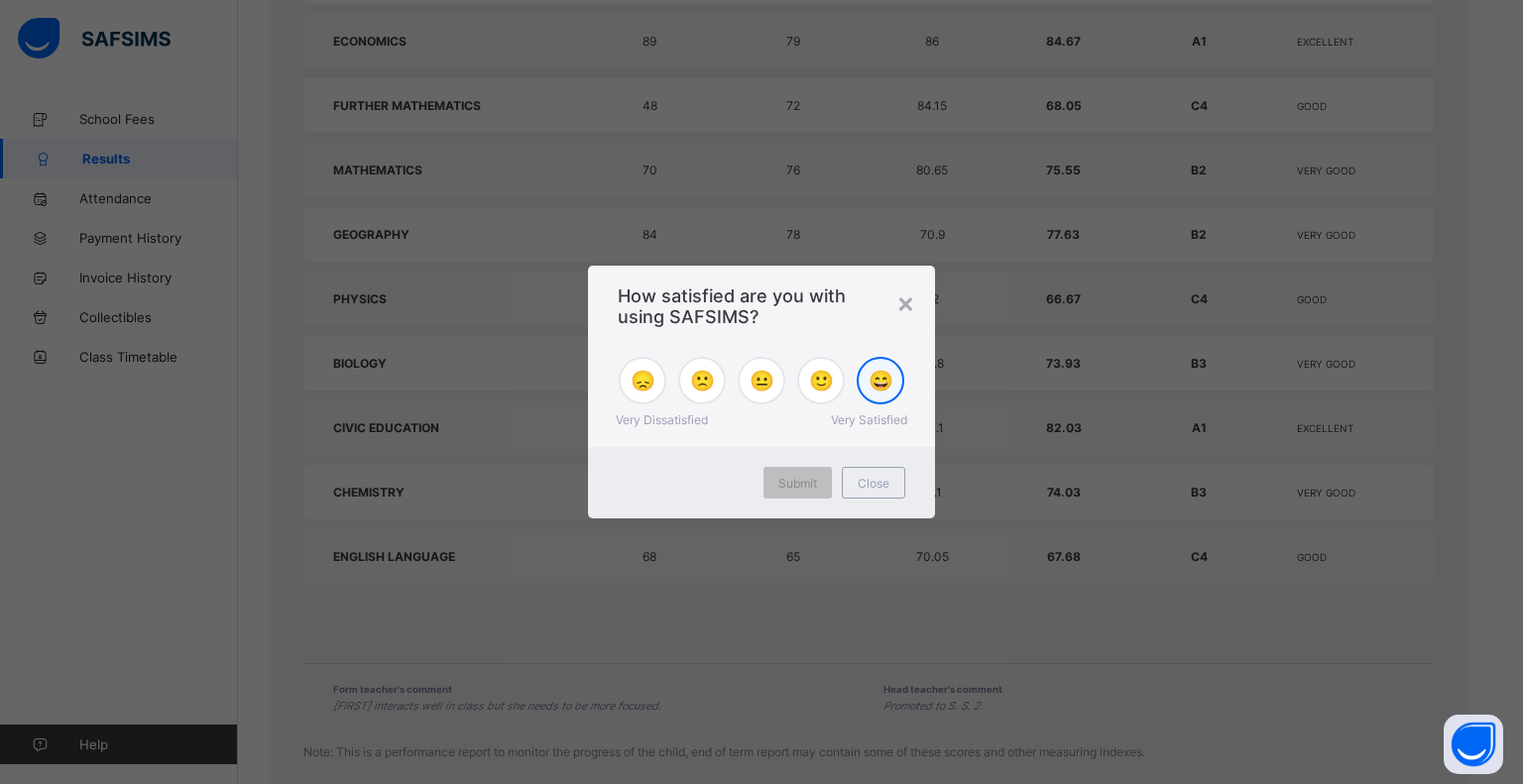 click on "😄" at bounding box center [880, 381] 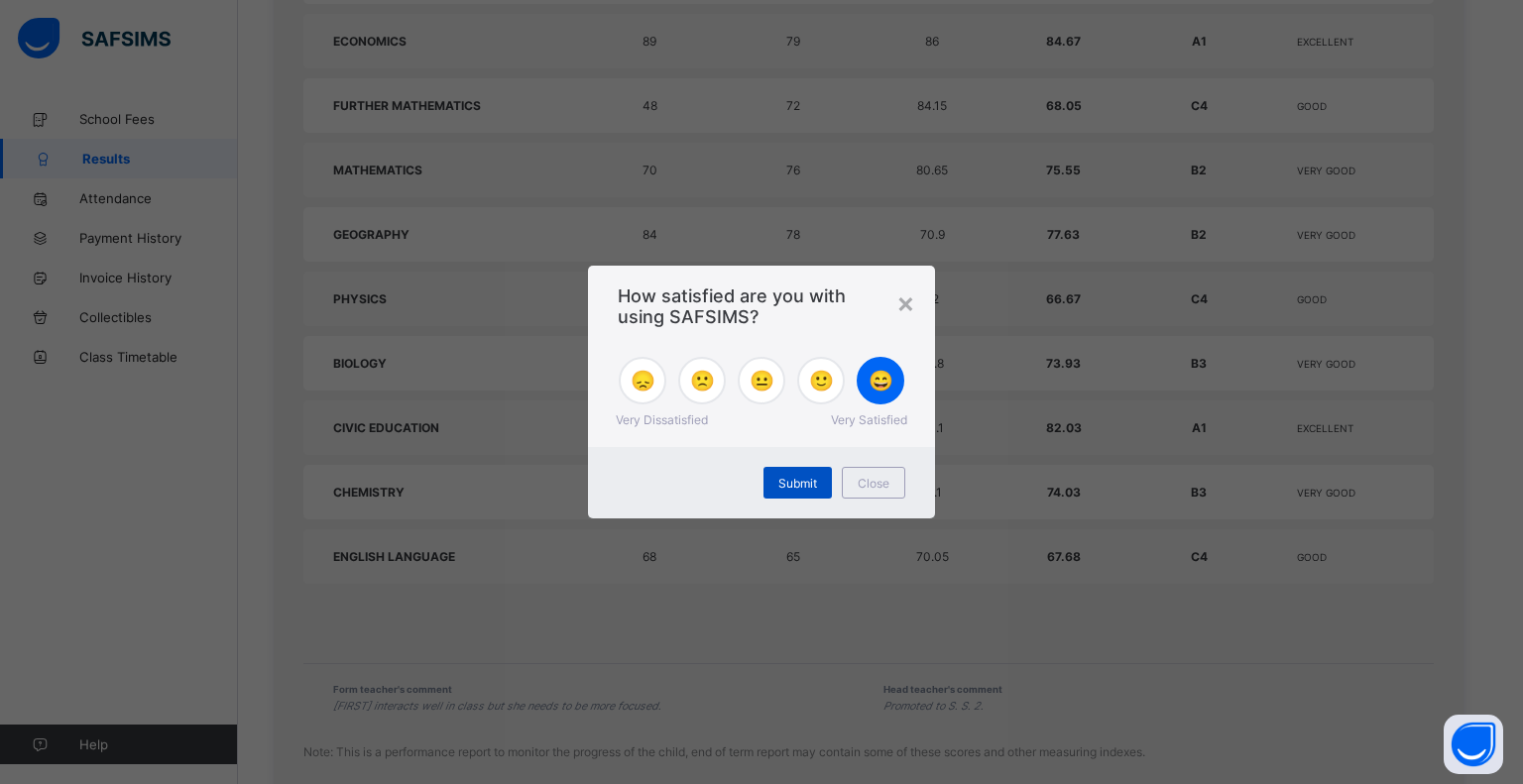 click on "Submit" at bounding box center [797, 483] 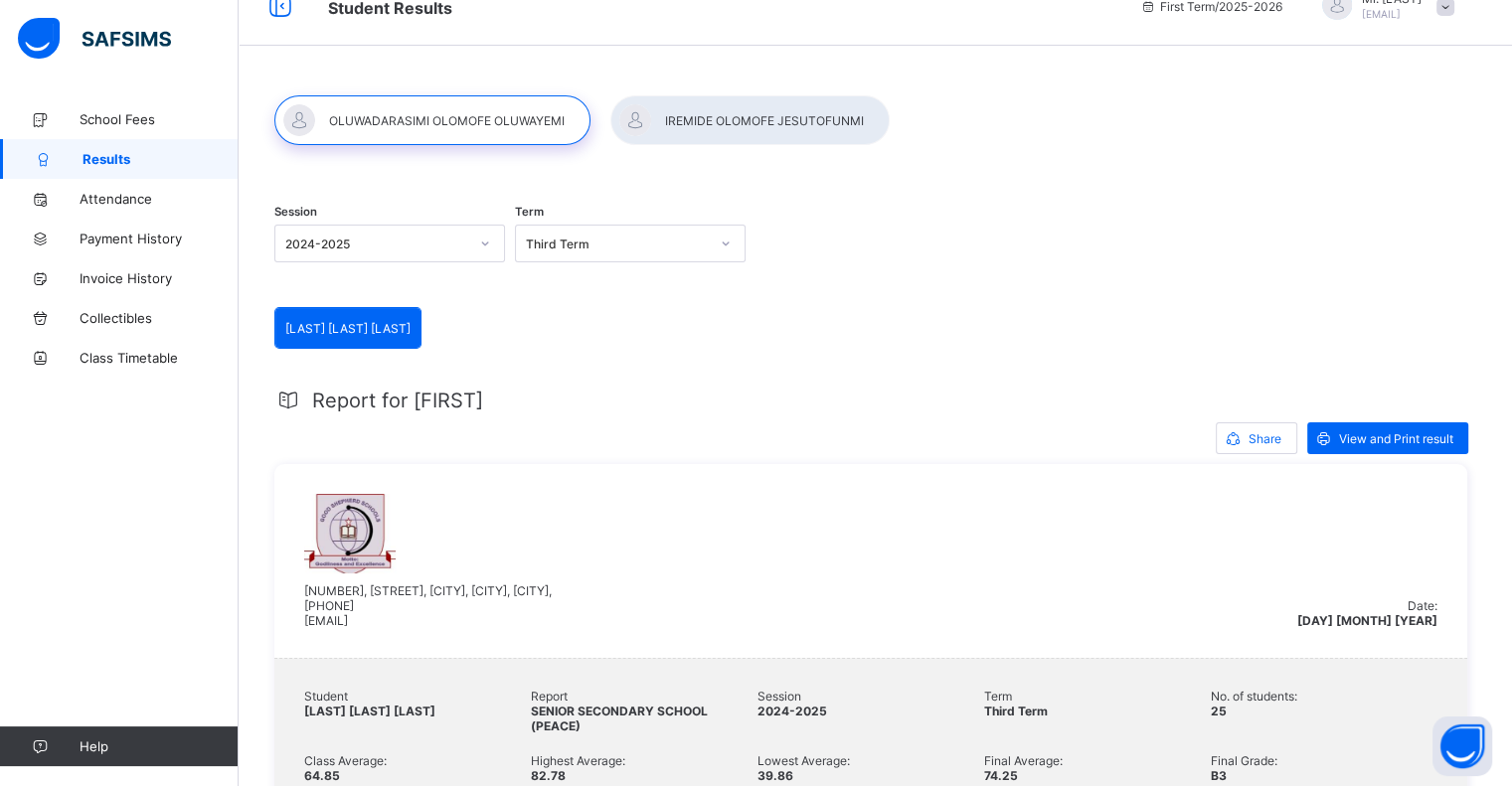 scroll, scrollTop: 0, scrollLeft: 0, axis: both 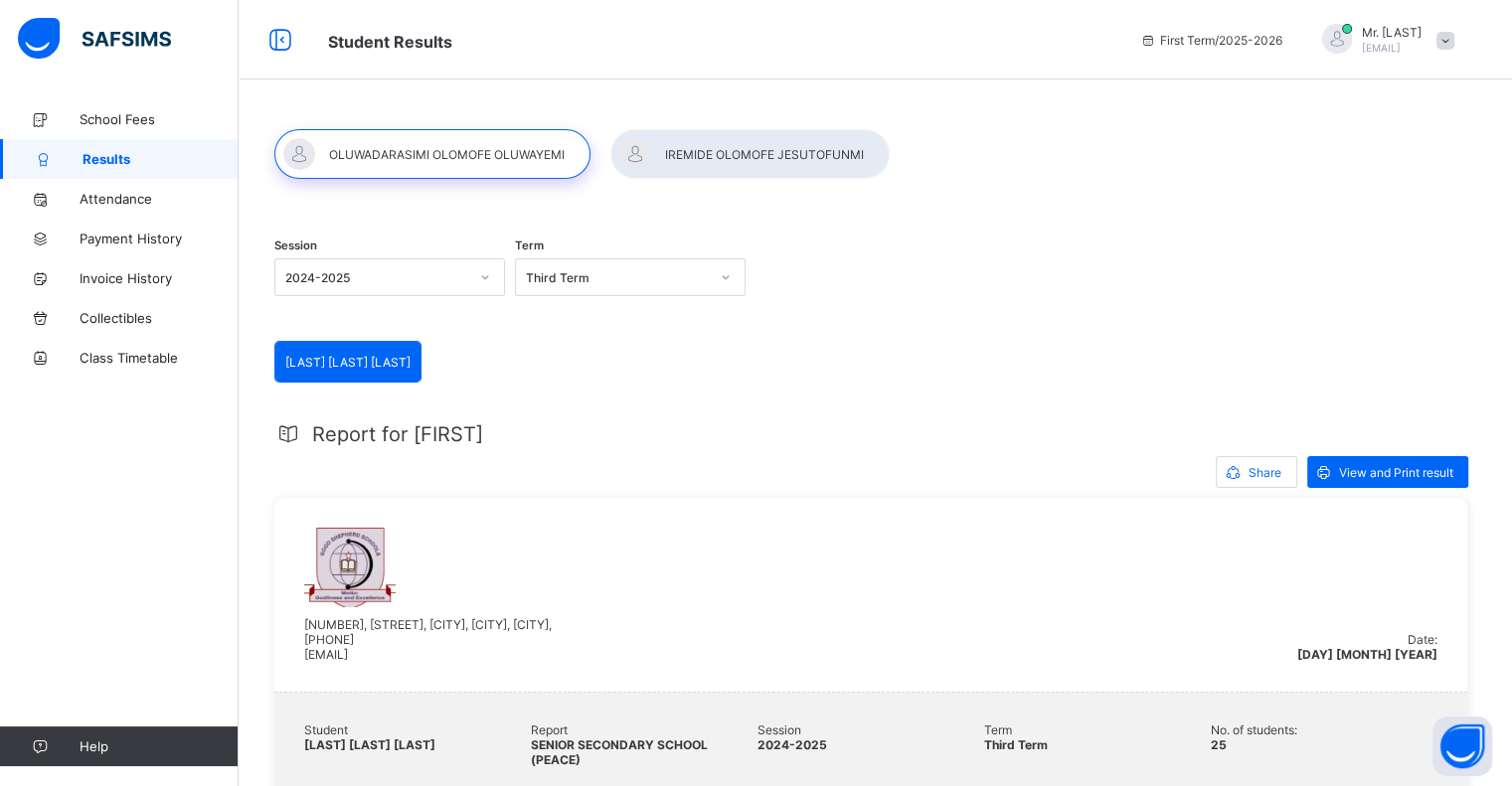 click at bounding box center [750, 154] 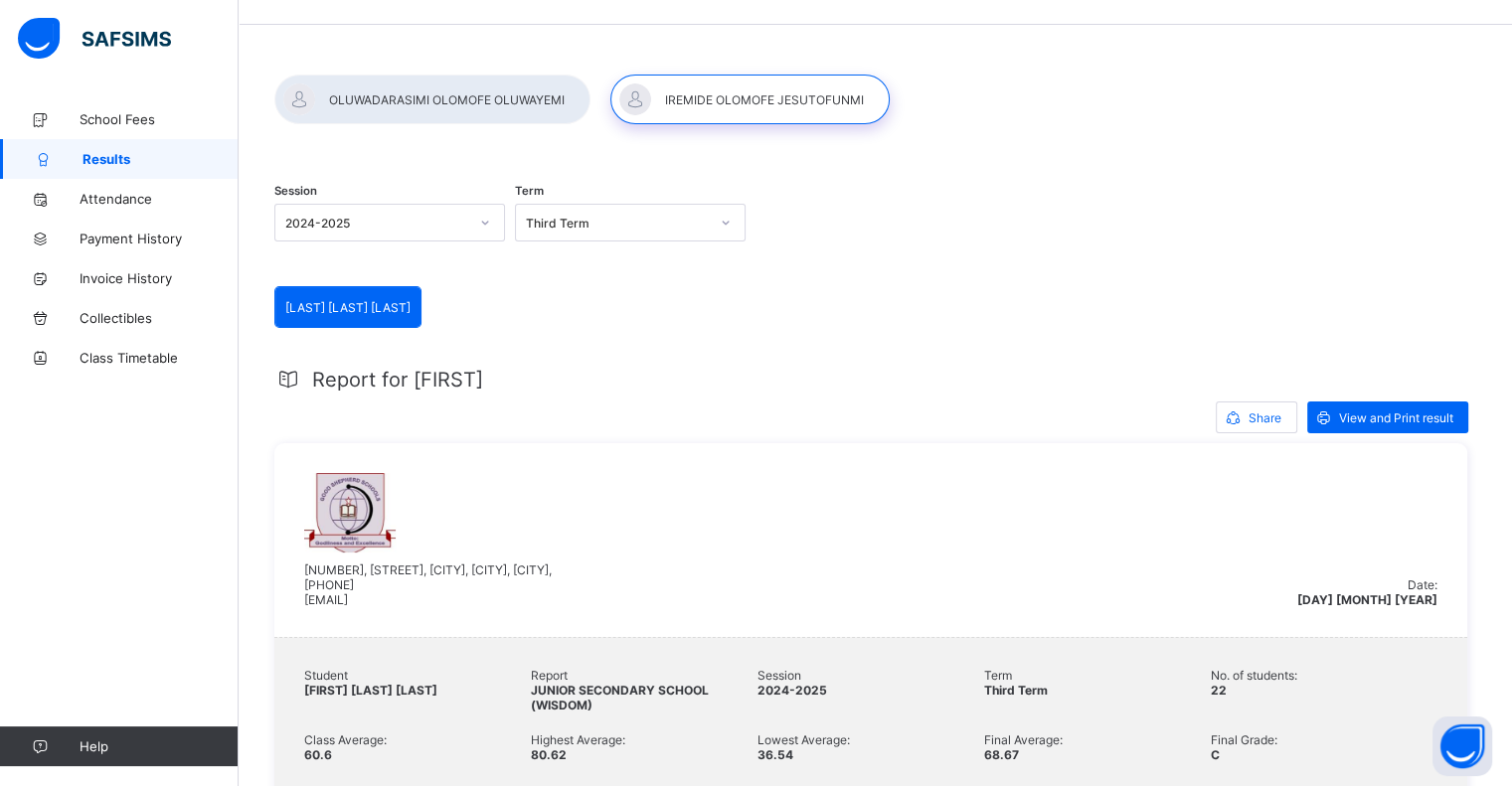 scroll, scrollTop: 44, scrollLeft: 0, axis: vertical 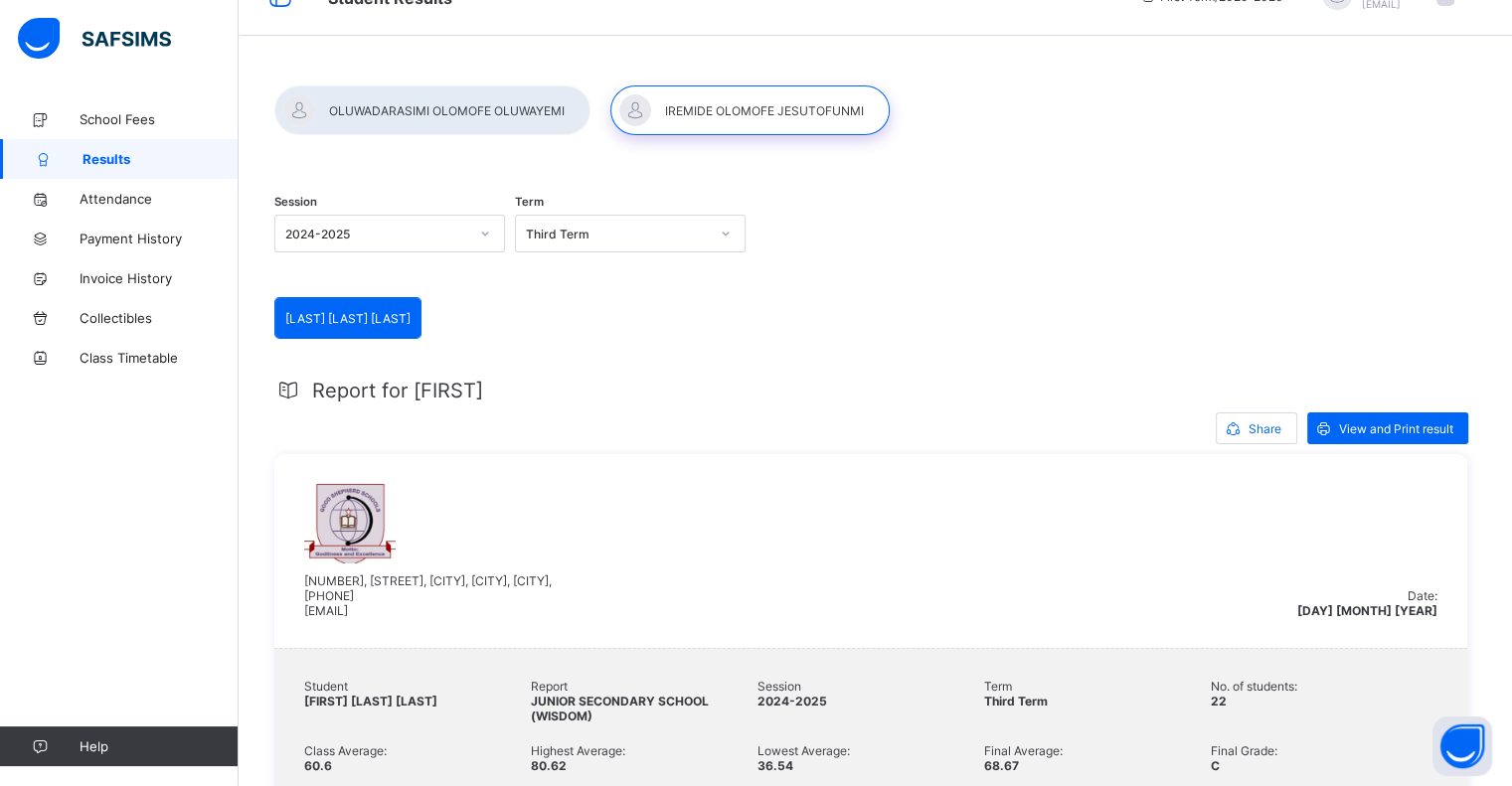 click at bounding box center [432, 110] 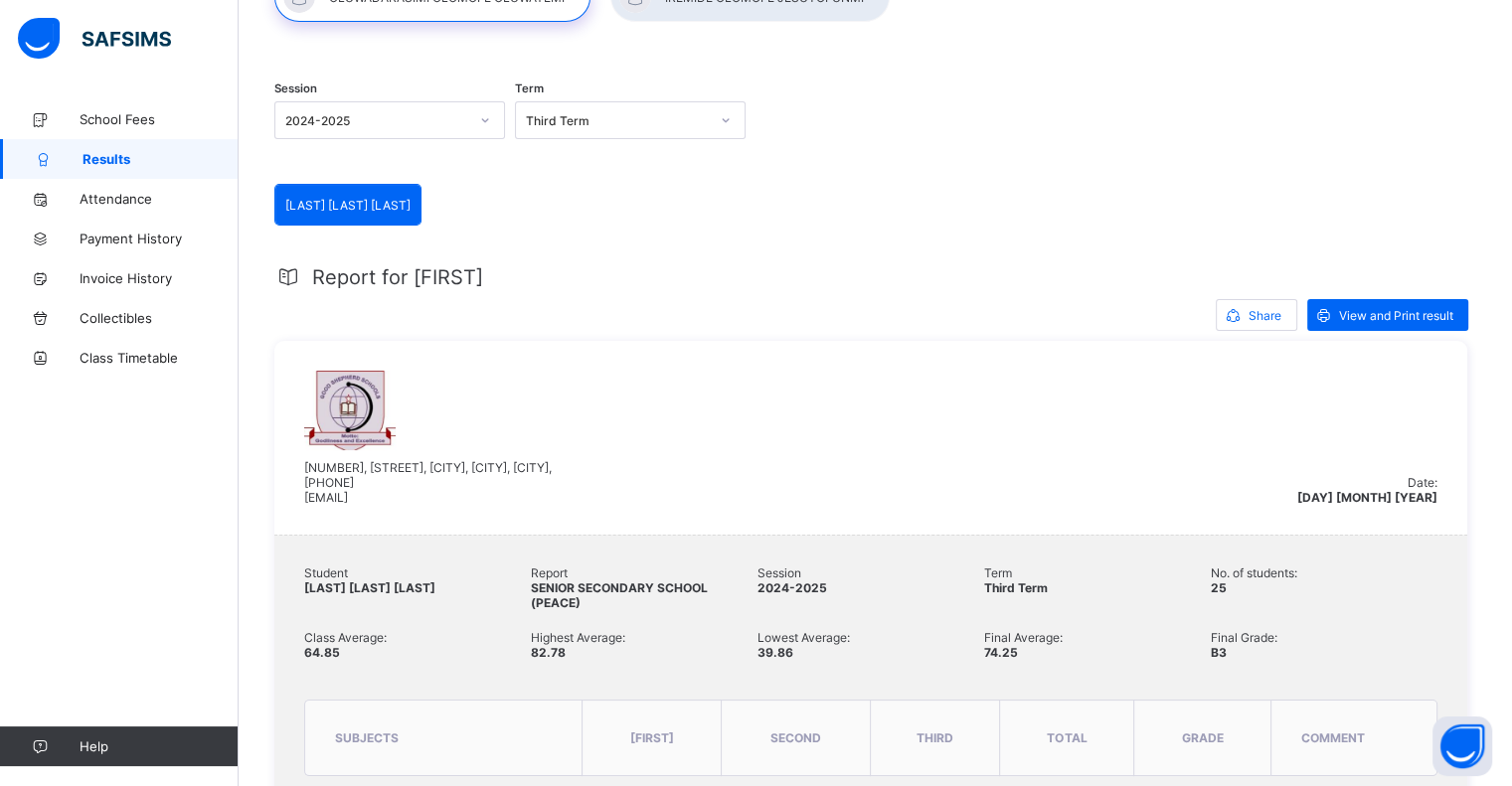 scroll, scrollTop: 0, scrollLeft: 0, axis: both 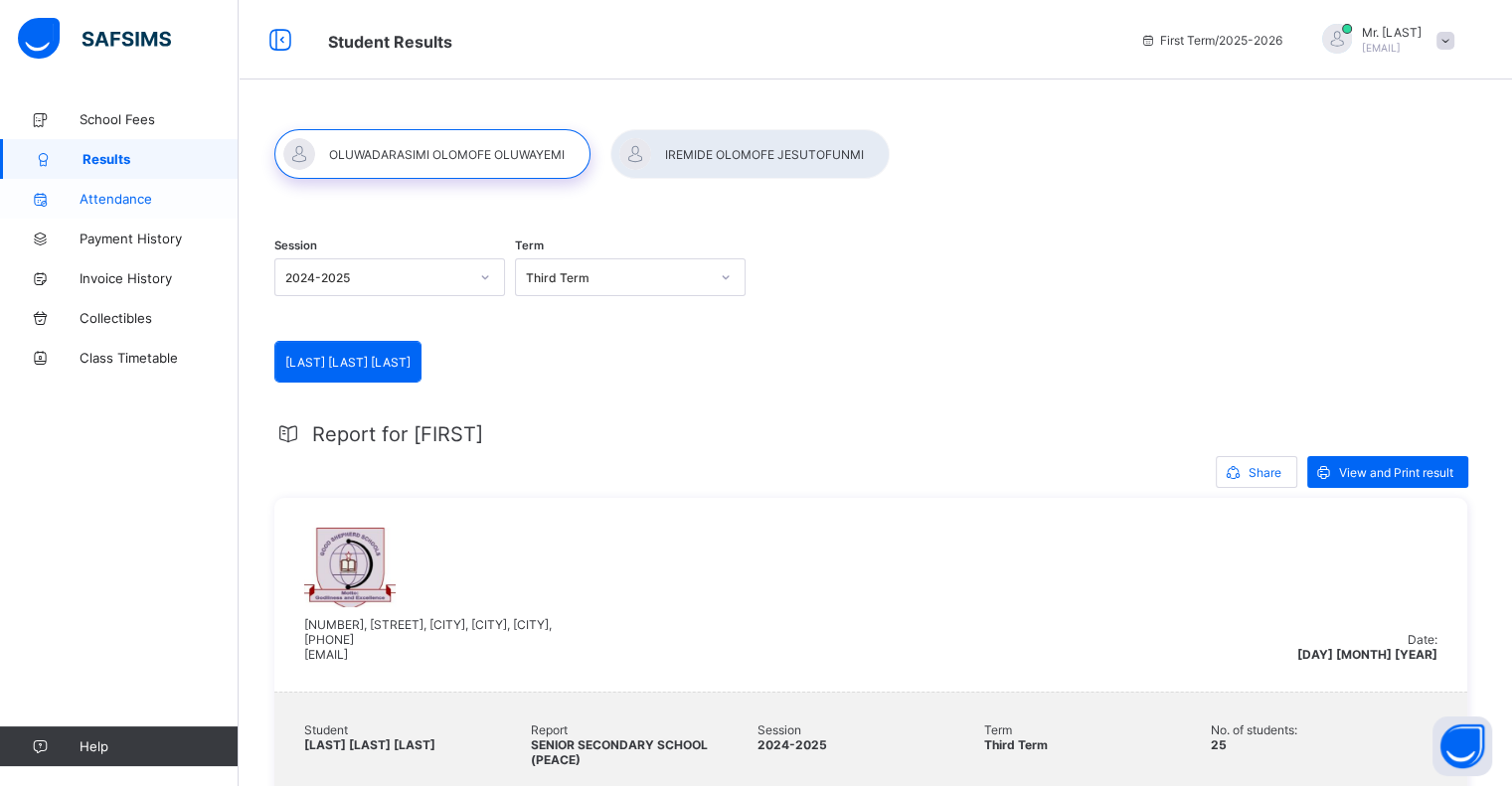 click on "Attendance" at bounding box center (119, 199) 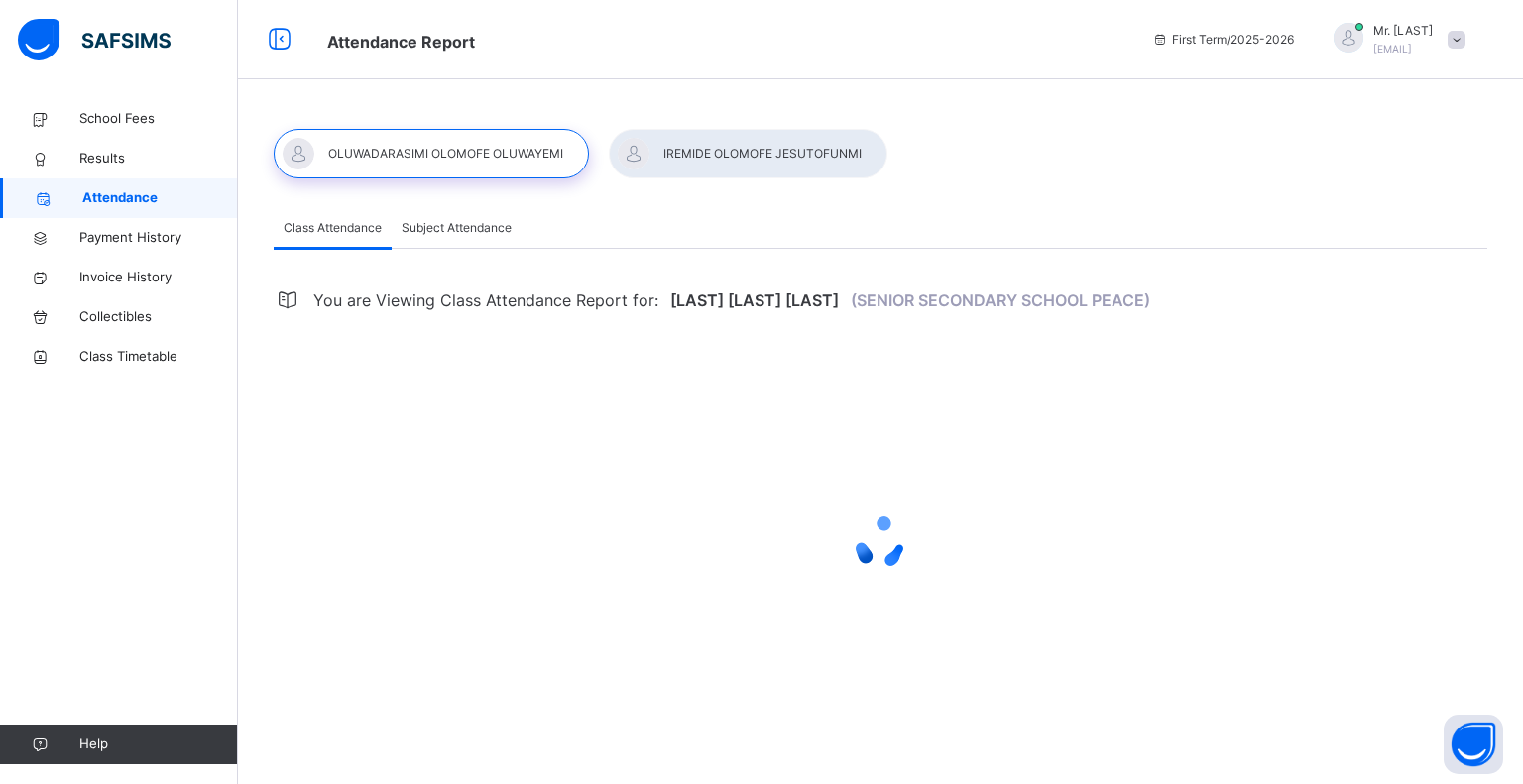 select on "****" 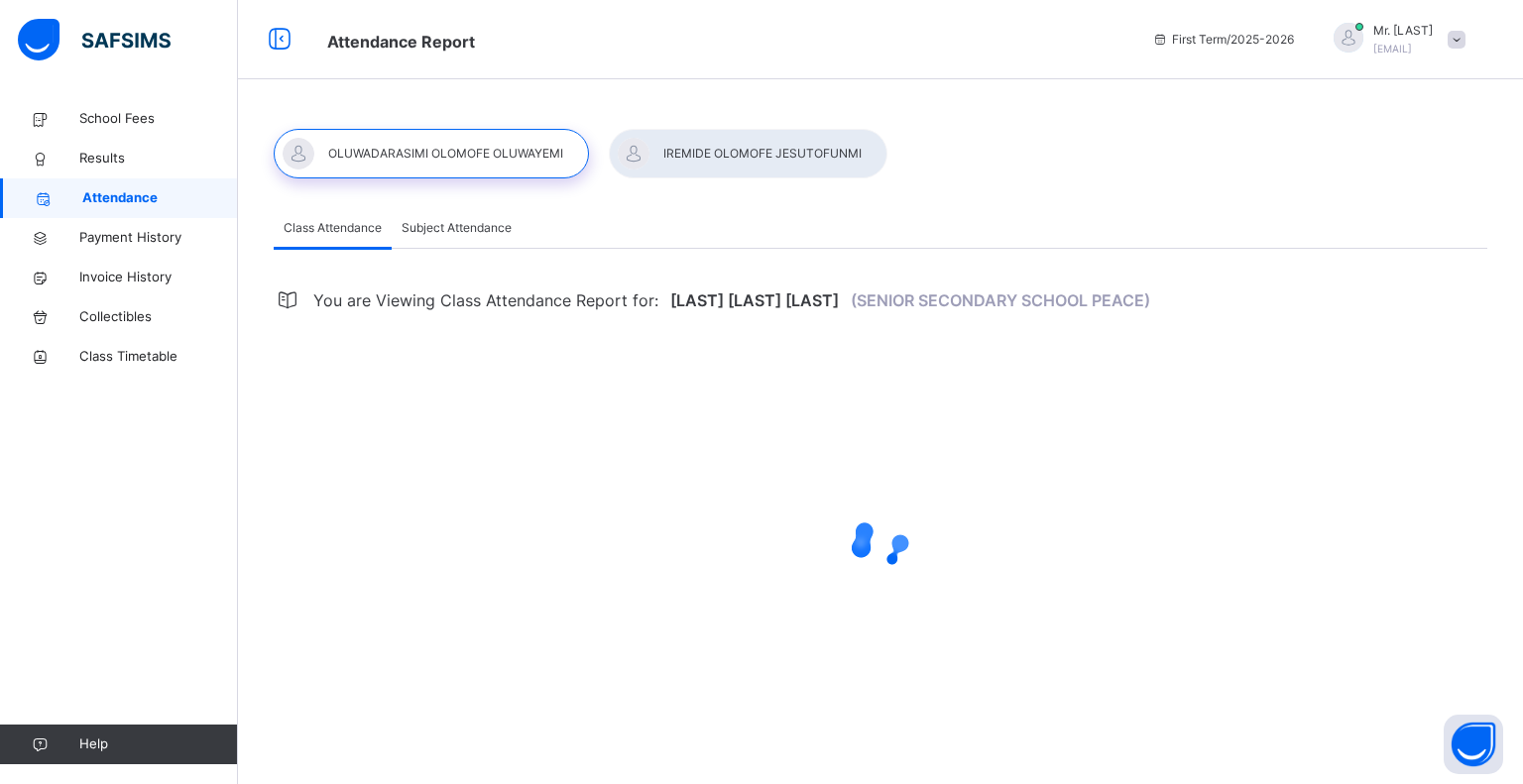 select on "*" 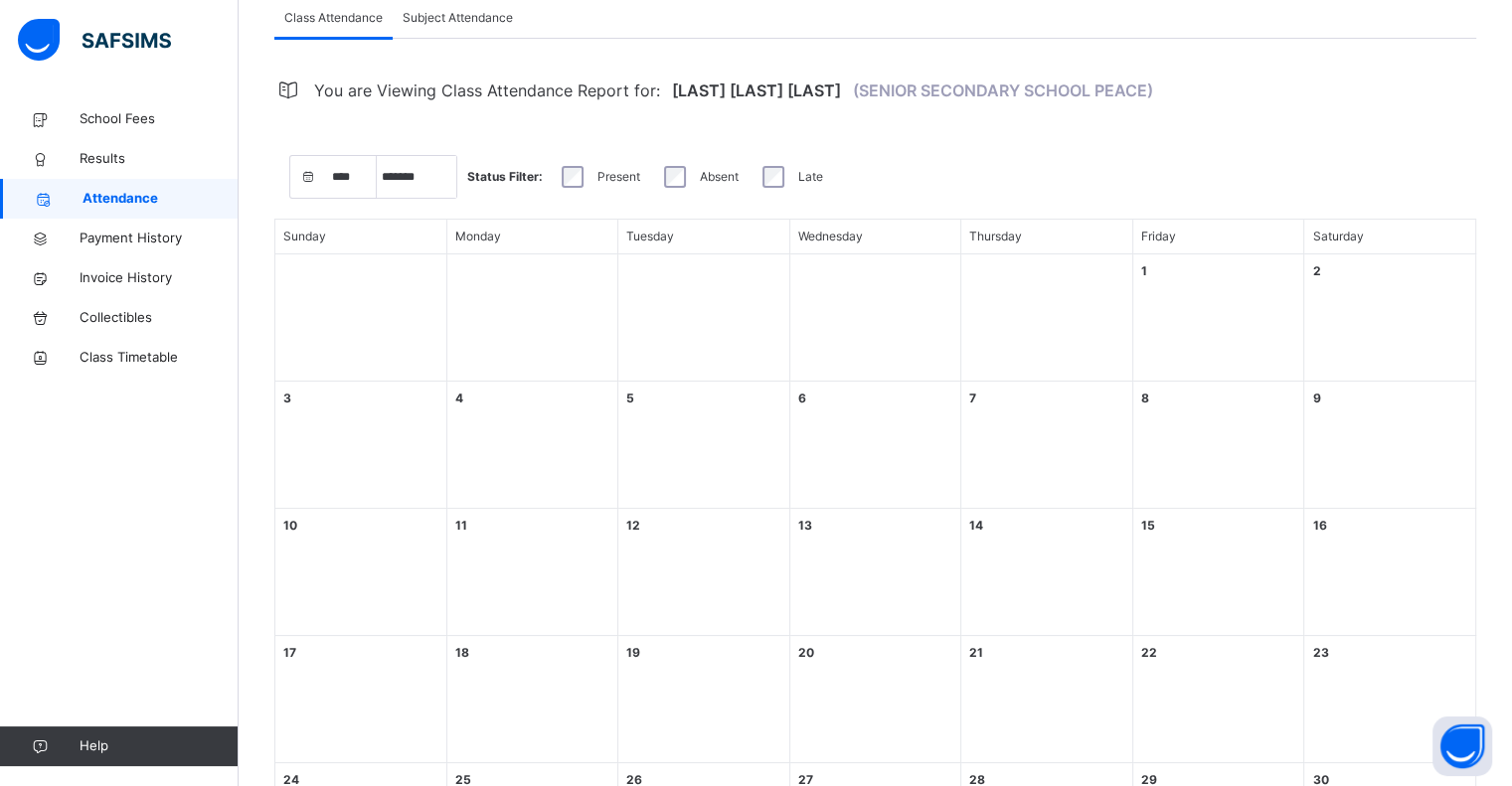 scroll, scrollTop: 199, scrollLeft: 0, axis: vertical 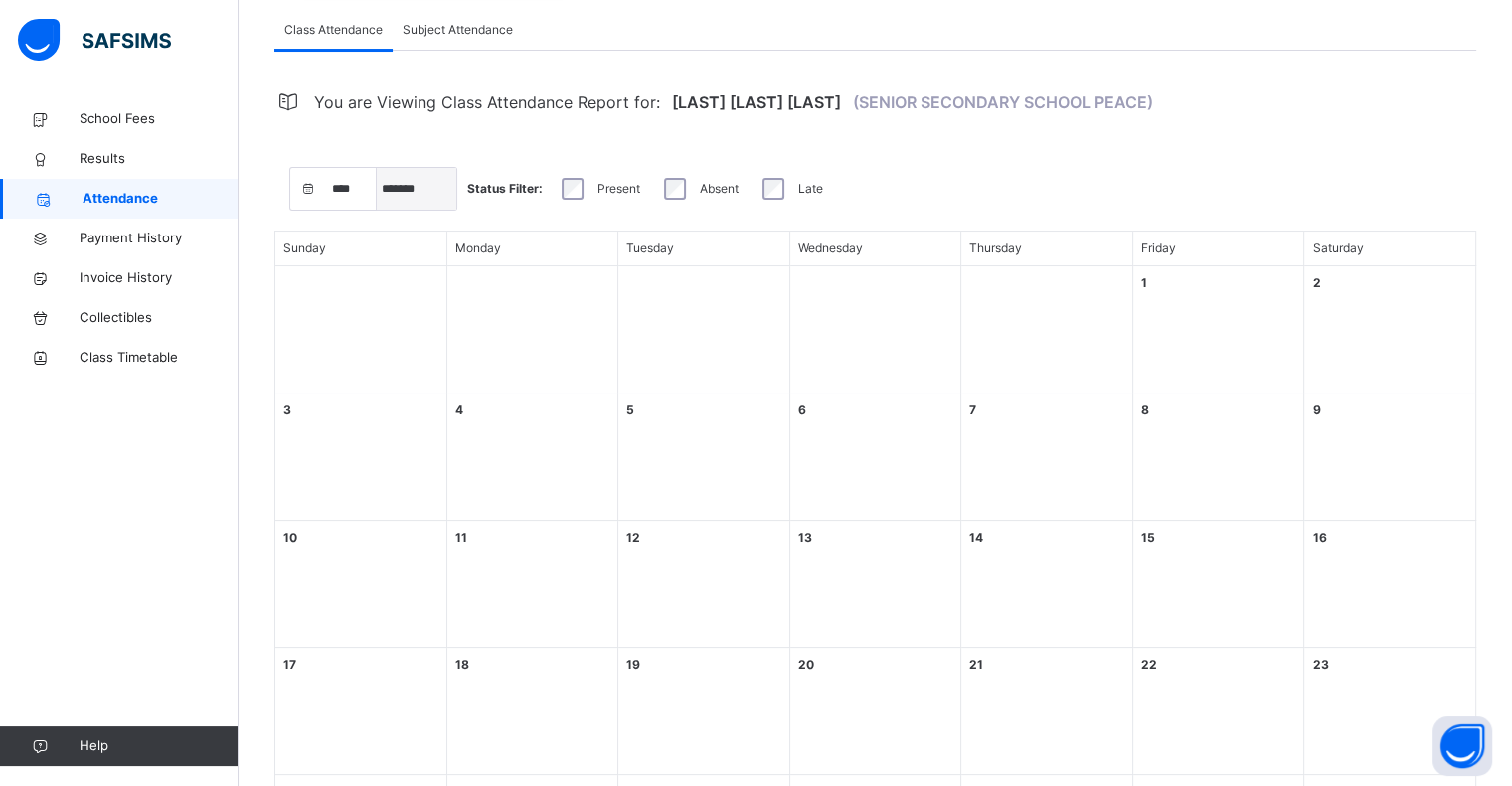click on "***** ******* ******** ***** ***** *** **** **** ****** ********* ******* ******** ********" at bounding box center (417, 189) 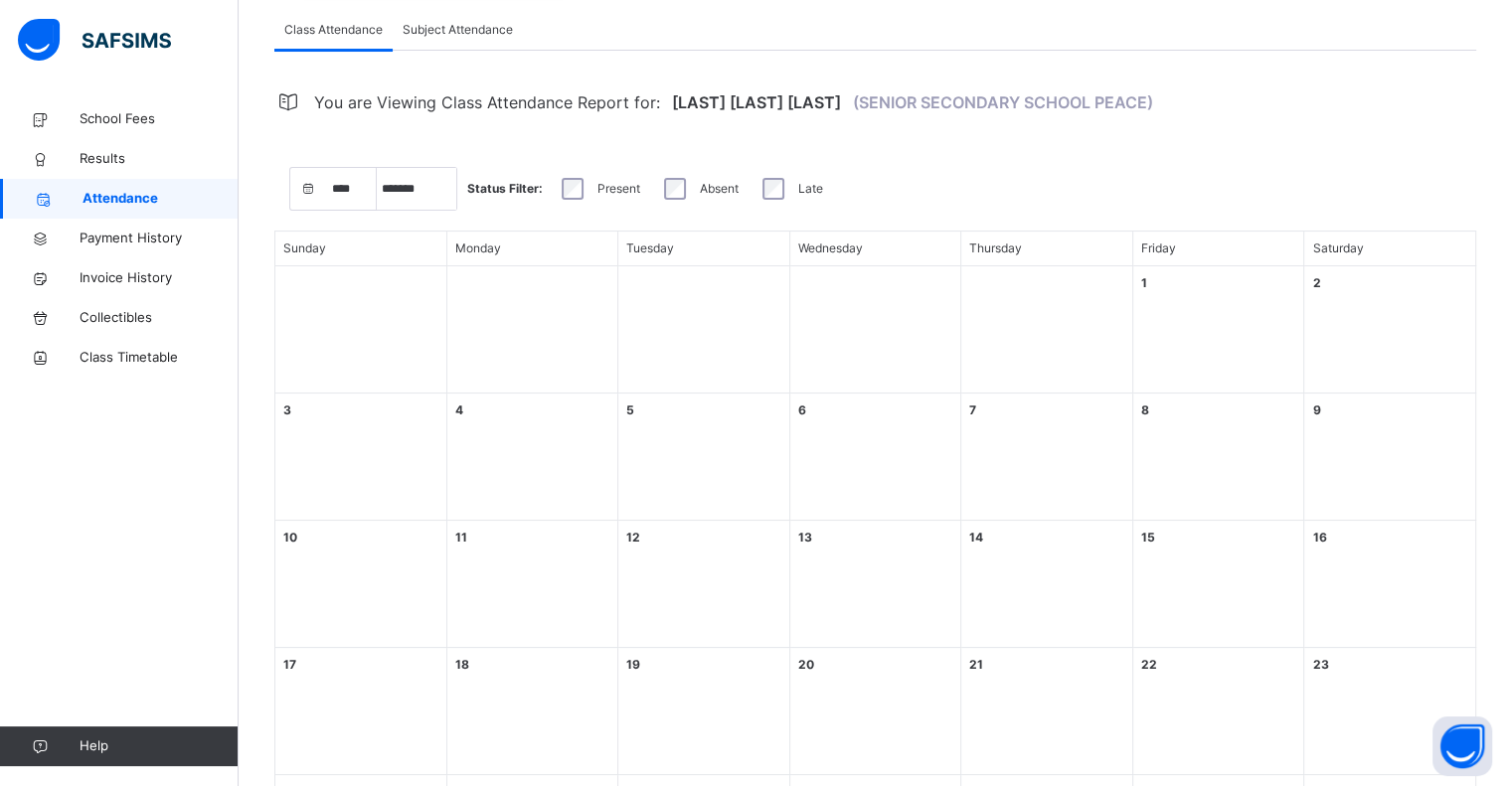 scroll, scrollTop: 0, scrollLeft: 0, axis: both 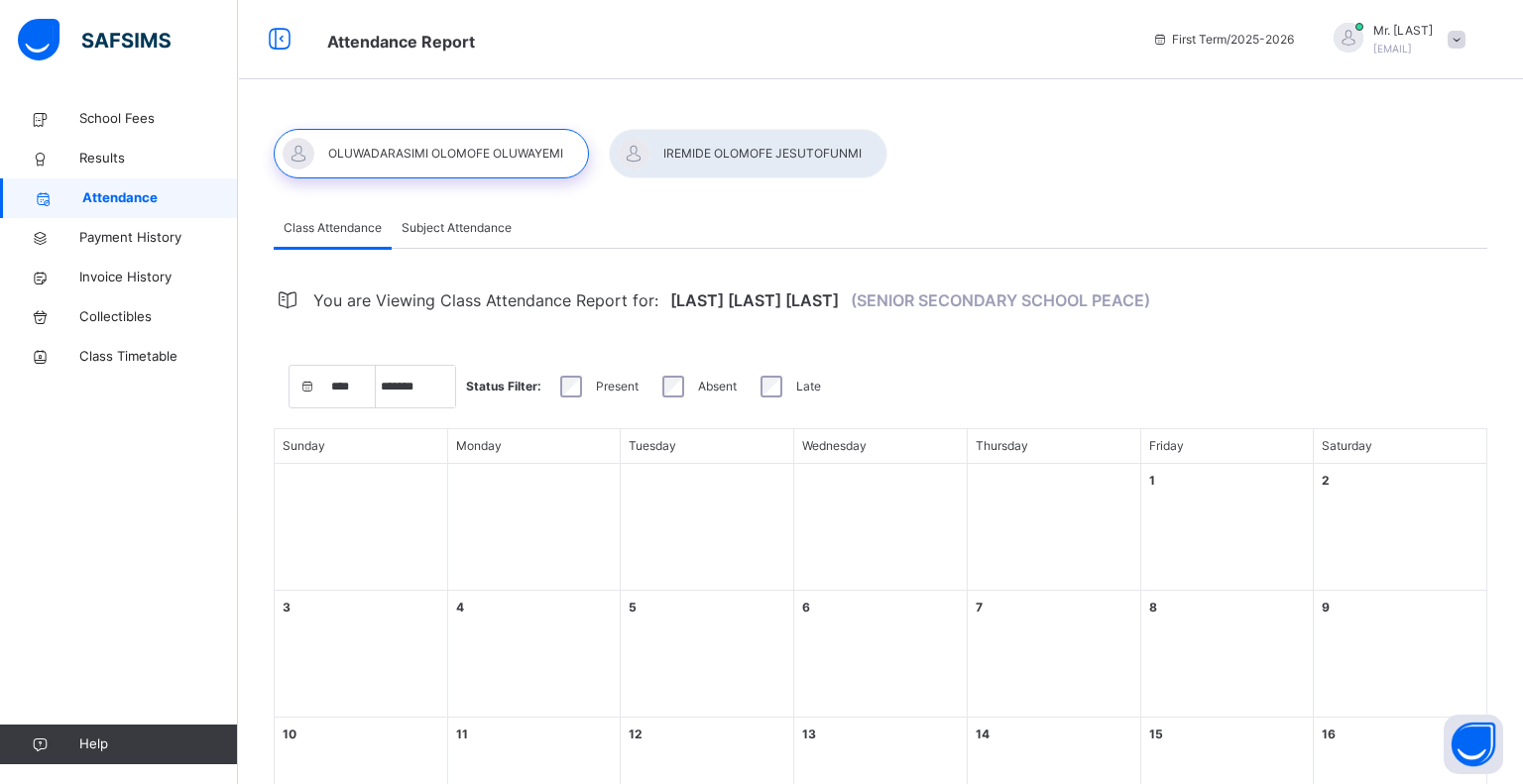 select on "****" 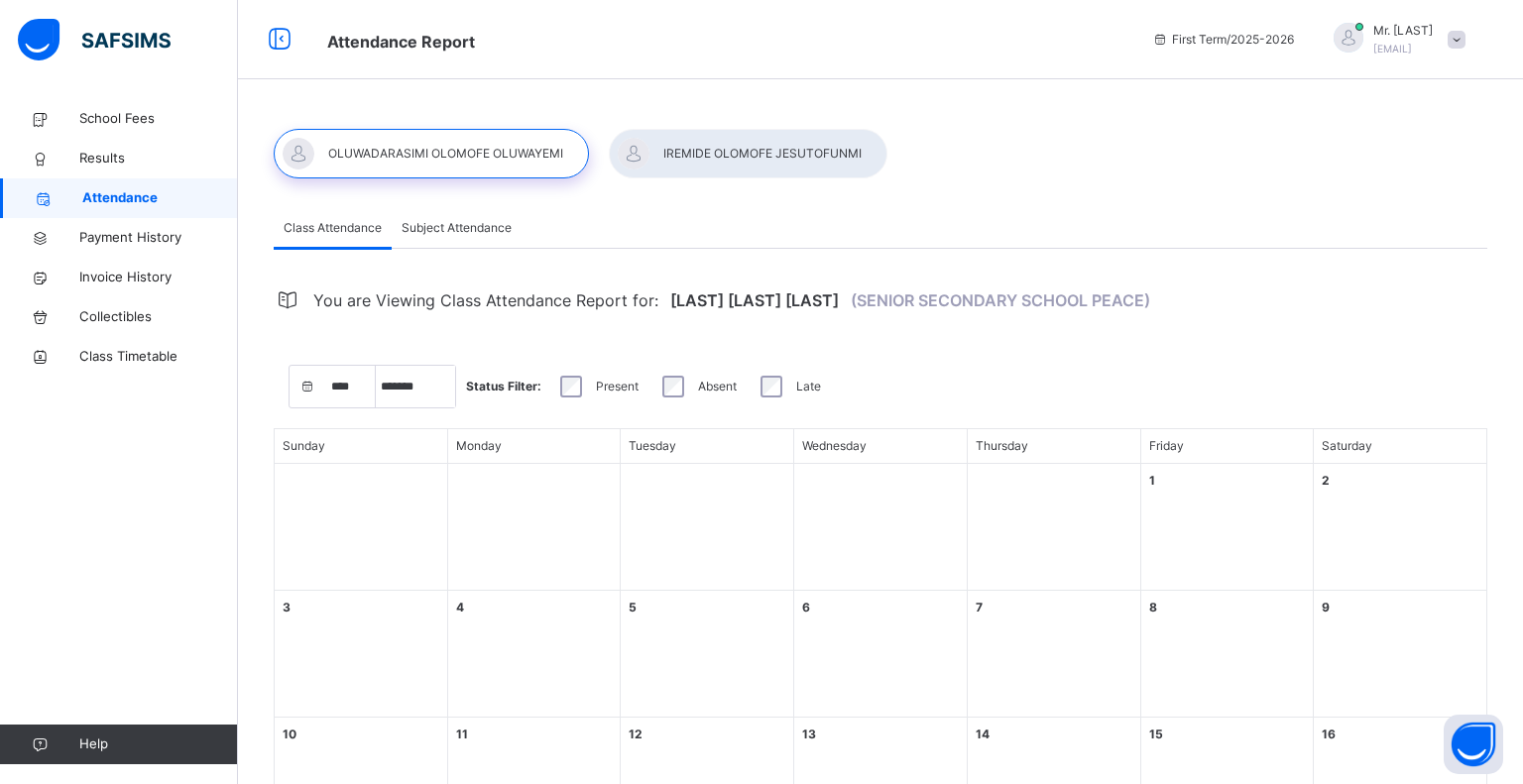 select on "*" 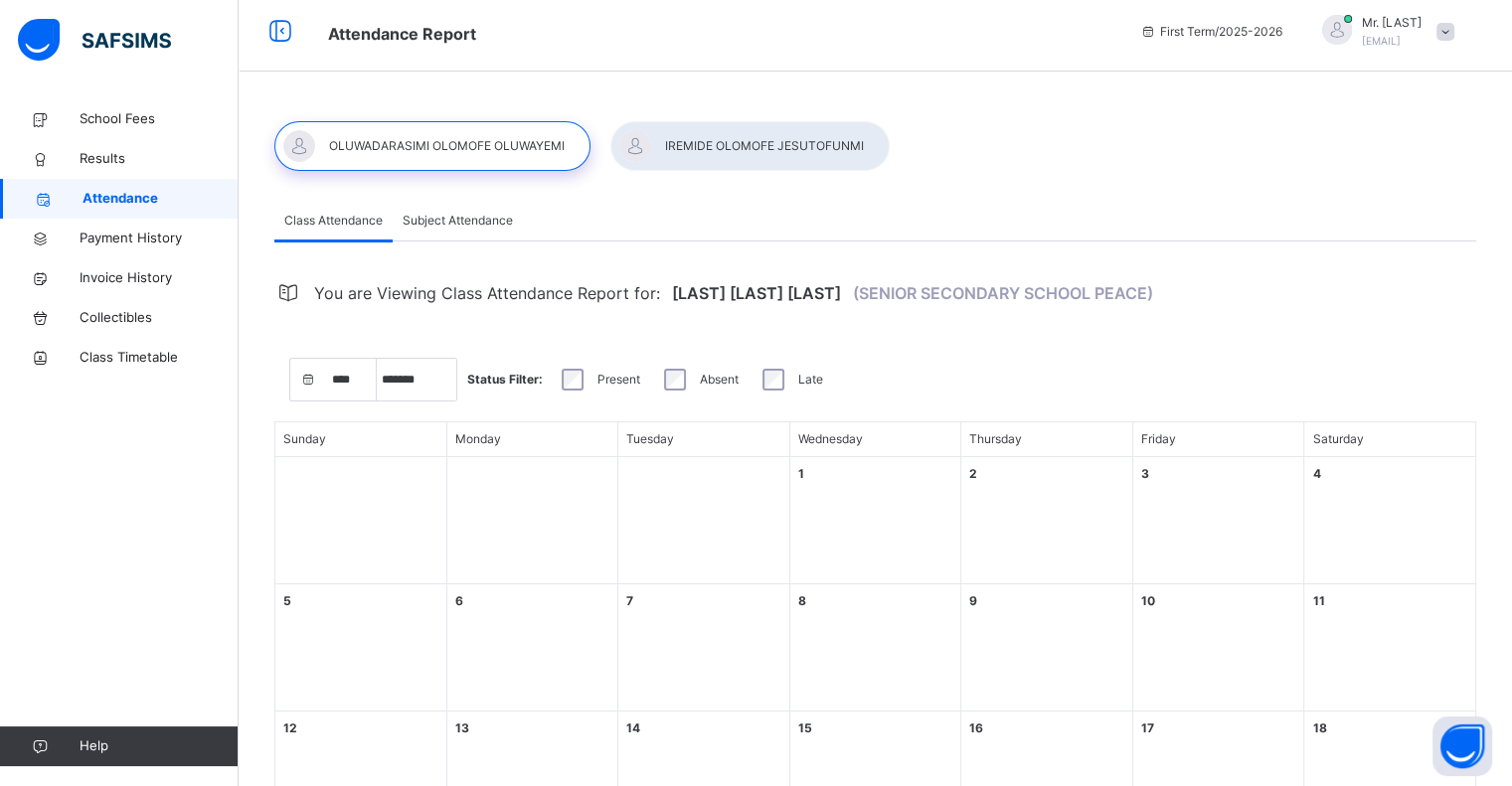 scroll, scrollTop: 0, scrollLeft: 0, axis: both 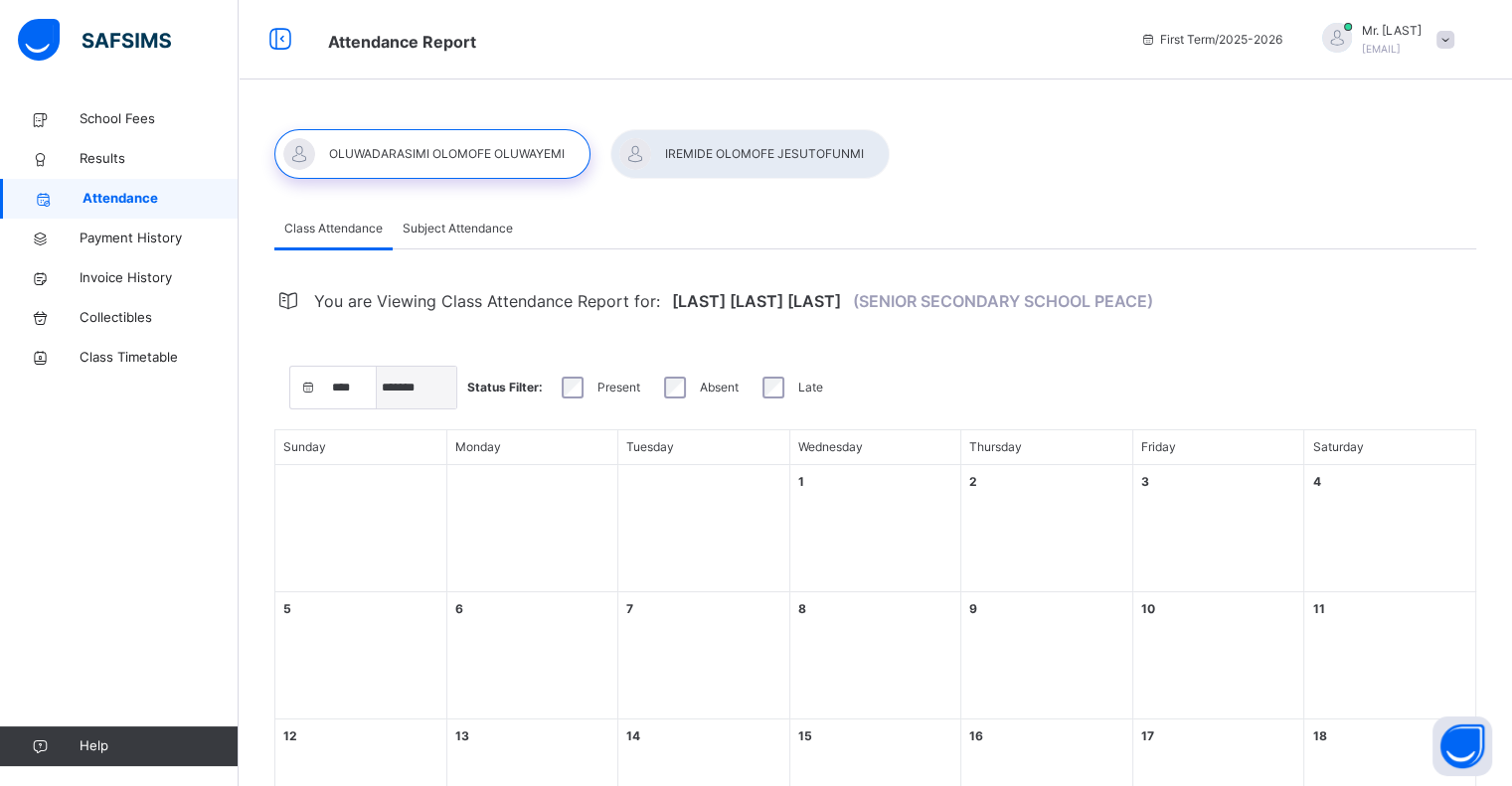 click on "***** ******* ******** ***** ***** *** **** **** ****** ********* ******* ******** ********" at bounding box center (417, 388) 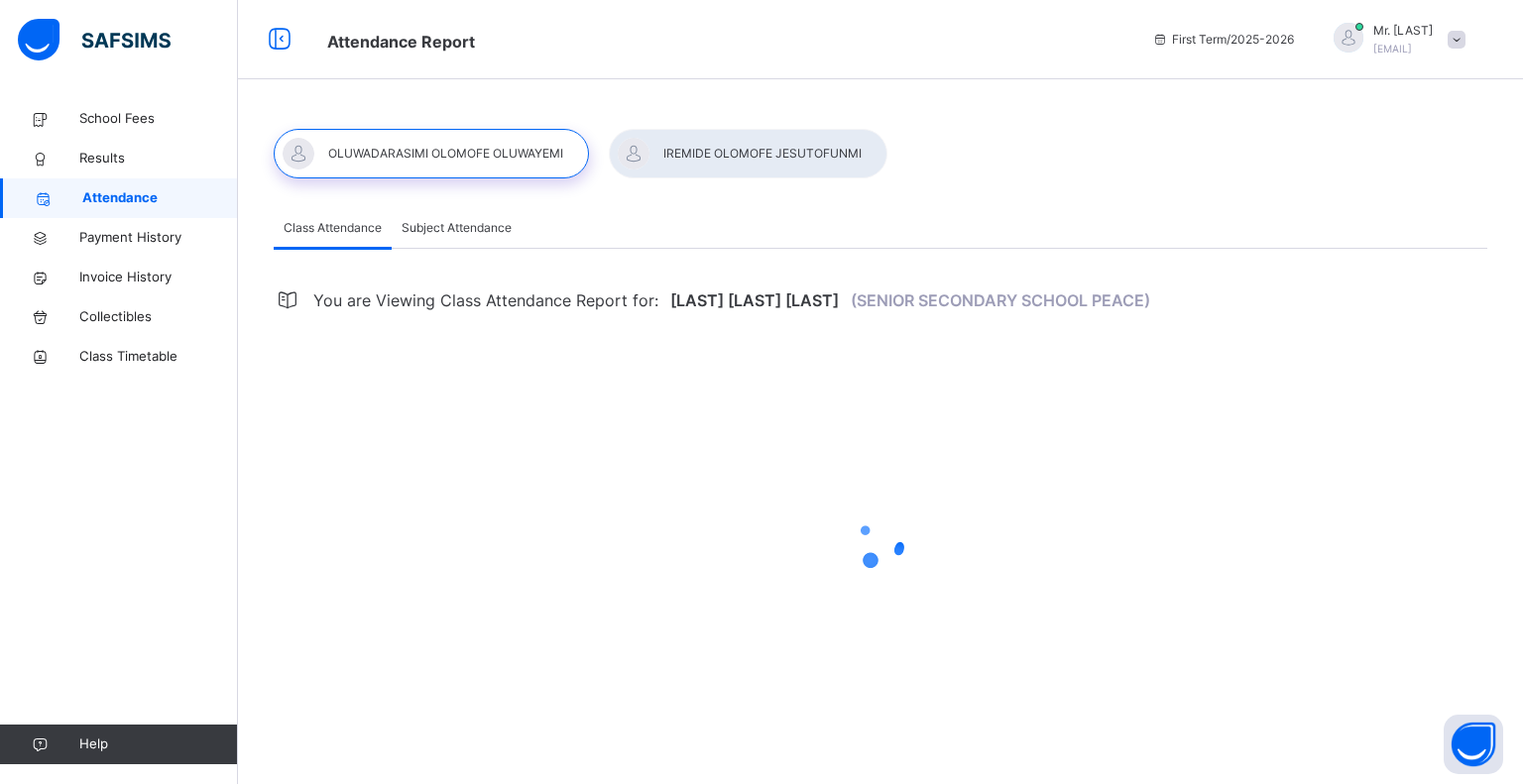 select on "****" 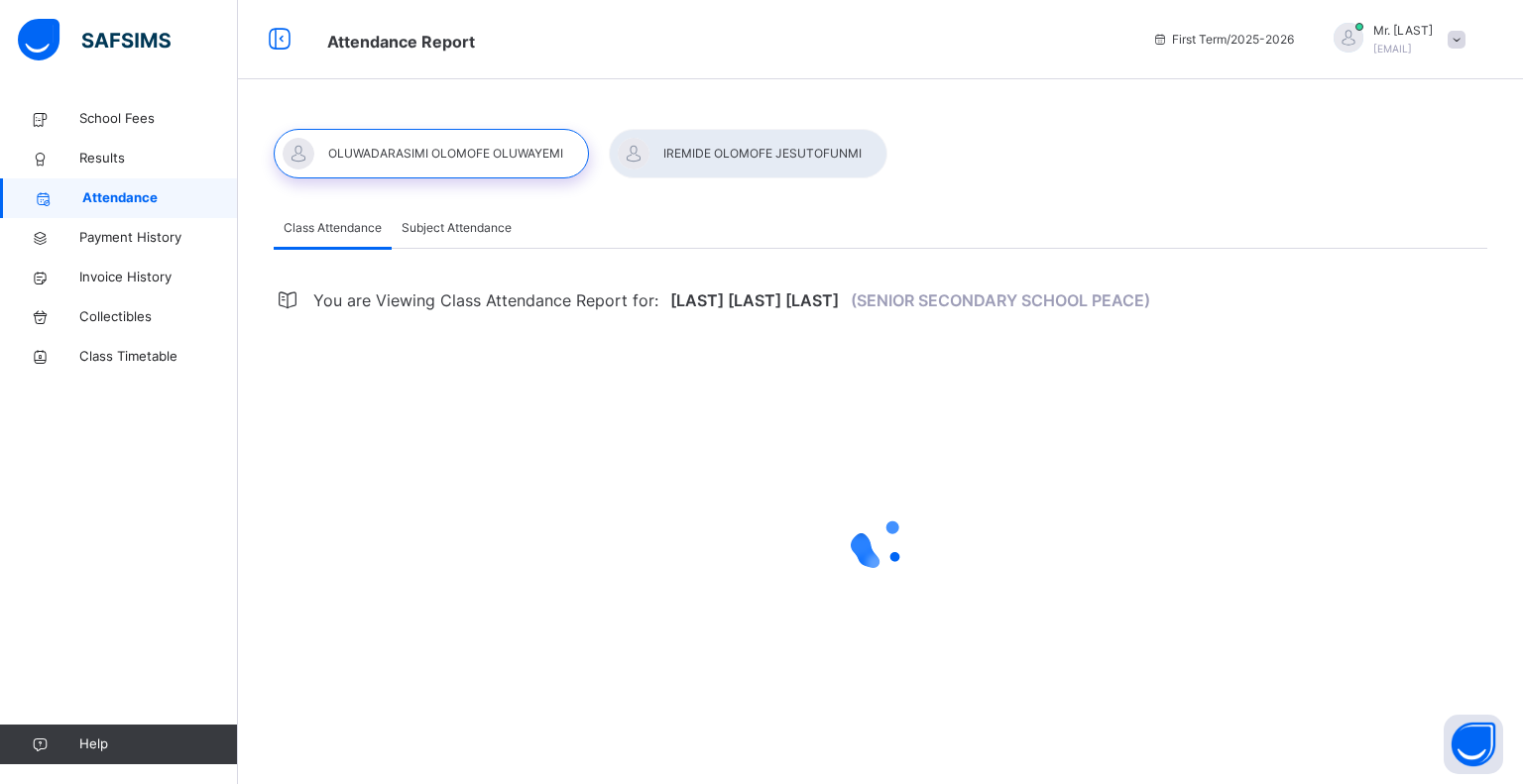 select on "*" 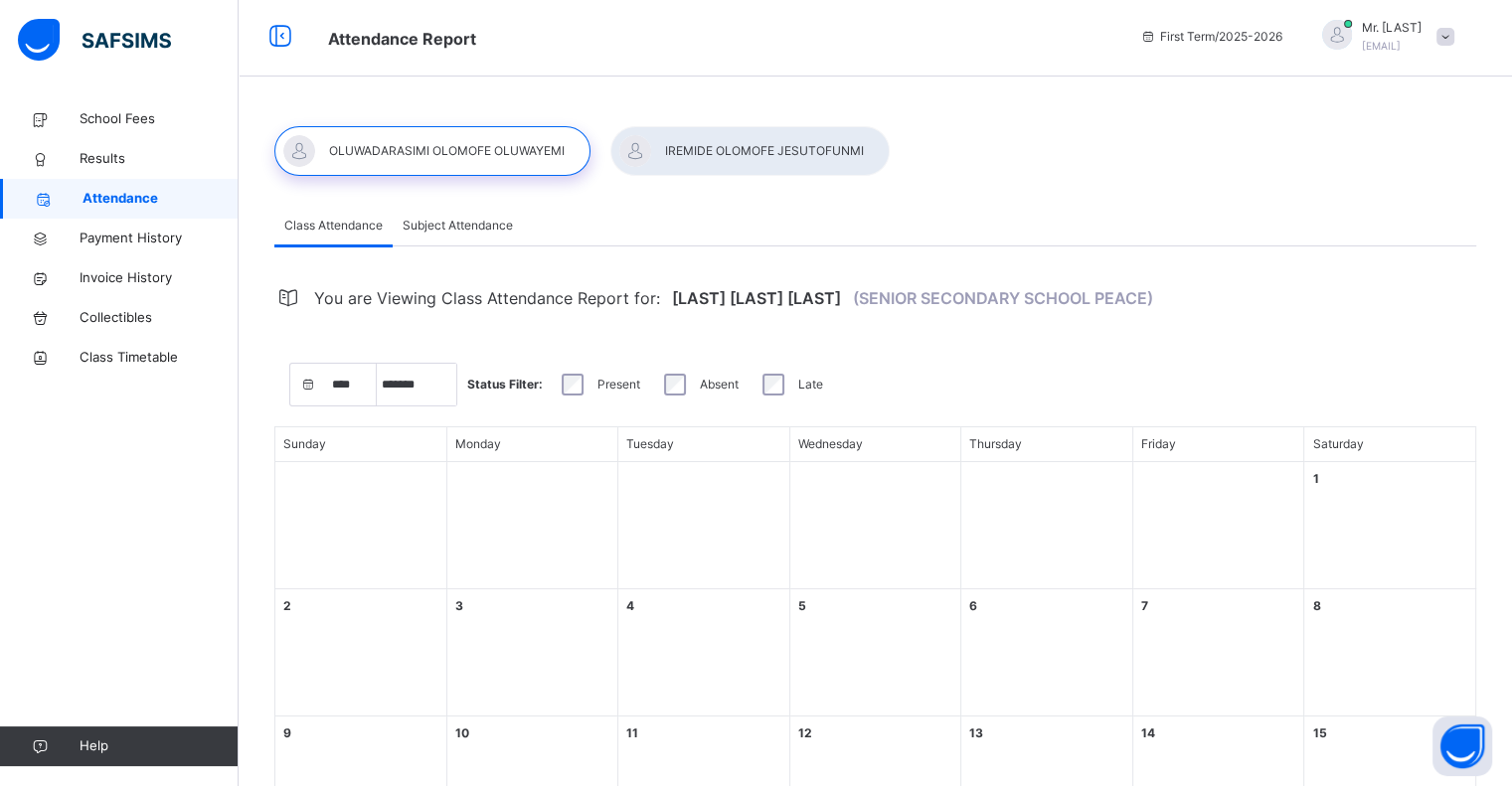 scroll, scrollTop: 0, scrollLeft: 0, axis: both 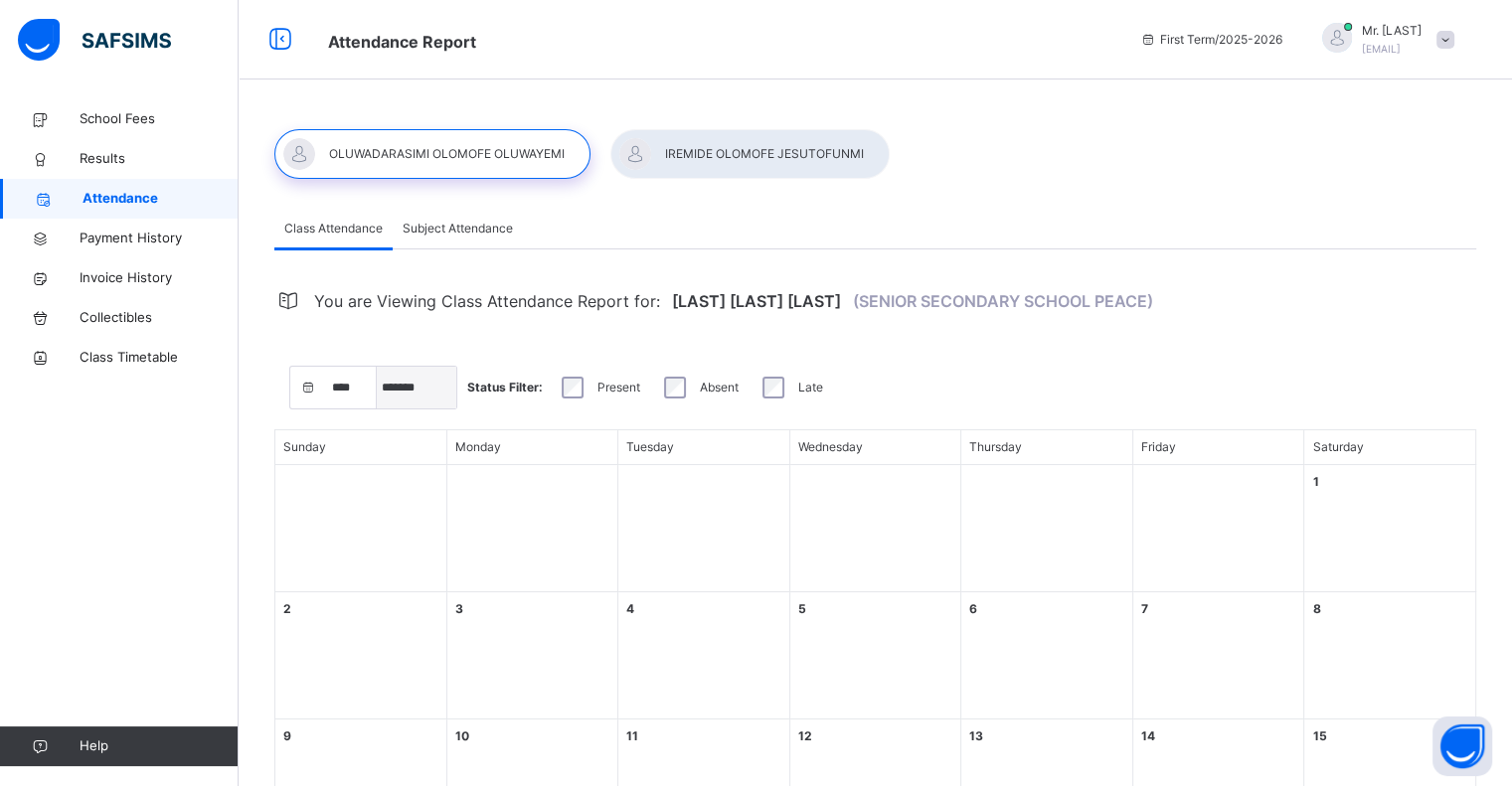 click on "***** ******* ******** ***** ***** *** **** **** ****** ********* ******* ******** ********" at bounding box center (417, 388) 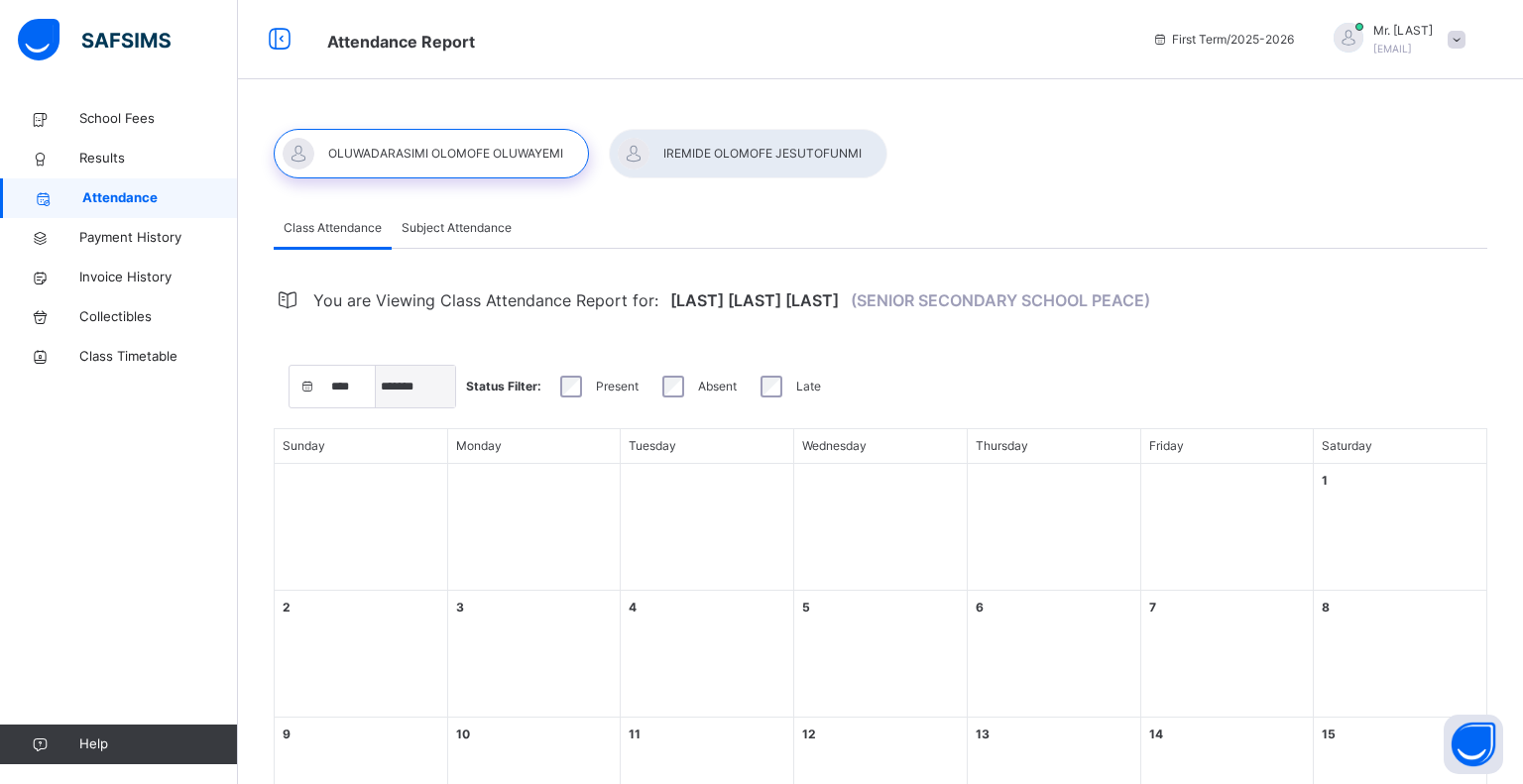 select on "****" 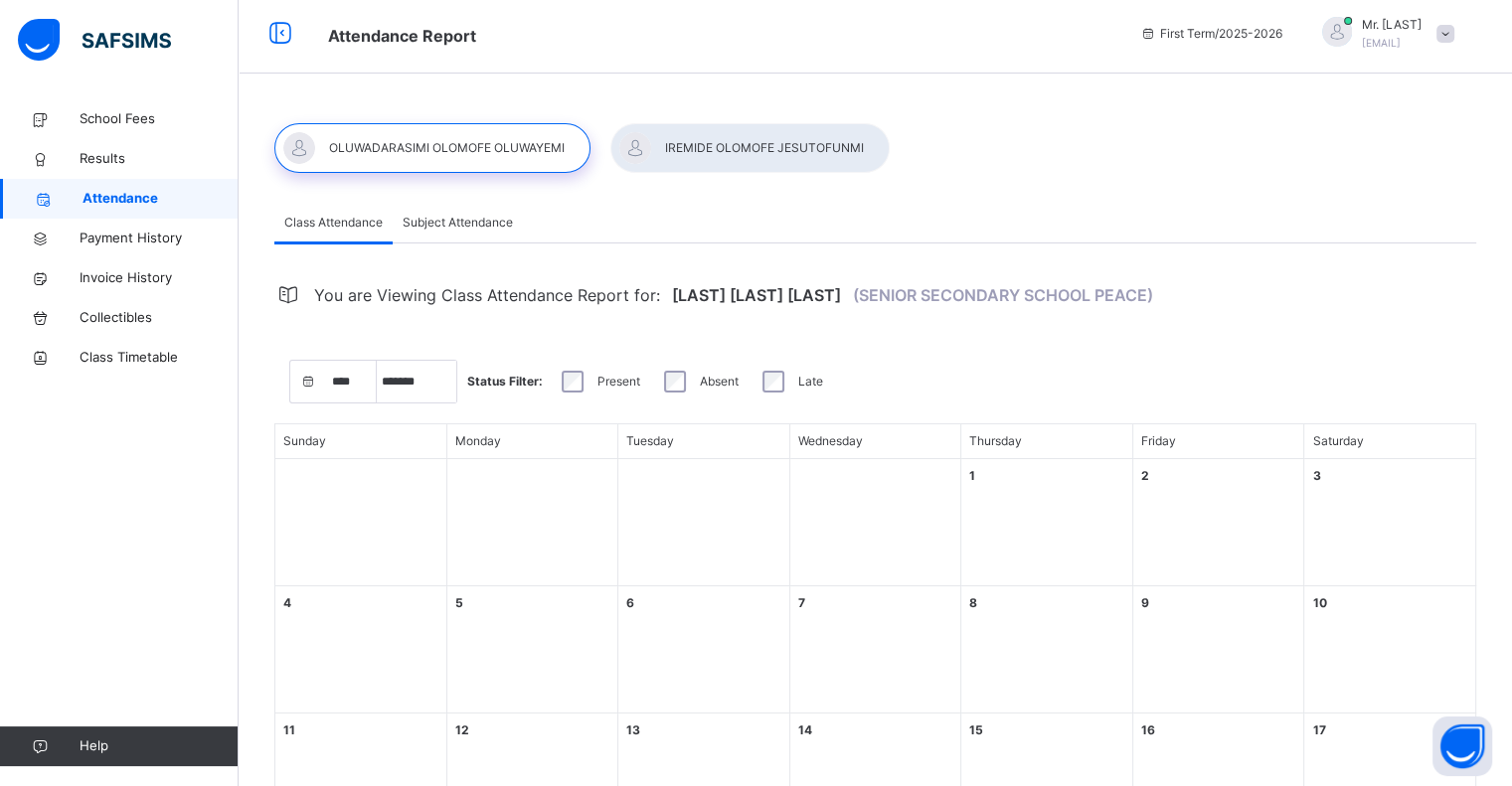 scroll, scrollTop: 0, scrollLeft: 0, axis: both 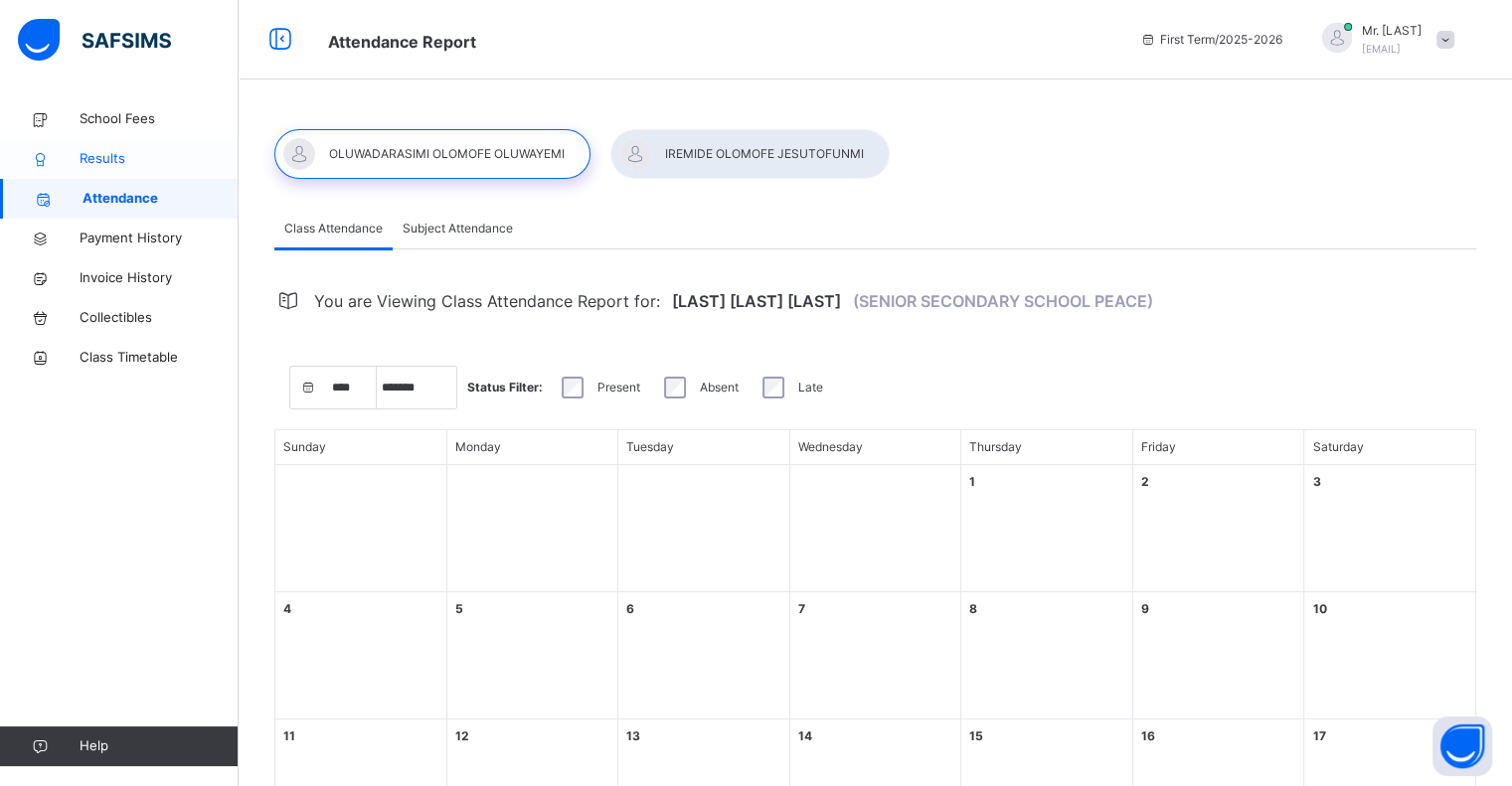 click on "Results" at bounding box center [159, 159] 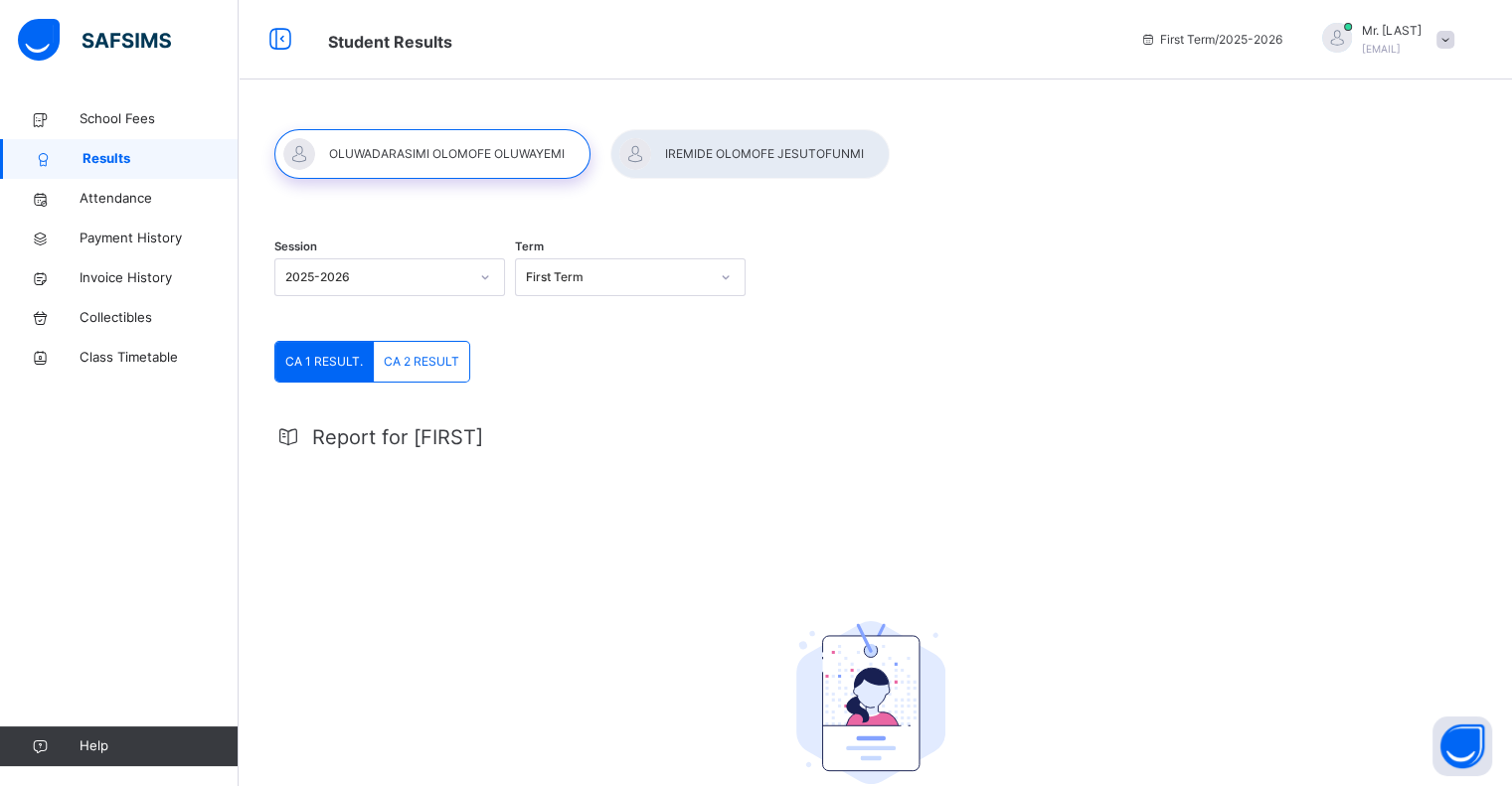 scroll, scrollTop: 99, scrollLeft: 0, axis: vertical 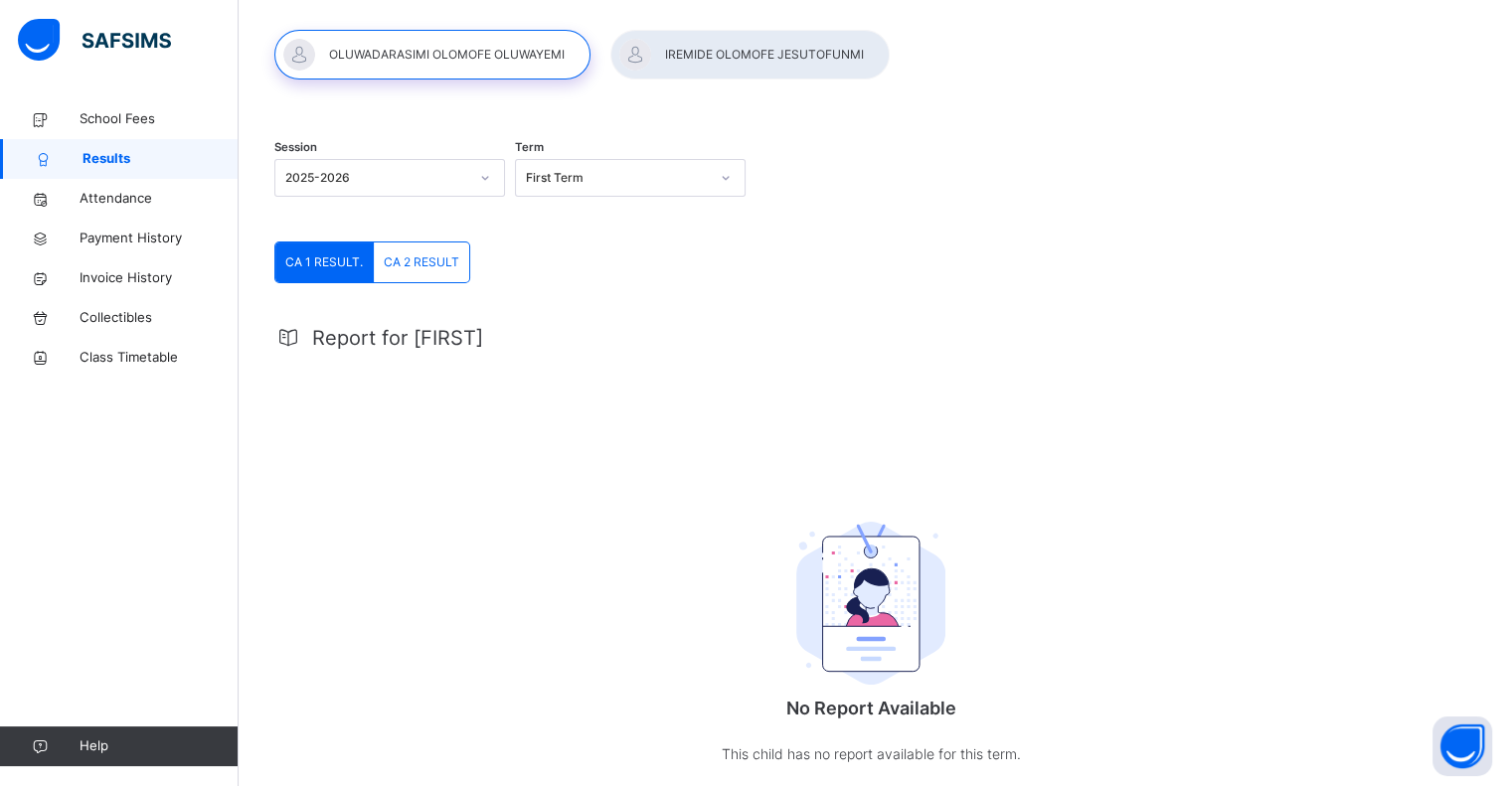 click at bounding box center [485, 178] 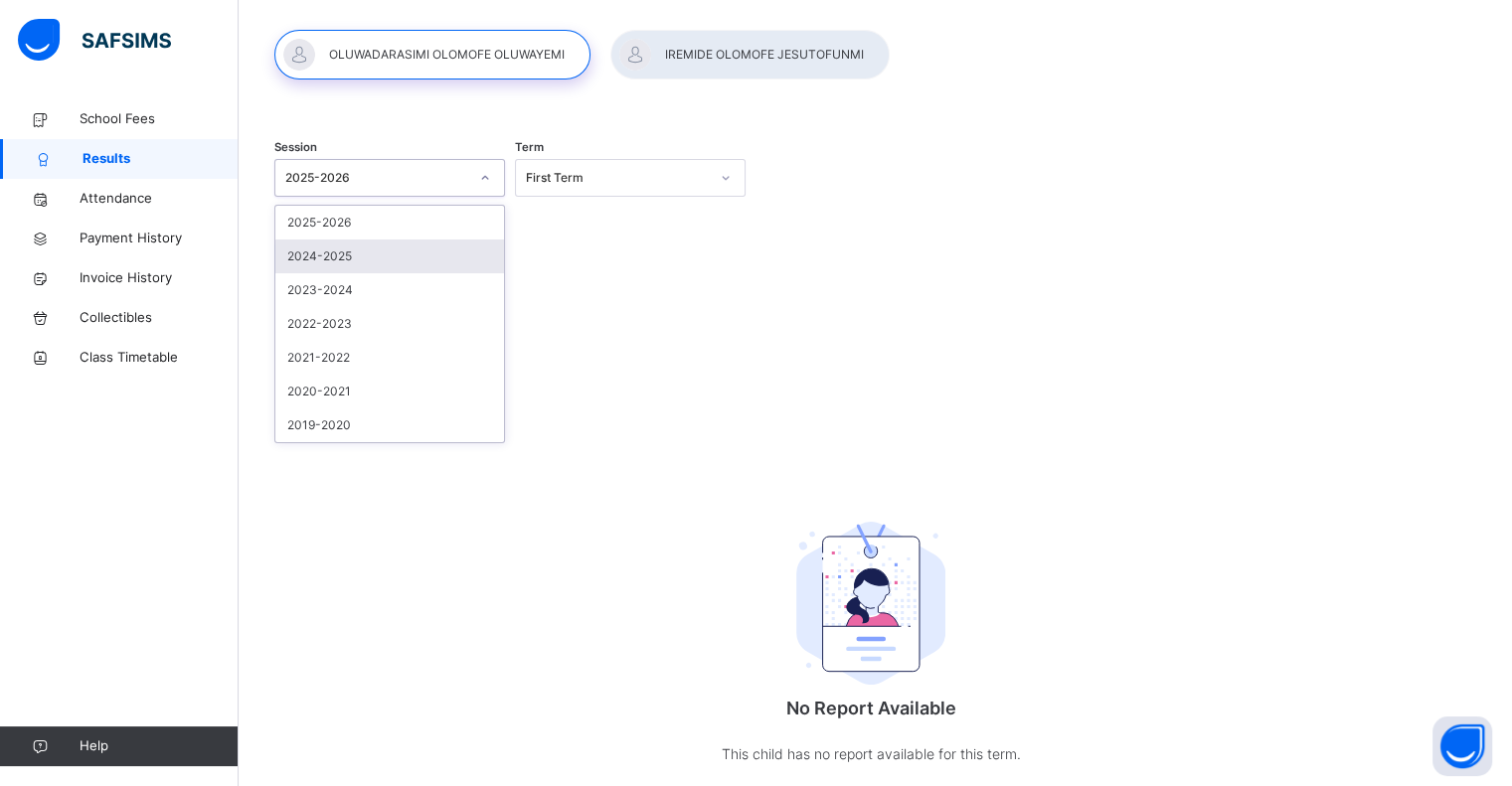 click on "2024-2025" at bounding box center [390, 256] 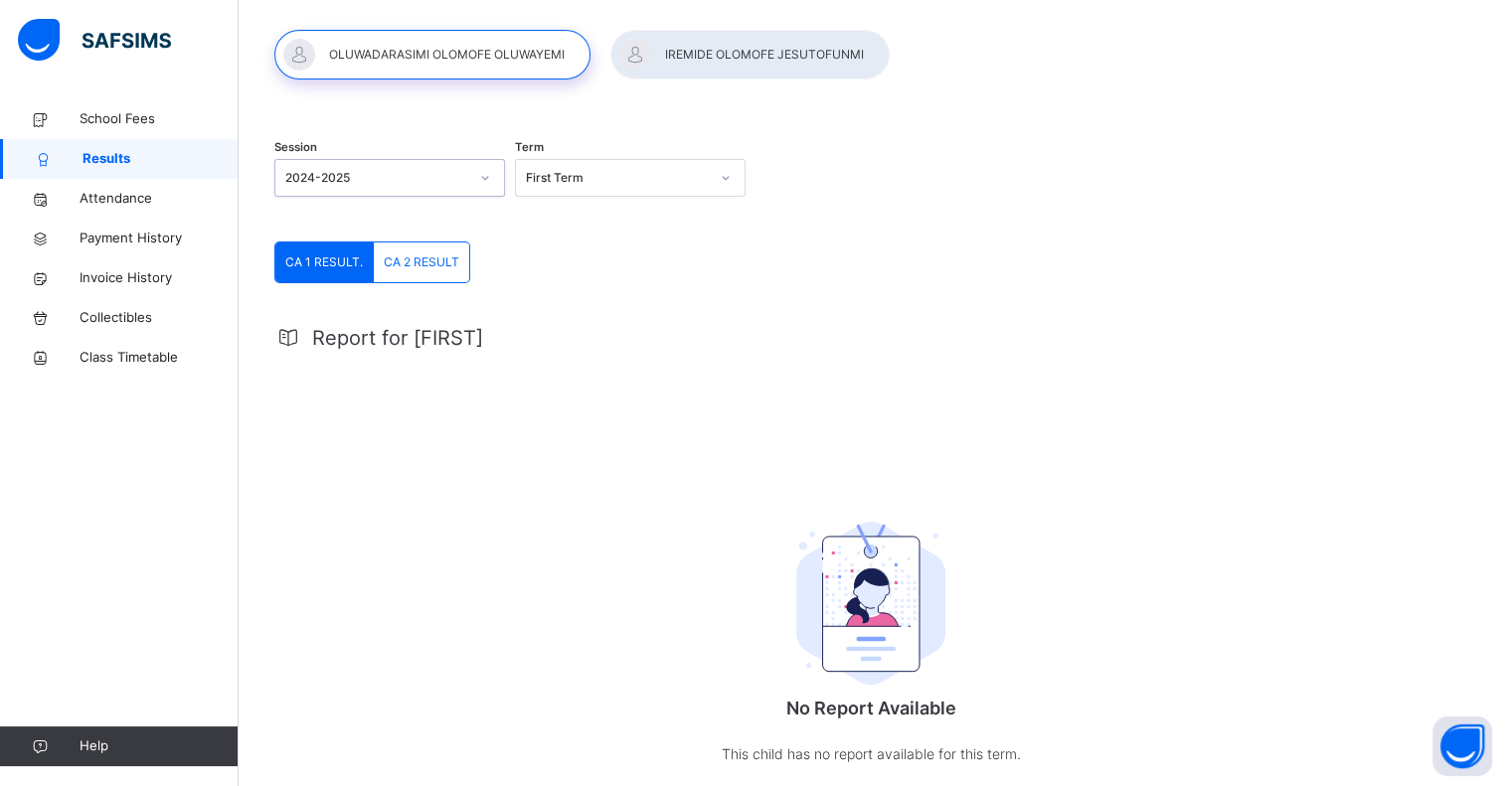 click on "First Term" at bounding box center (617, 178) 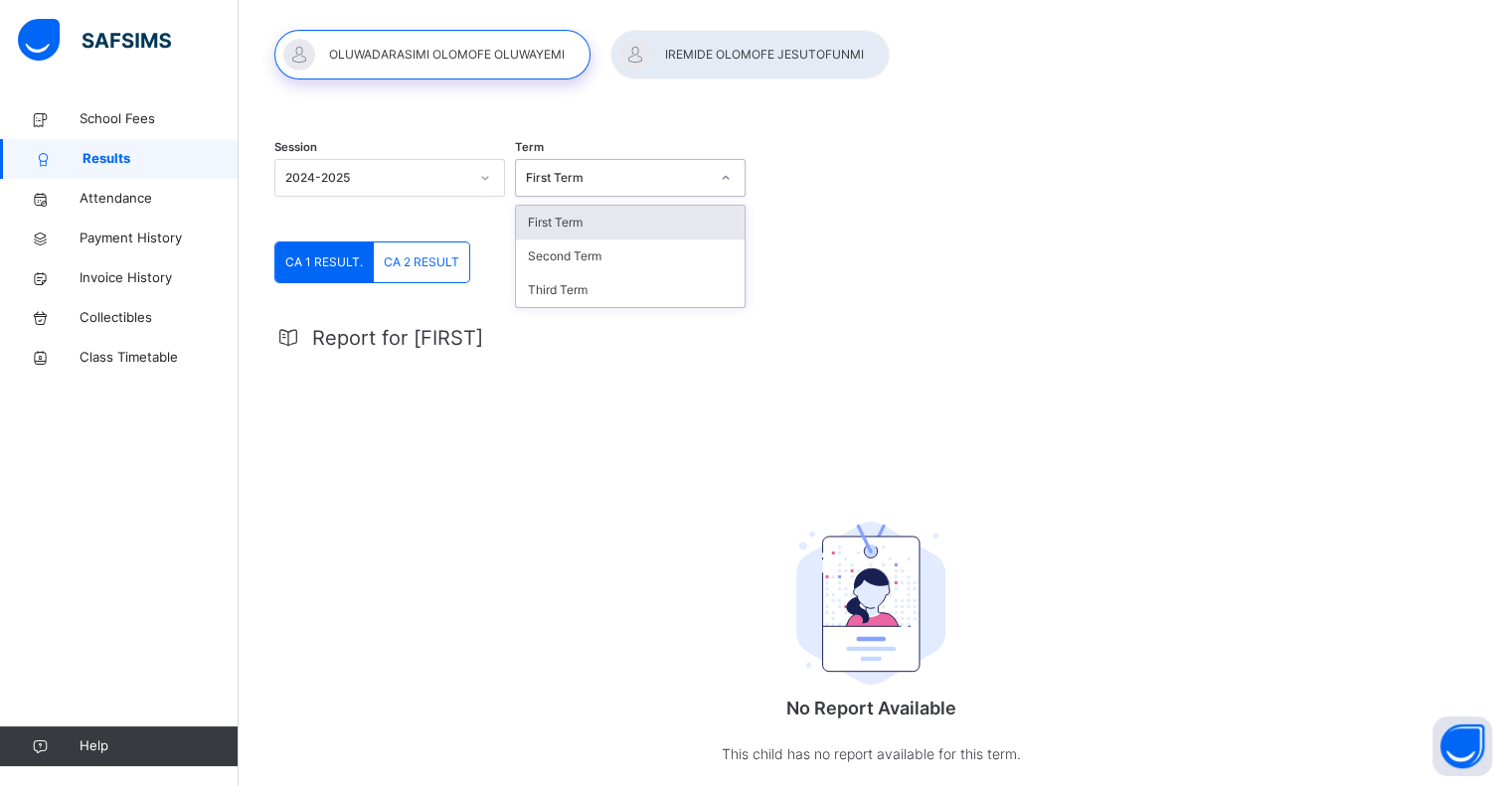 click on "First Term" at bounding box center [630, 223] 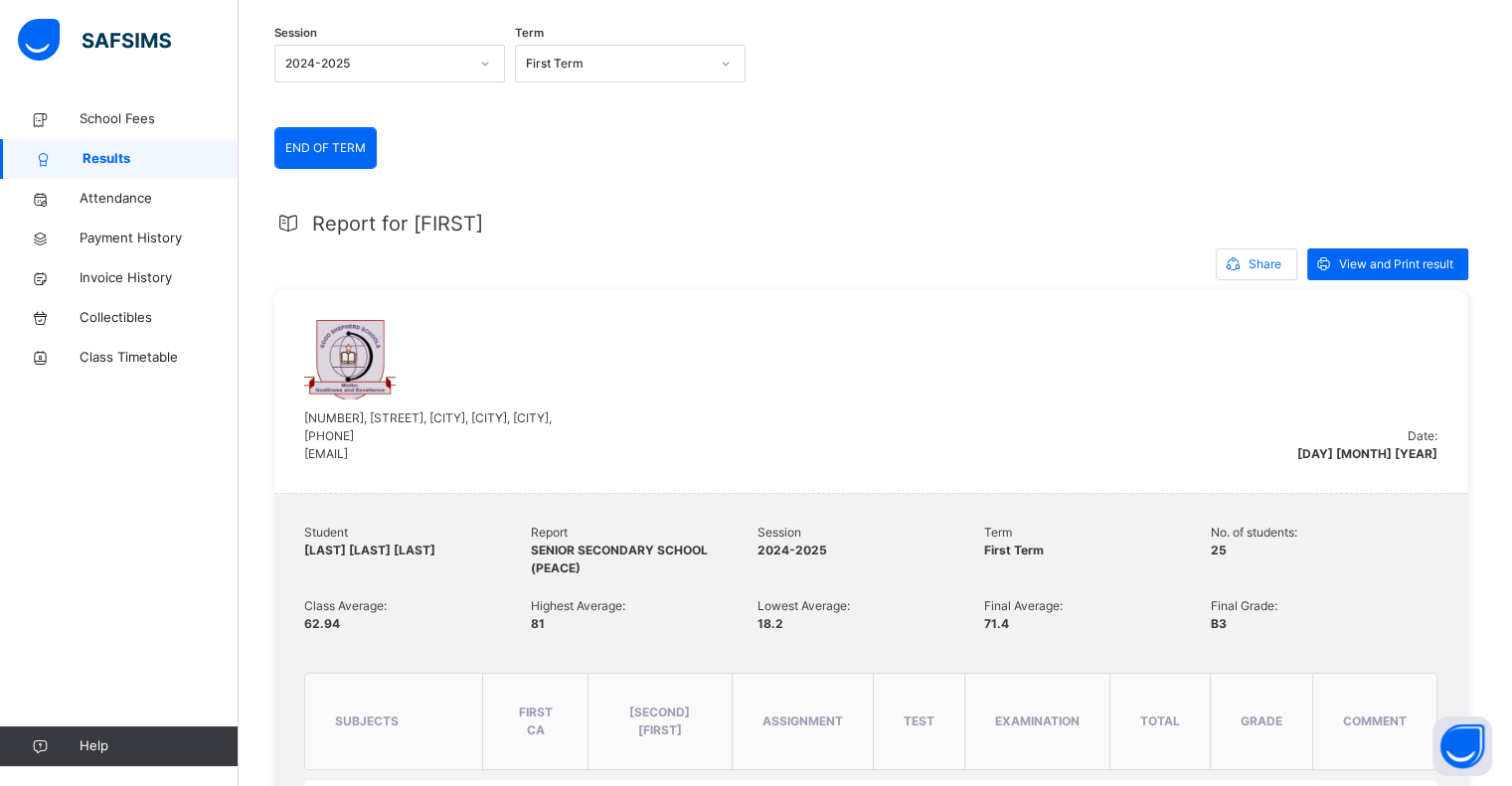 scroll, scrollTop: 199, scrollLeft: 0, axis: vertical 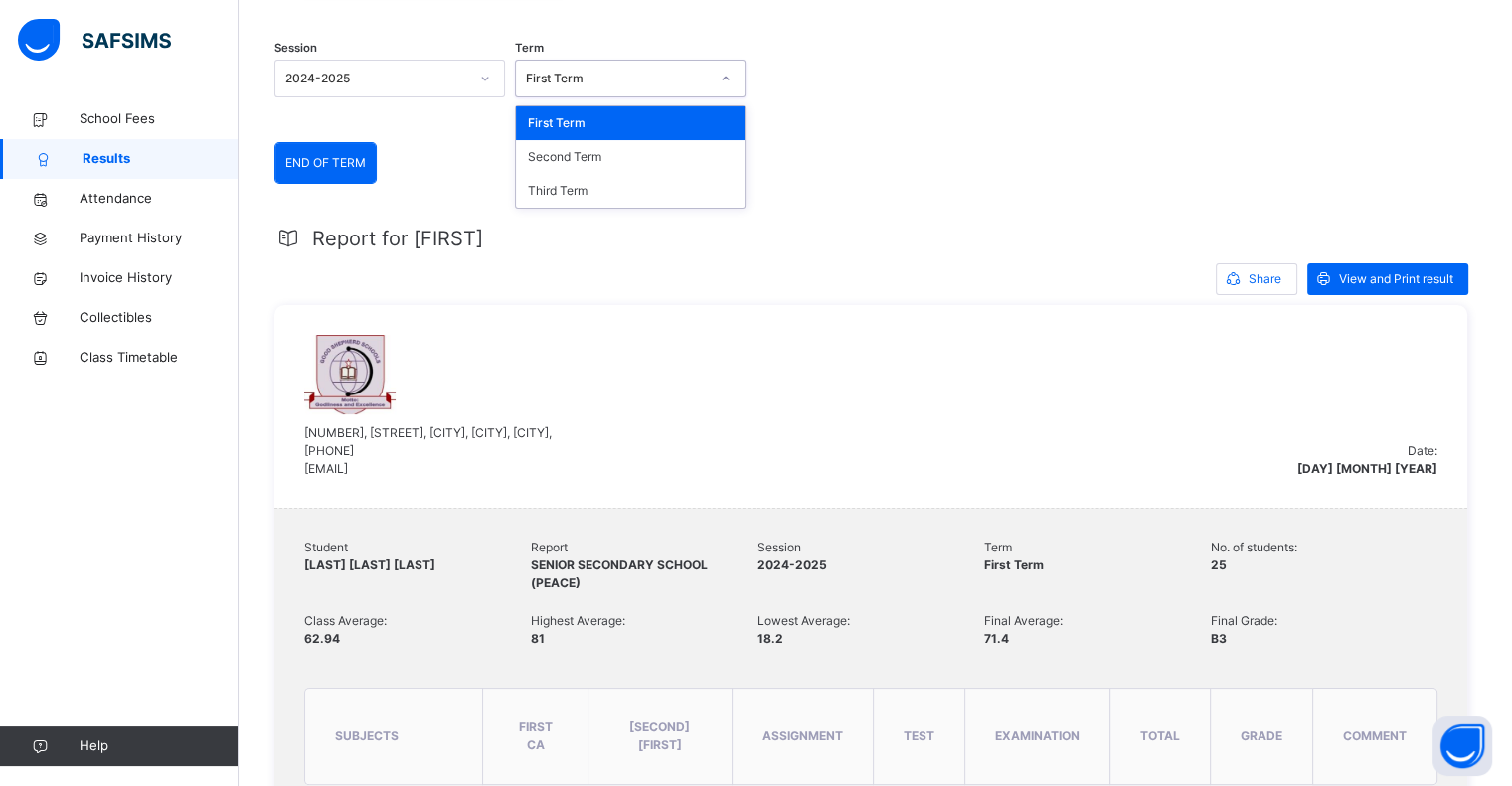 click on "First Term" at bounding box center [617, 79] 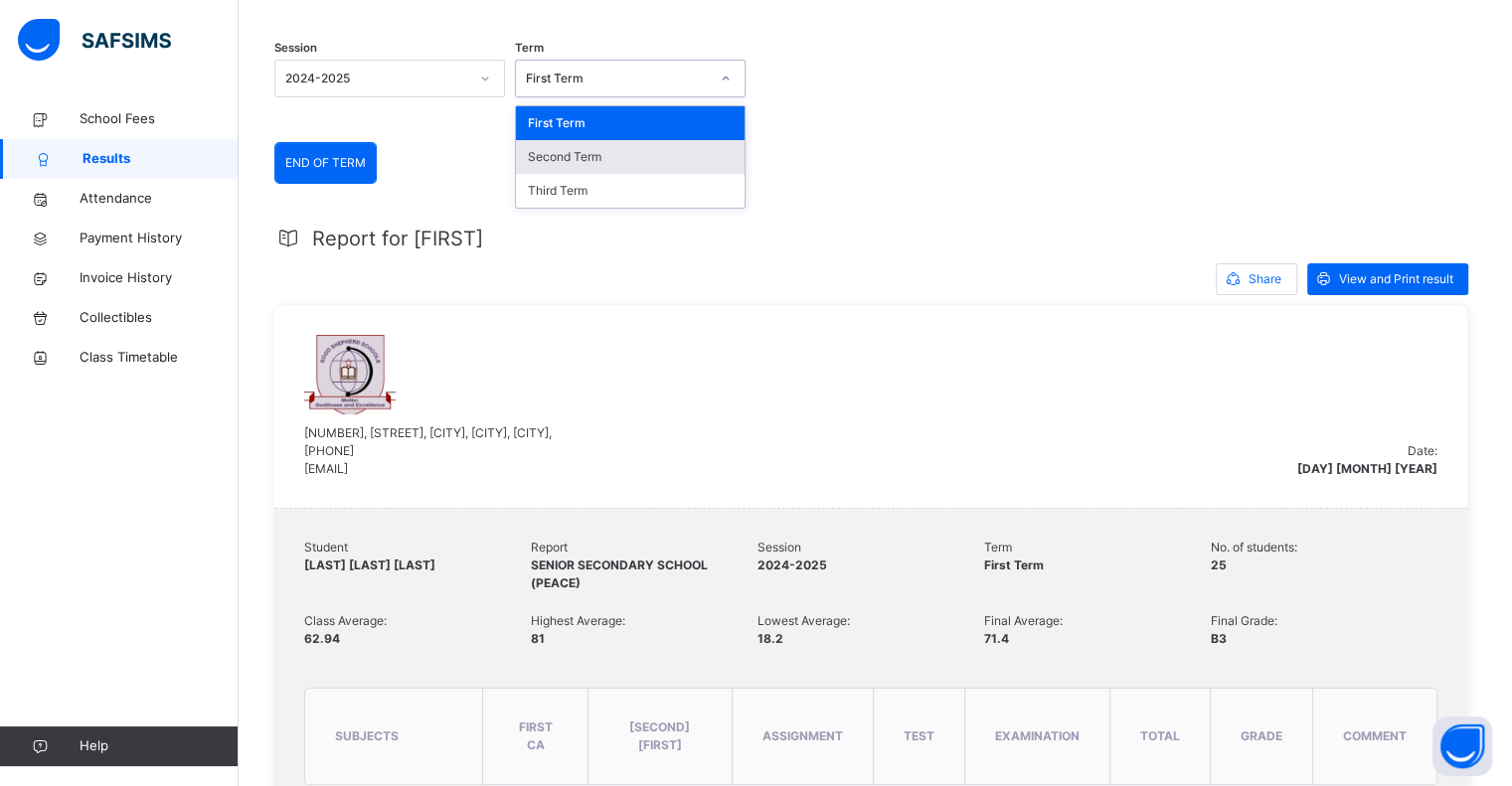 click on "Second Term" at bounding box center [630, 157] 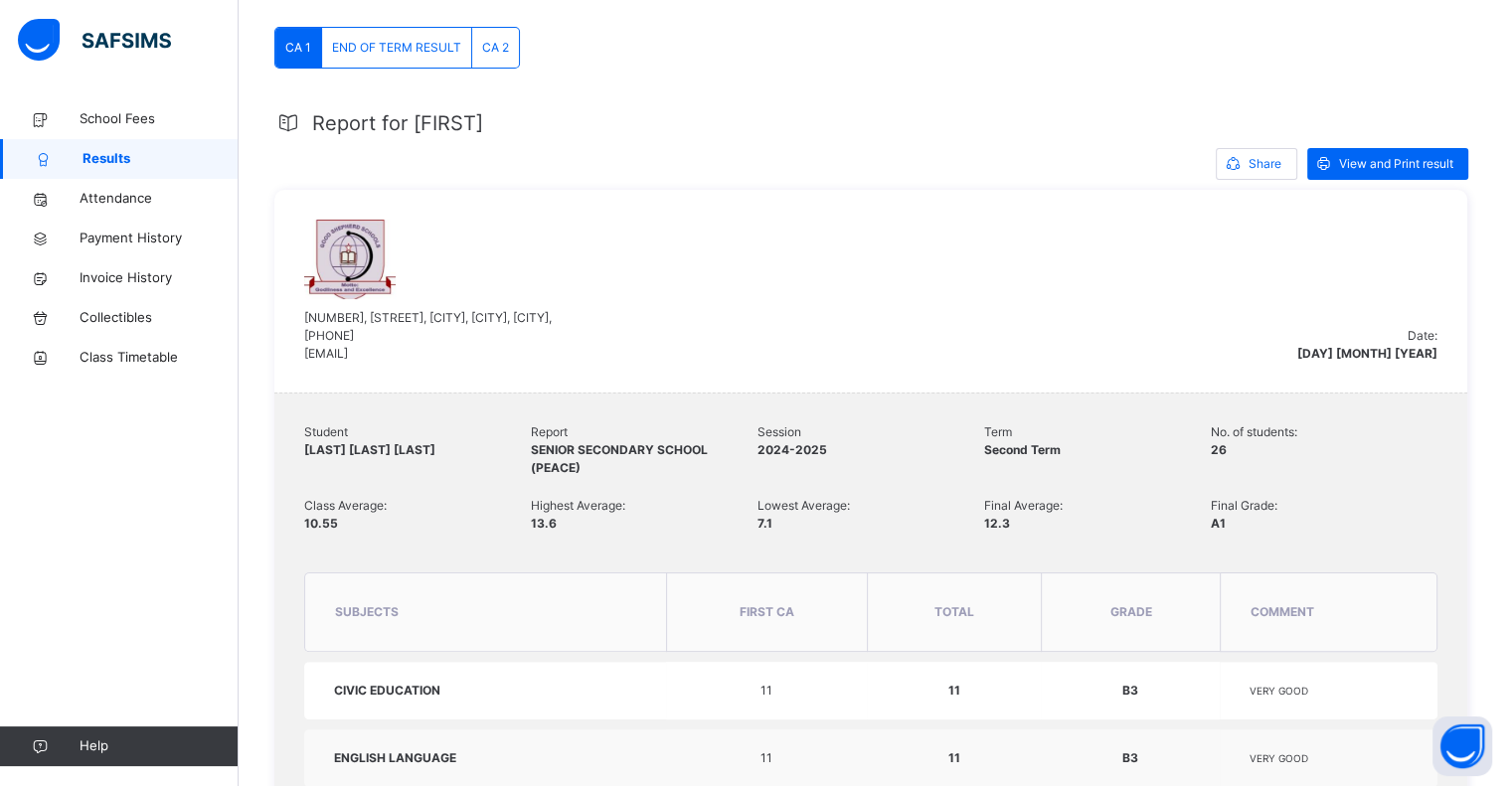 scroll, scrollTop: 198, scrollLeft: 0, axis: vertical 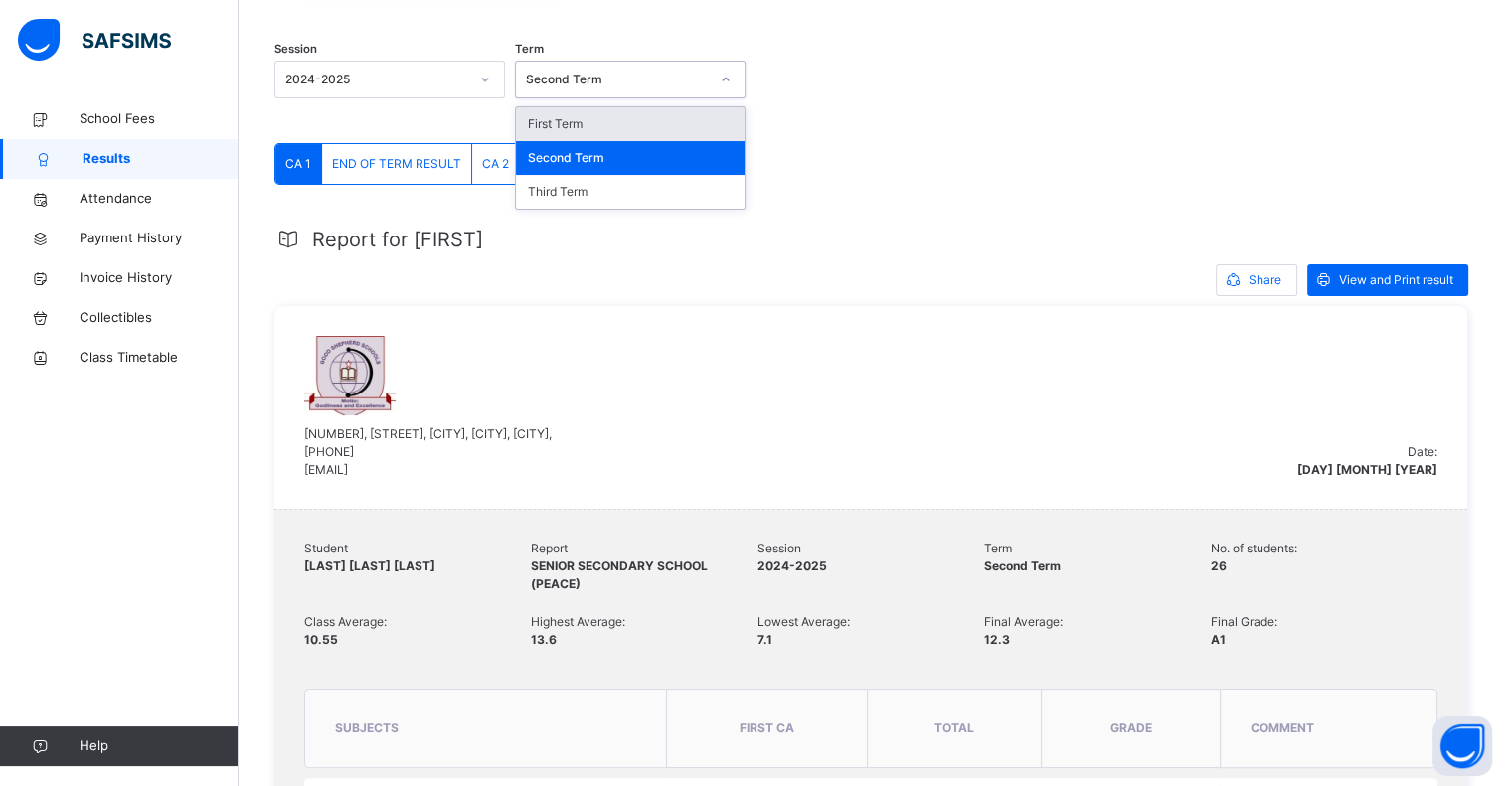 click on "Second Term" at bounding box center (617, 79) 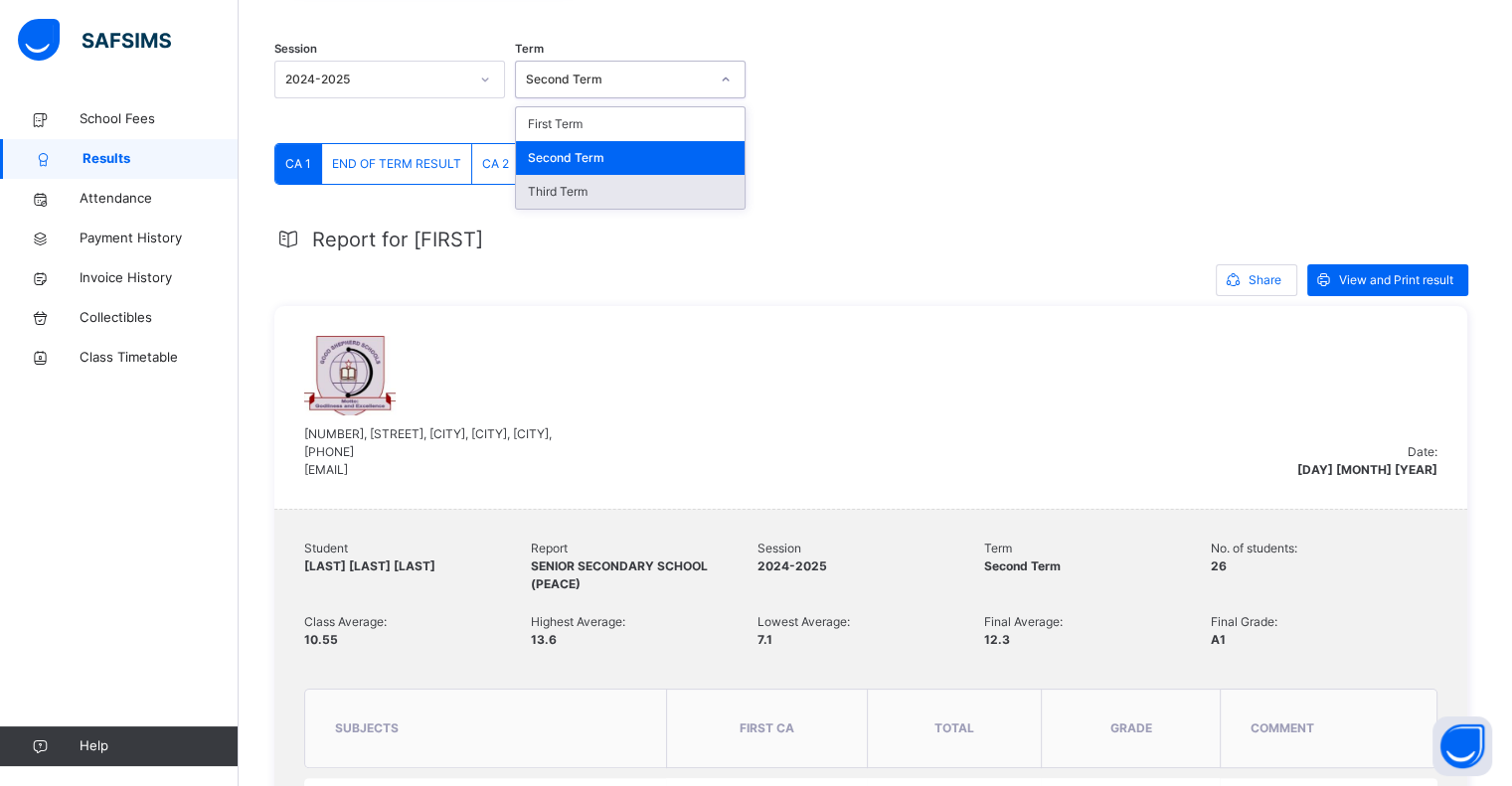 click on "Third Term" at bounding box center [630, 192] 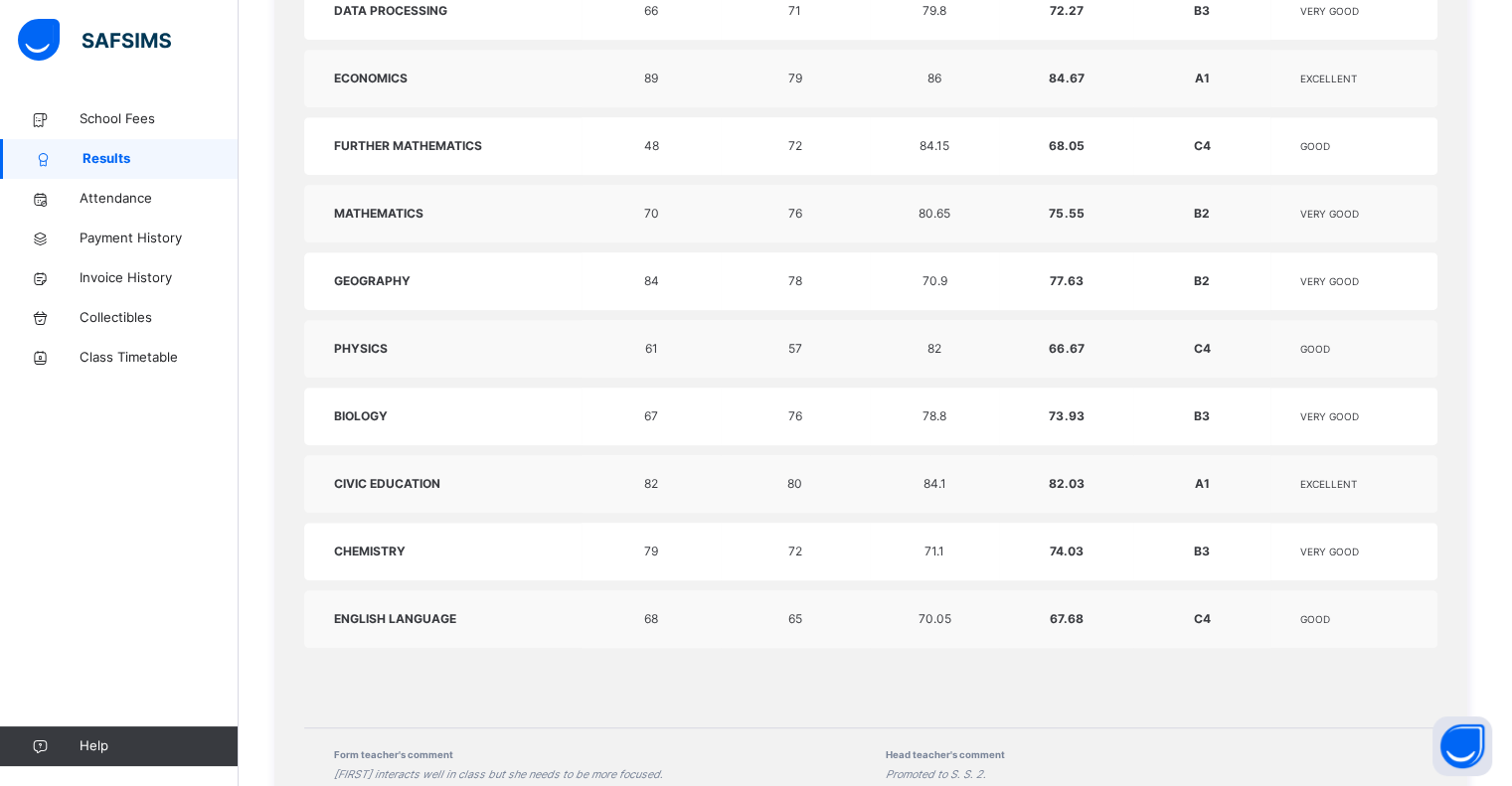 scroll, scrollTop: 894, scrollLeft: 0, axis: vertical 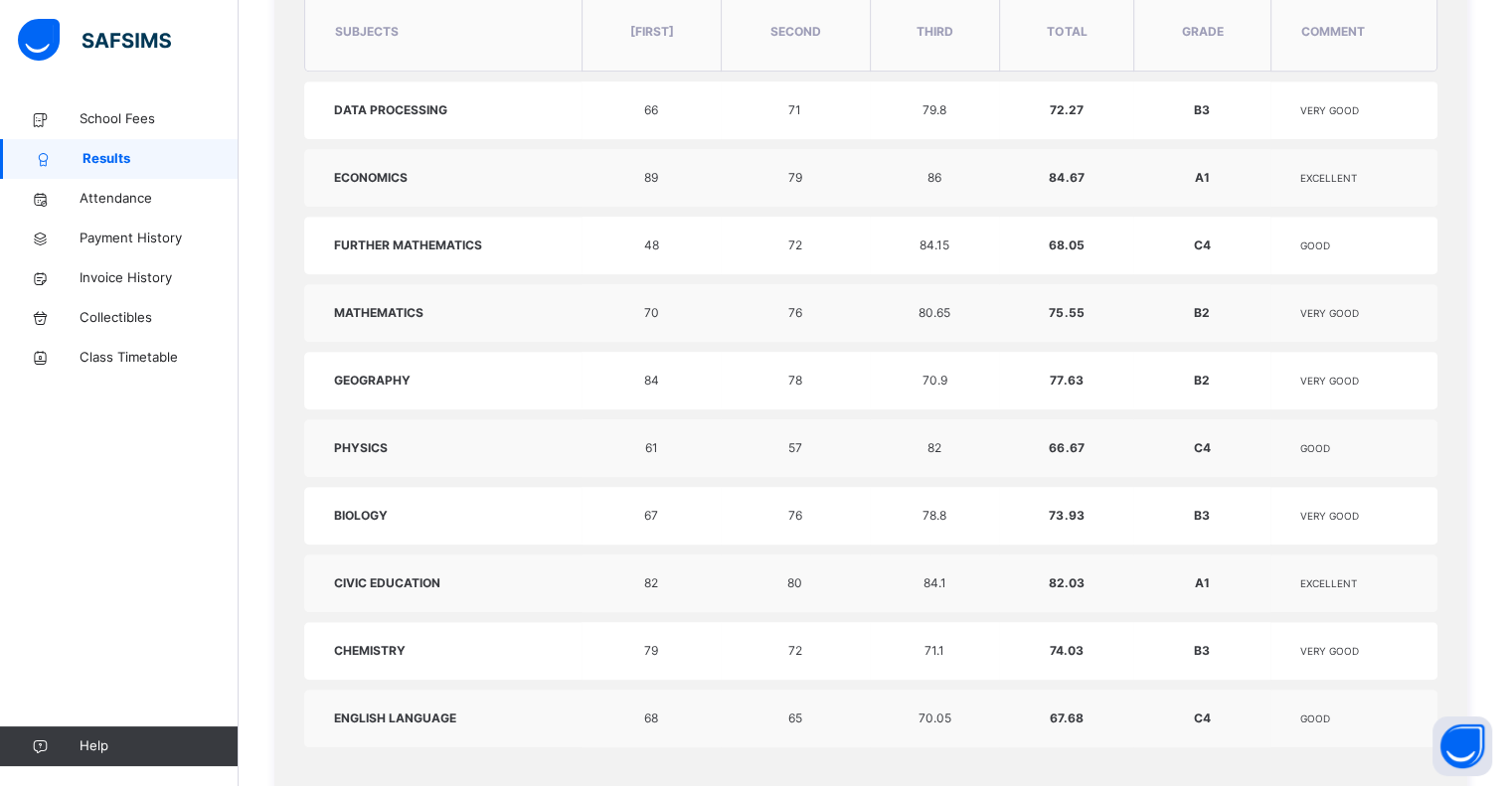 click on "C4" at bounding box center [1201, 718] 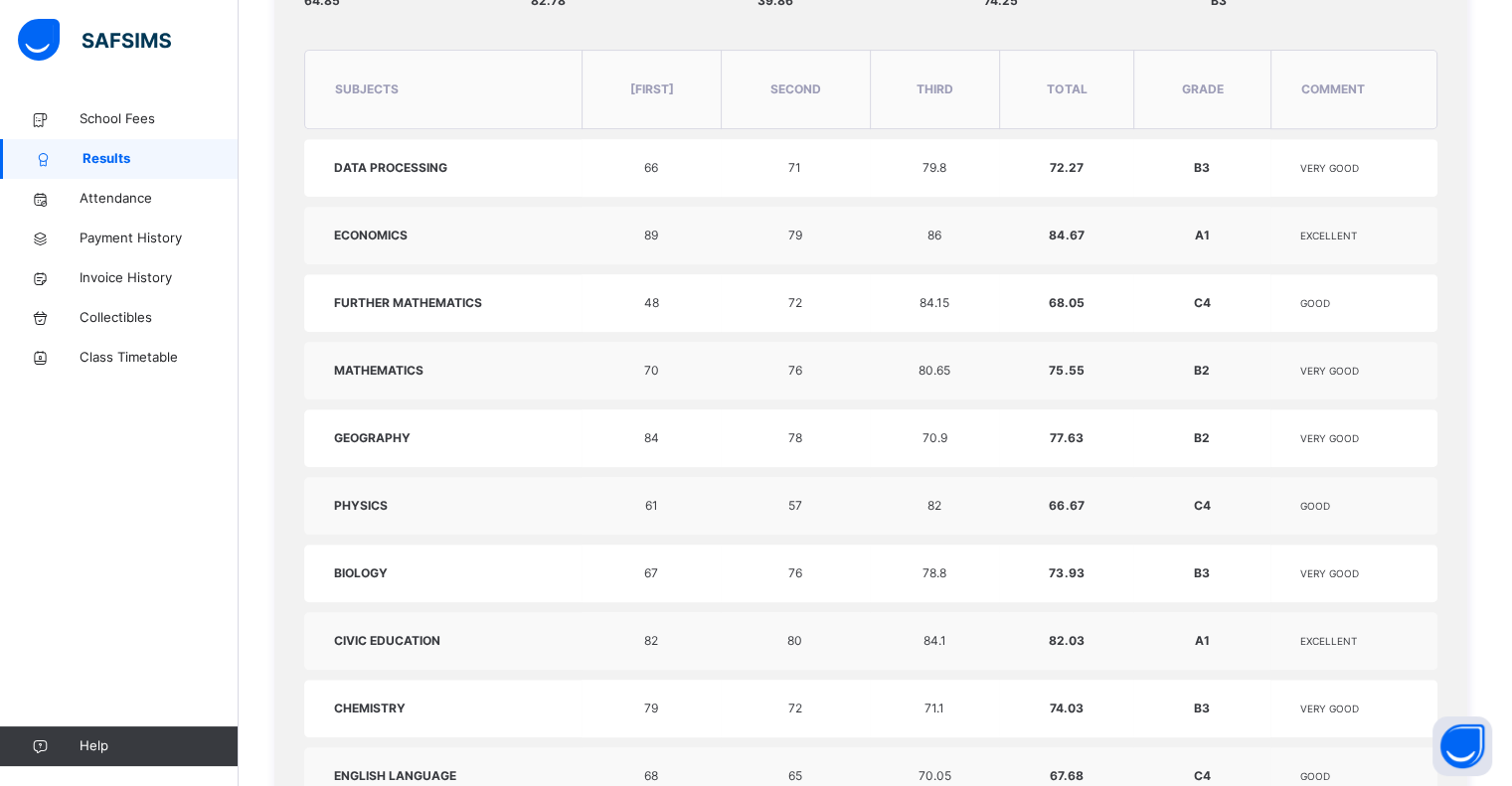 scroll, scrollTop: 795, scrollLeft: 0, axis: vertical 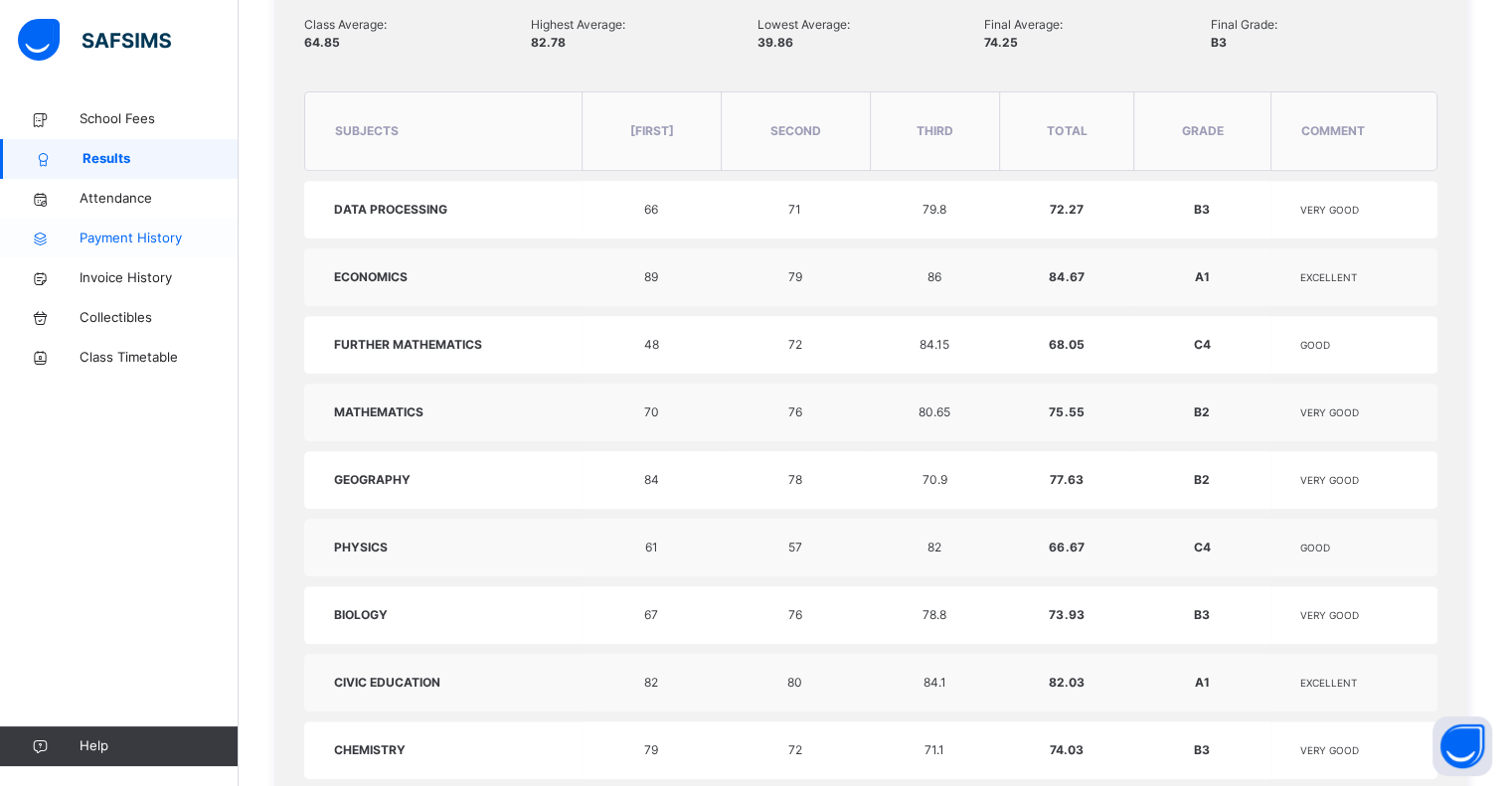 click on "Payment History" at bounding box center (159, 238) 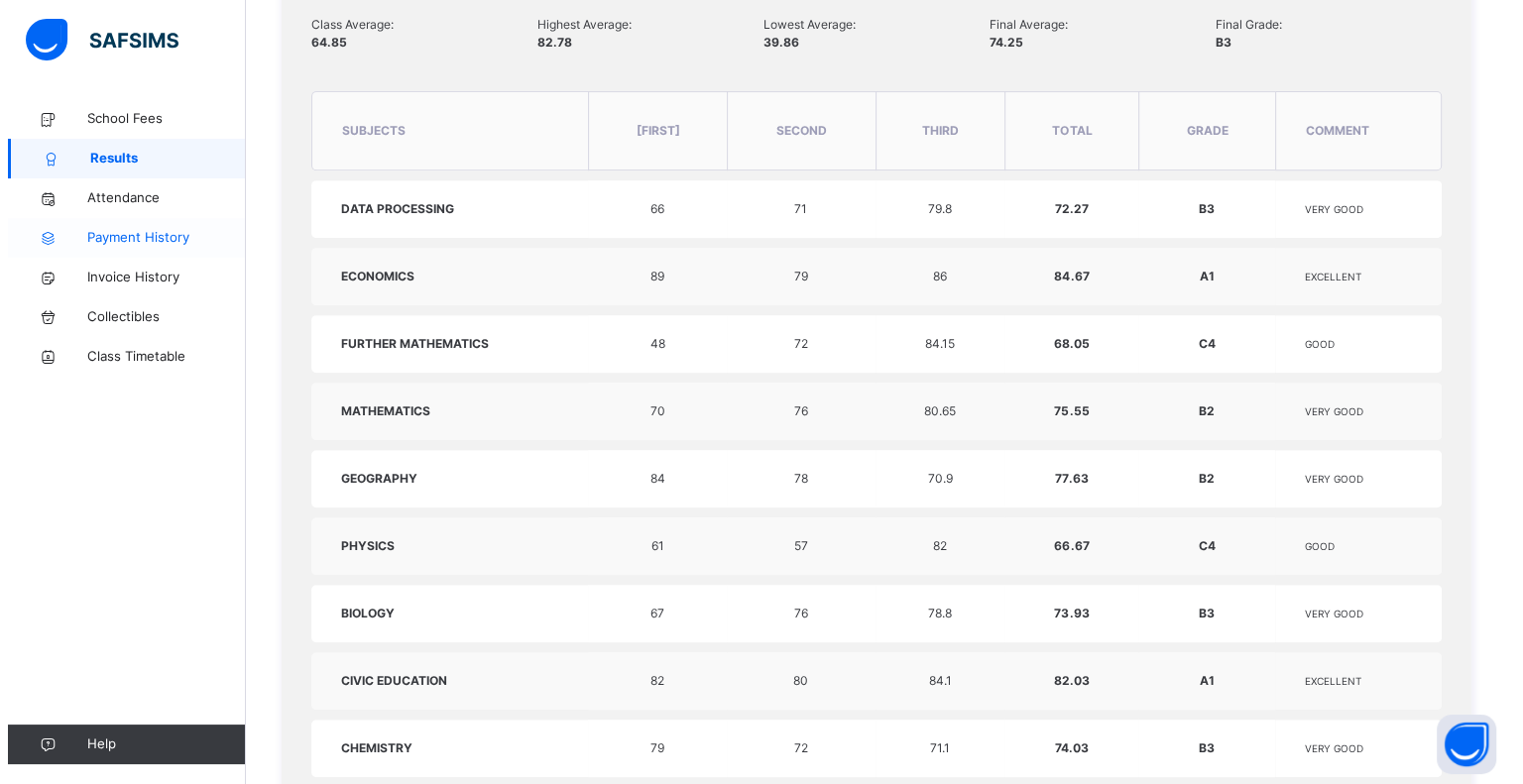scroll, scrollTop: 0, scrollLeft: 0, axis: both 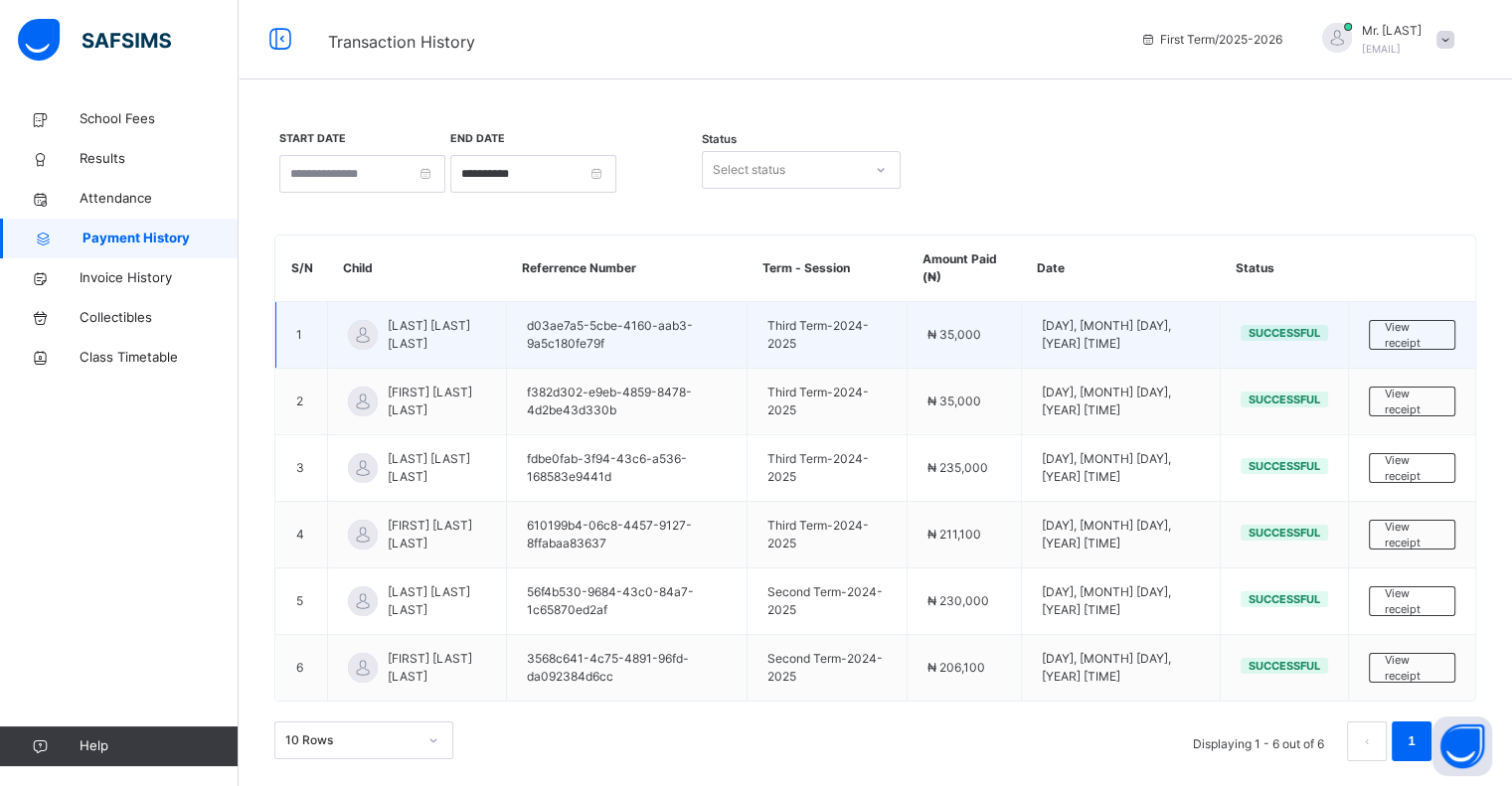 click on "d03ae7a5-5cbe-4160-aab3-9a5c180fe79f" at bounding box center (627, 335) 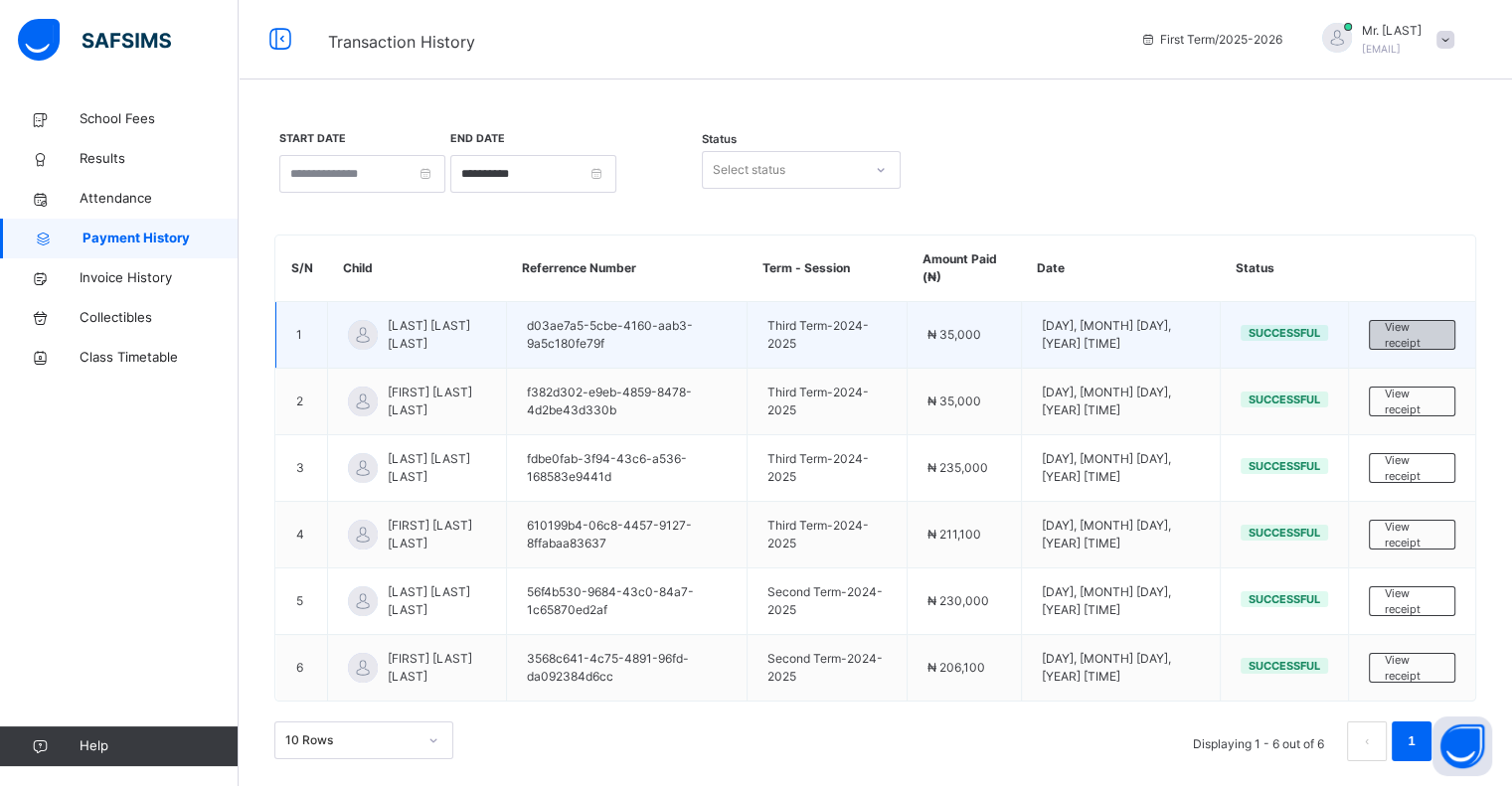 click on "View receipt" at bounding box center [1412, 335] 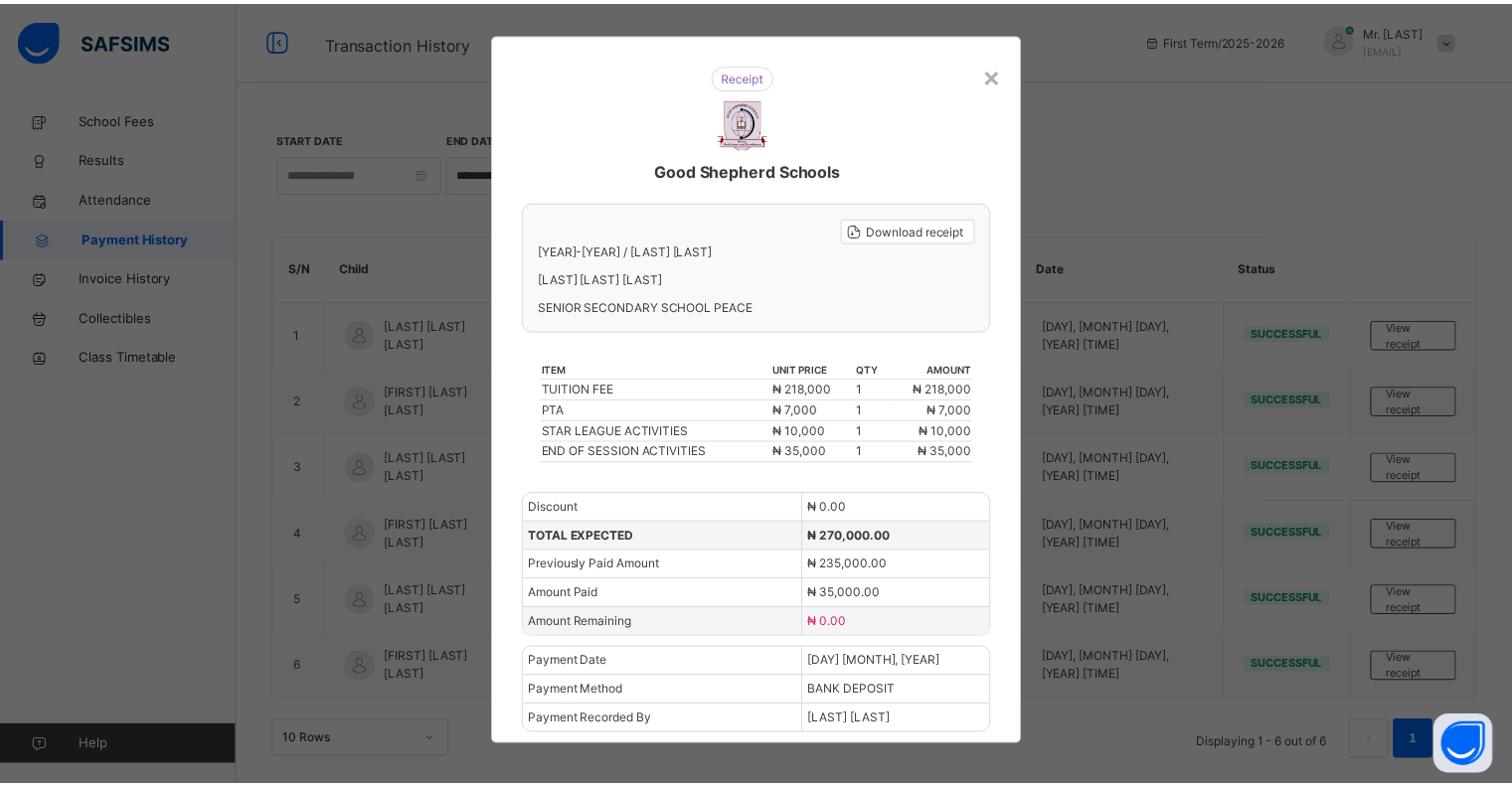 scroll, scrollTop: 23, scrollLeft: 0, axis: vertical 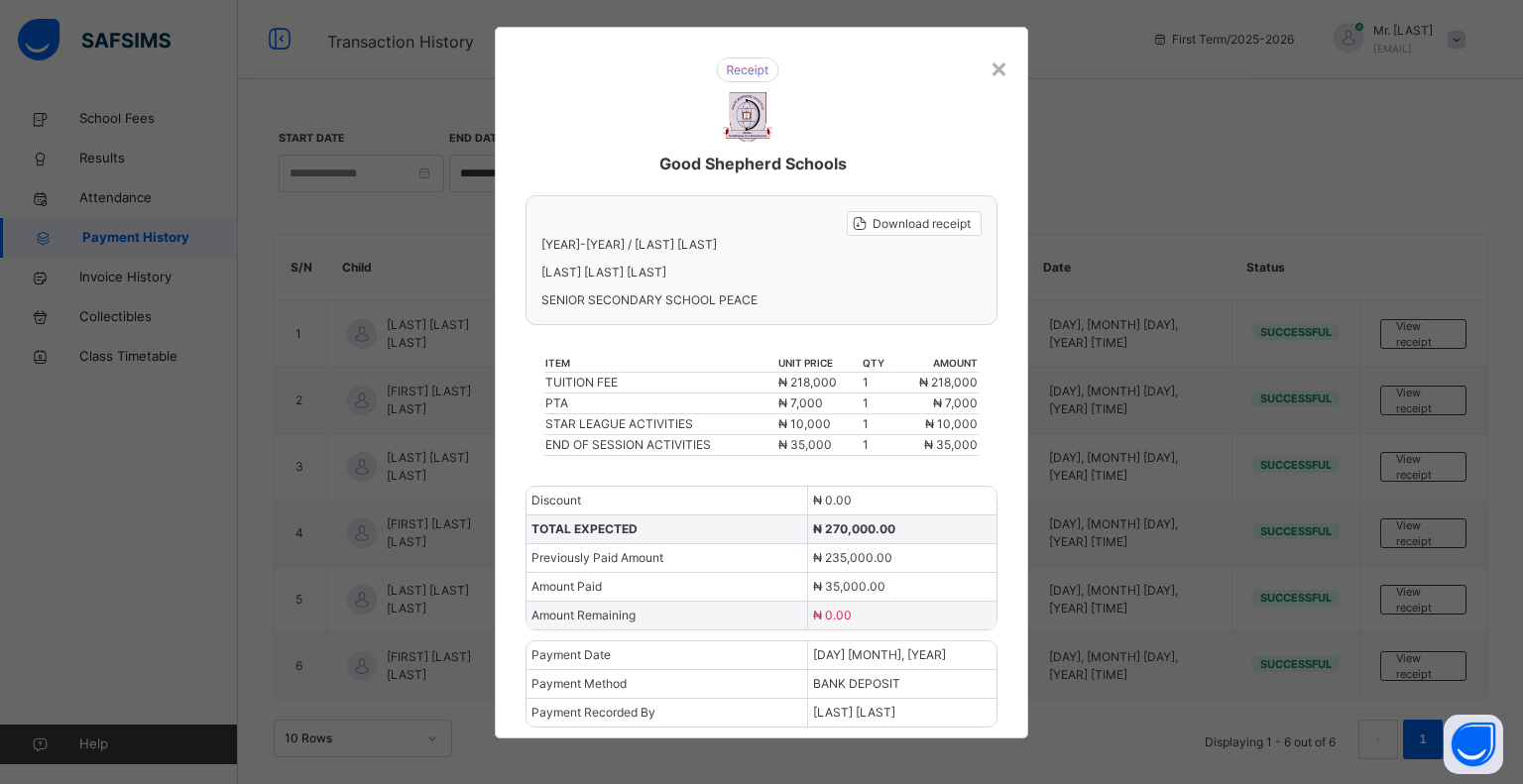 click on "× Good Shepherd Schools Download receipt [YEAR]-[YEAR] / [LAST] [LAST] [FIRST] [LAST] [LAST] SENIOR SECONDARY SCHOOL   PEACE item unit price qty amount TUITION FEE ₦ 218,000   1 ₦ 218,000 PTA ₦ 7,000   1 ₦ 7,000 STAR LEAGUE ACTIVITIES ₦ 10,000   1 ₦ 10,000 END OF SESSION ACTIVITIES ₦ 35,000   1 ₦ 35,000 Discount ₦ 0.00   TOTAL EXPECTED ₦ 270,000.00   Previously Paid Amount ₦ 235,000.00   Amount Paid ₦ 35,000.00   Amount Remaining ₦ 0.00   Payment Date [DAY] [MONTH], [YEAR]   Payment Method BANK DEPOSIT Payment Recorded By   [LAST] [LAST]" at bounding box center (762, 392) 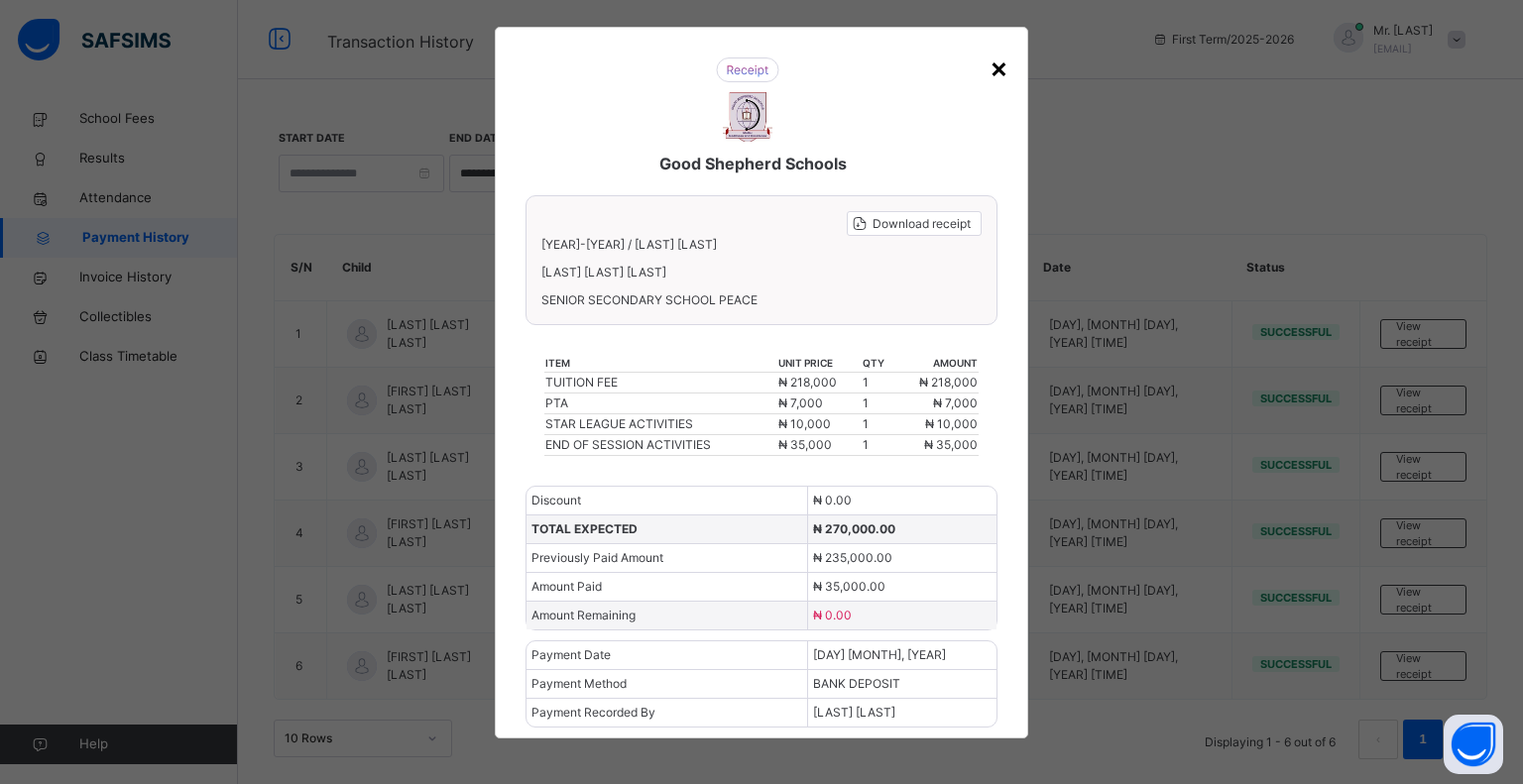 click on "×" at bounding box center [998, 67] 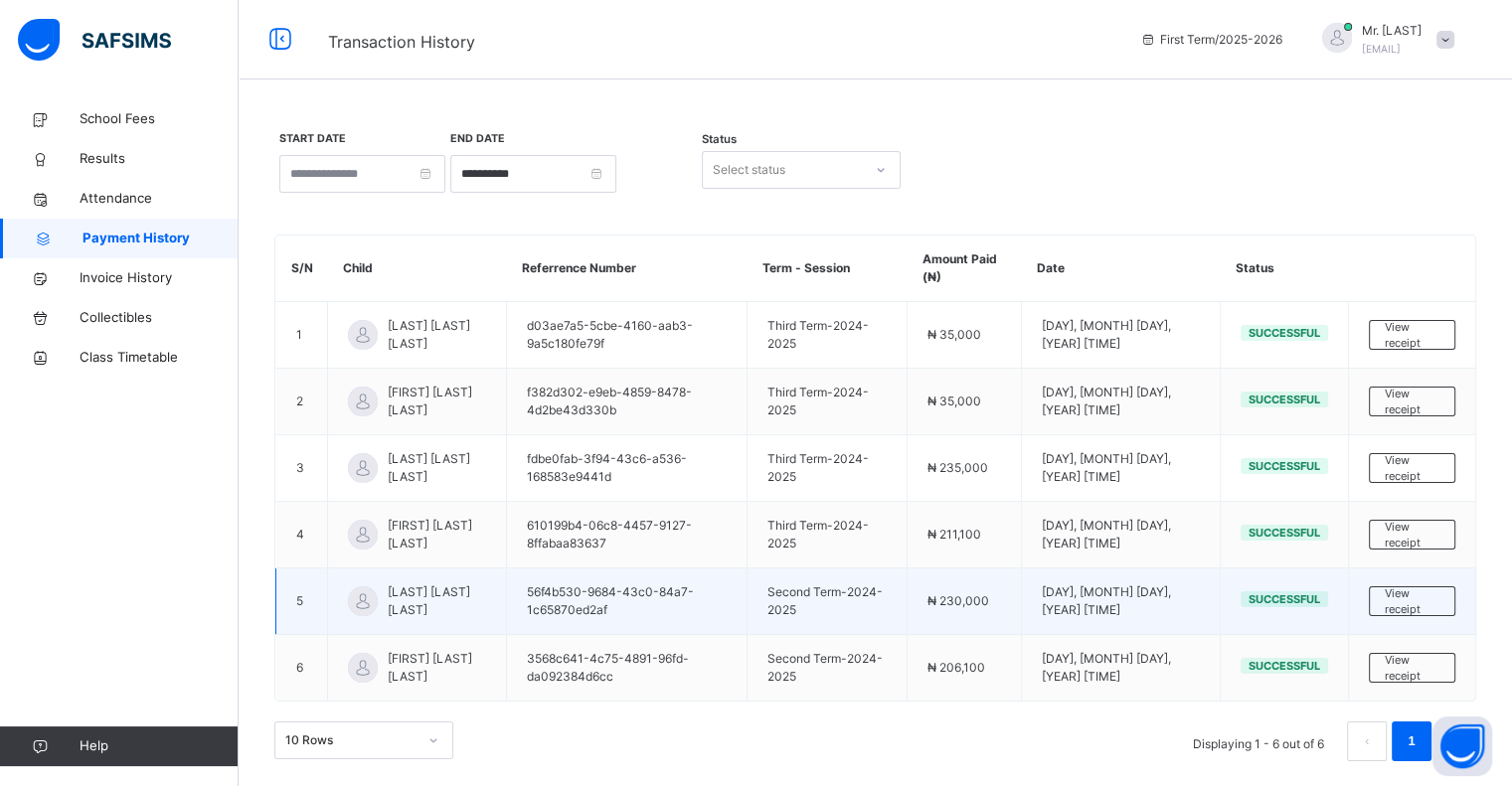 scroll, scrollTop: 3, scrollLeft: 0, axis: vertical 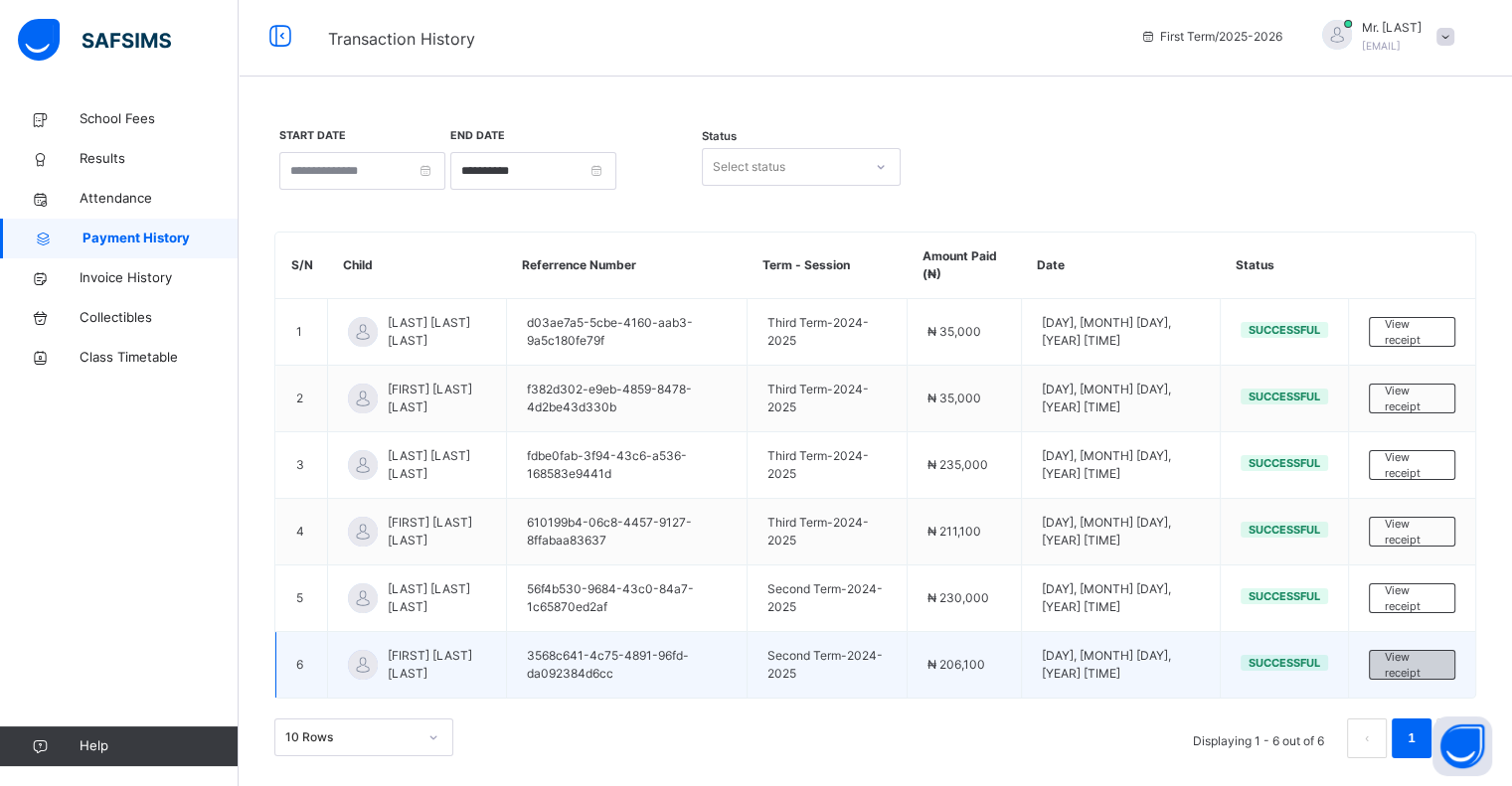 click on "View receipt" at bounding box center (1412, 665) 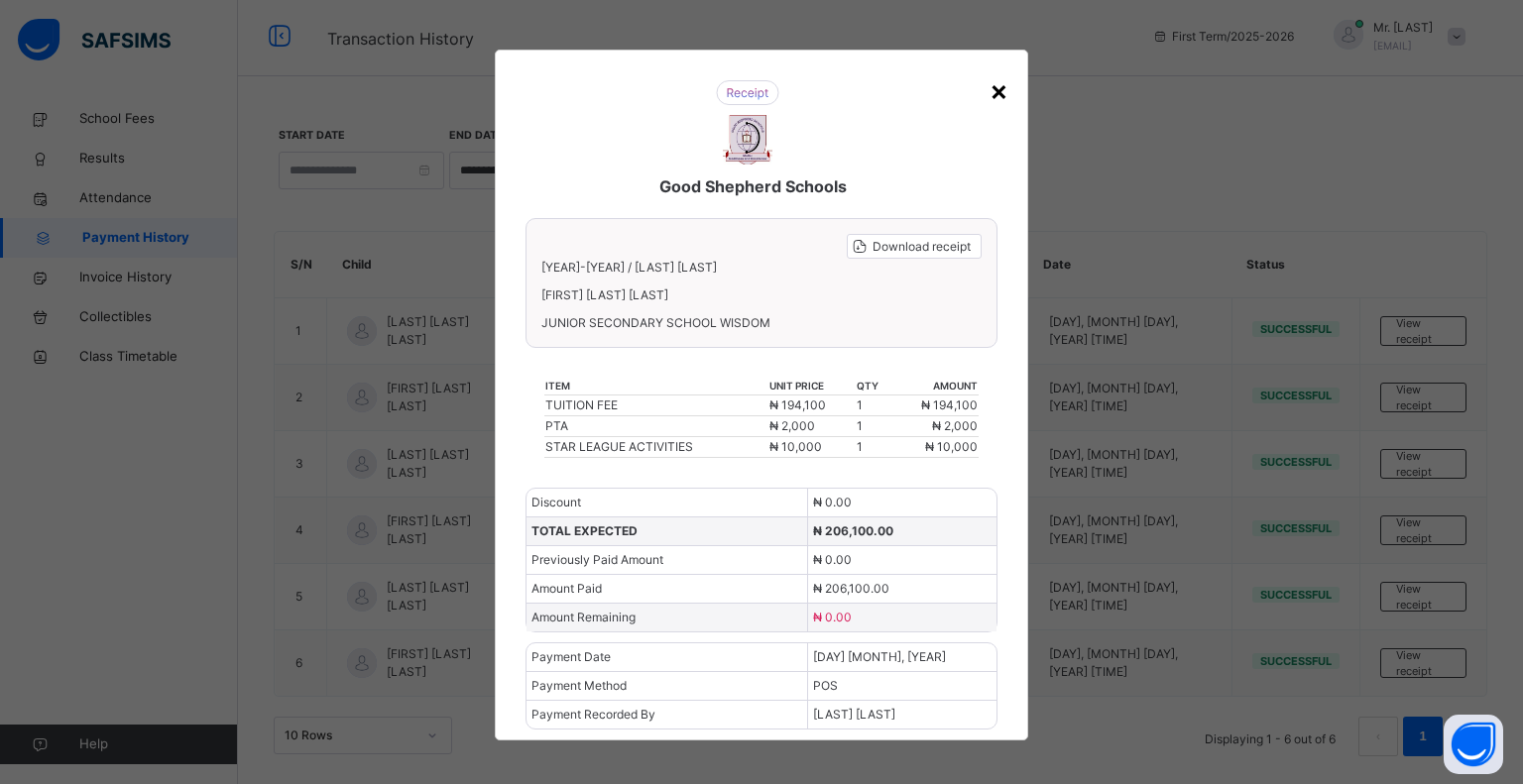 click on "×" at bounding box center [998, 90] 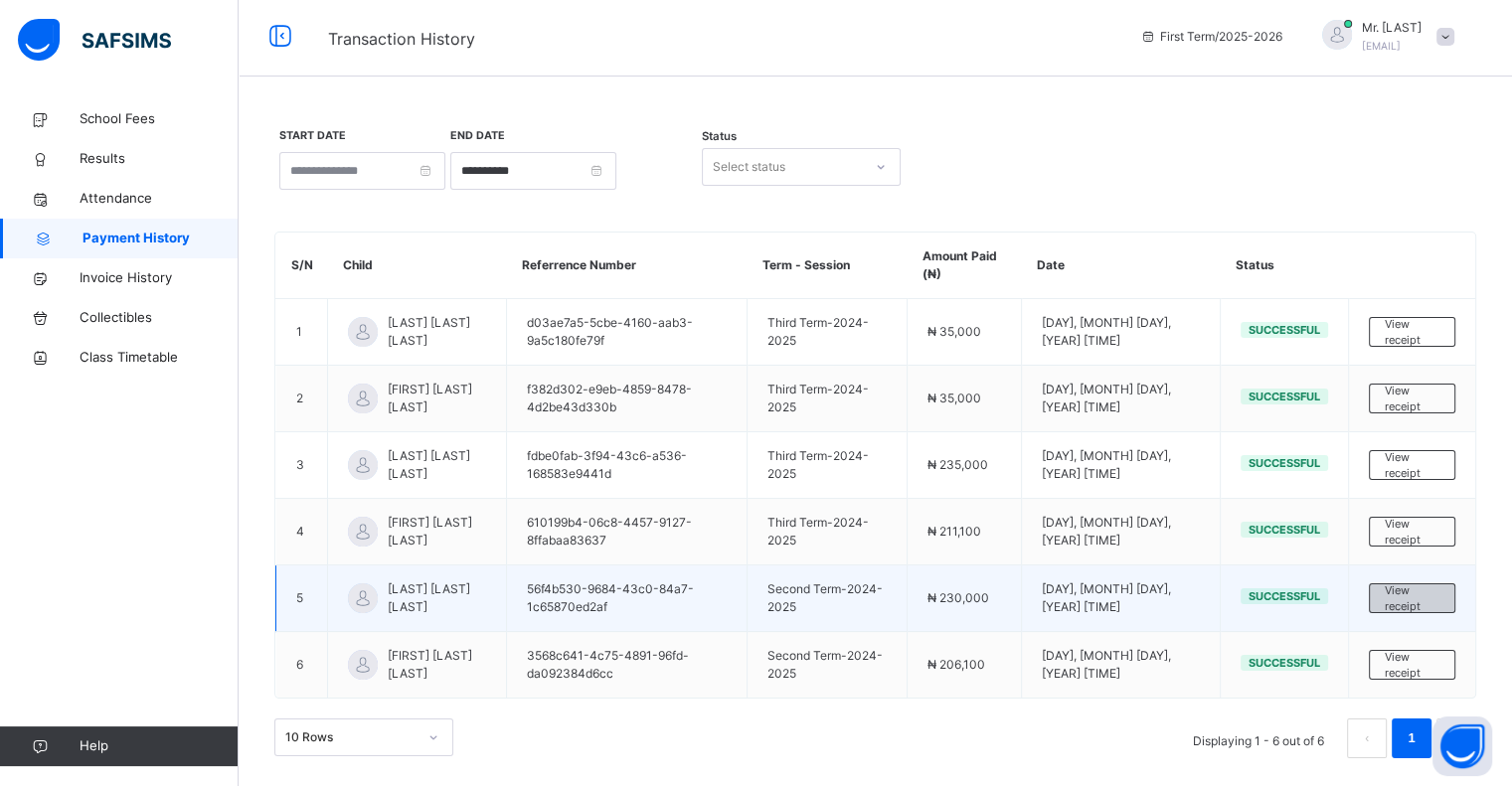 click on "View receipt" at bounding box center (1412, 598) 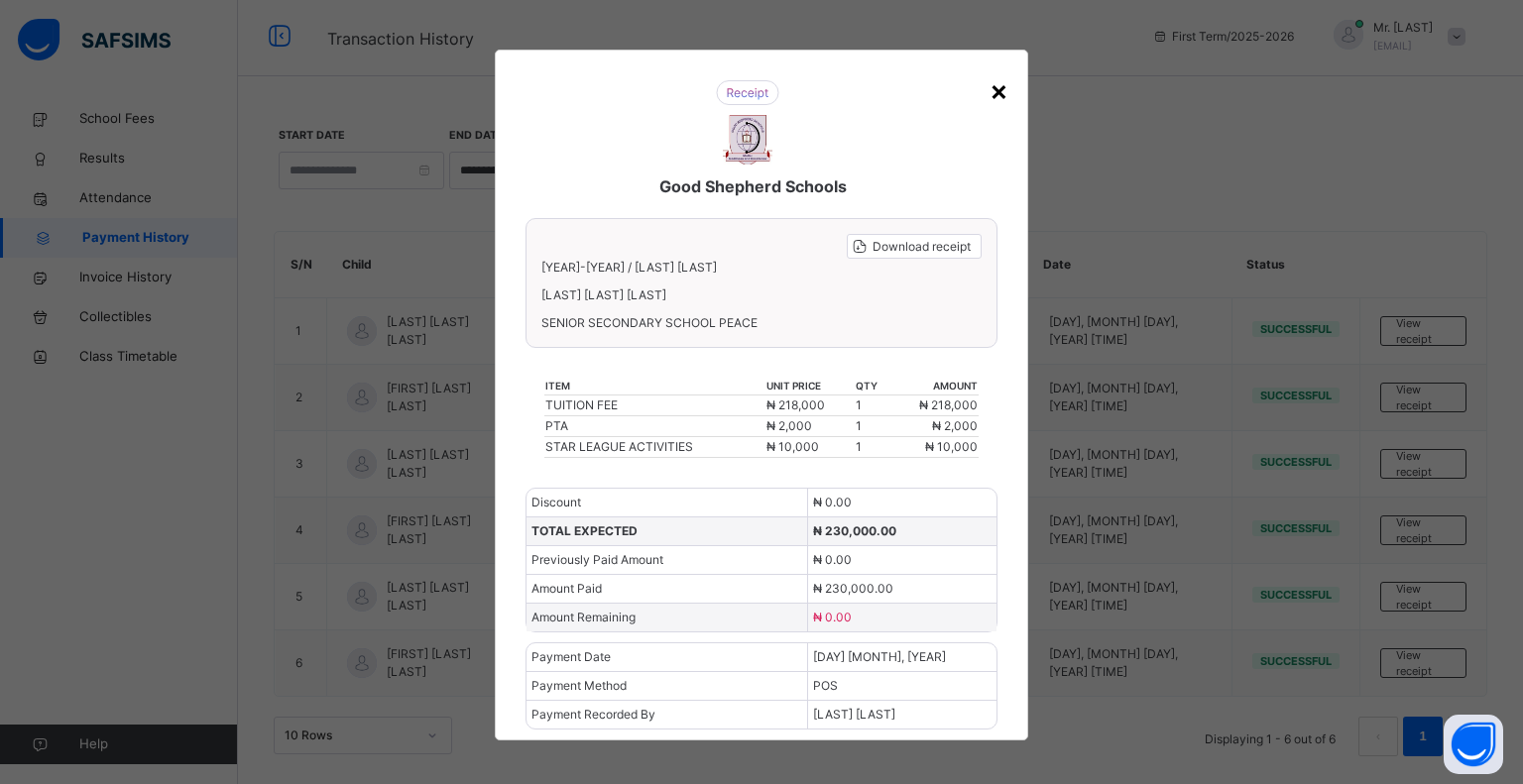 click on "×" at bounding box center (998, 90) 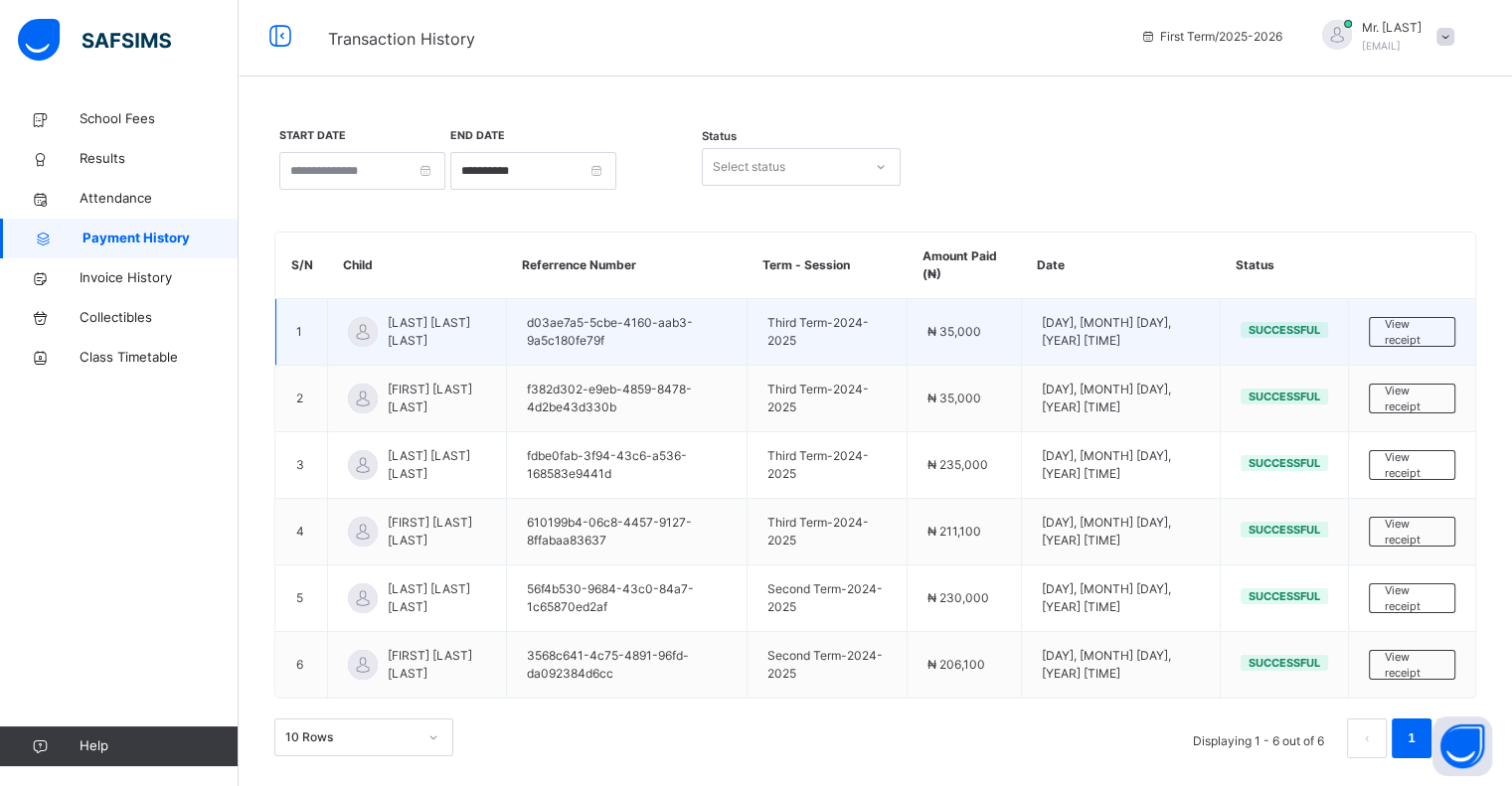 drag, startPoint x: 1454, startPoint y: 748, endPoint x: 1296, endPoint y: 297, distance: 477.8755 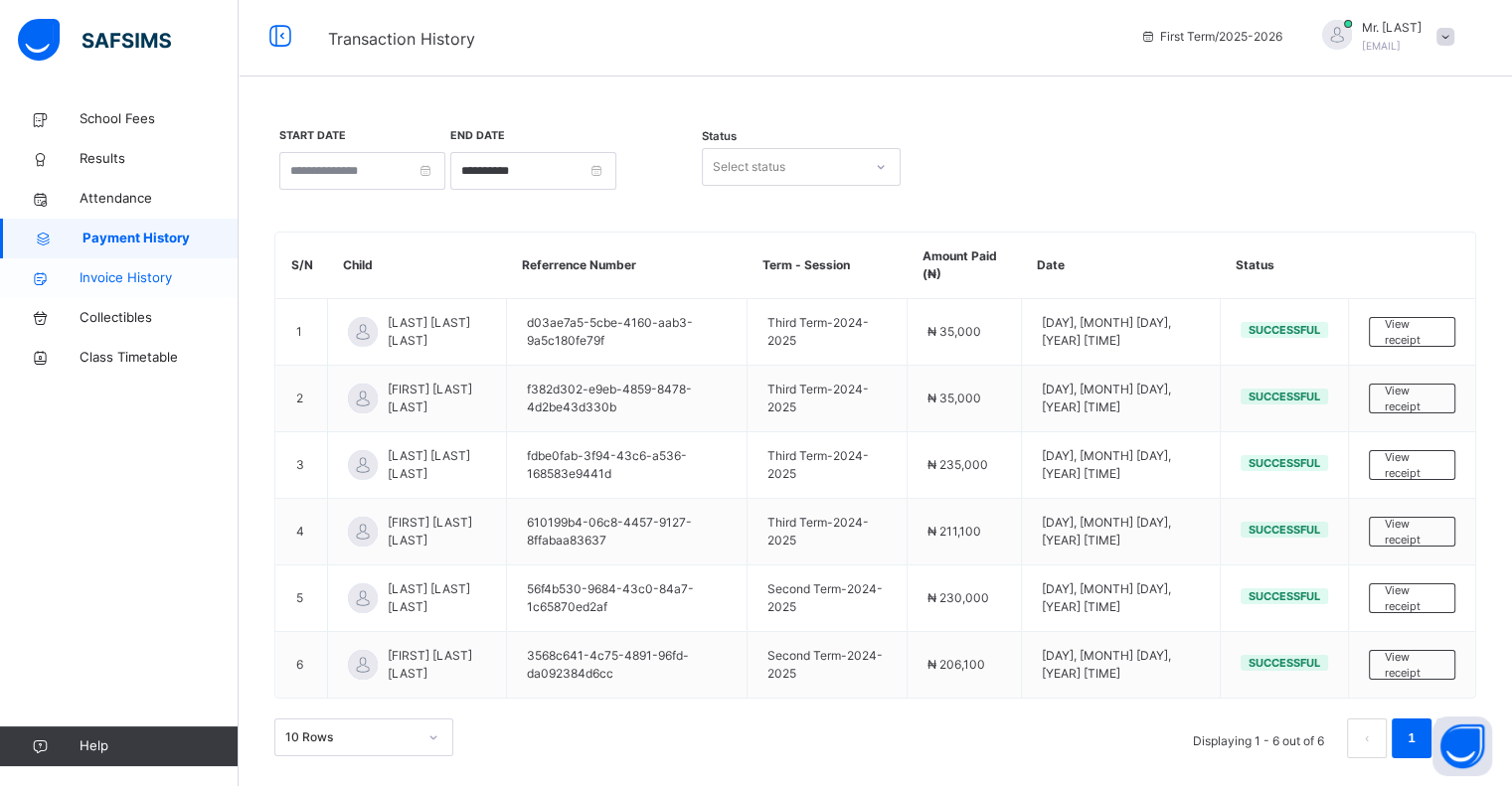 click on "Invoice History" at bounding box center [159, 278] 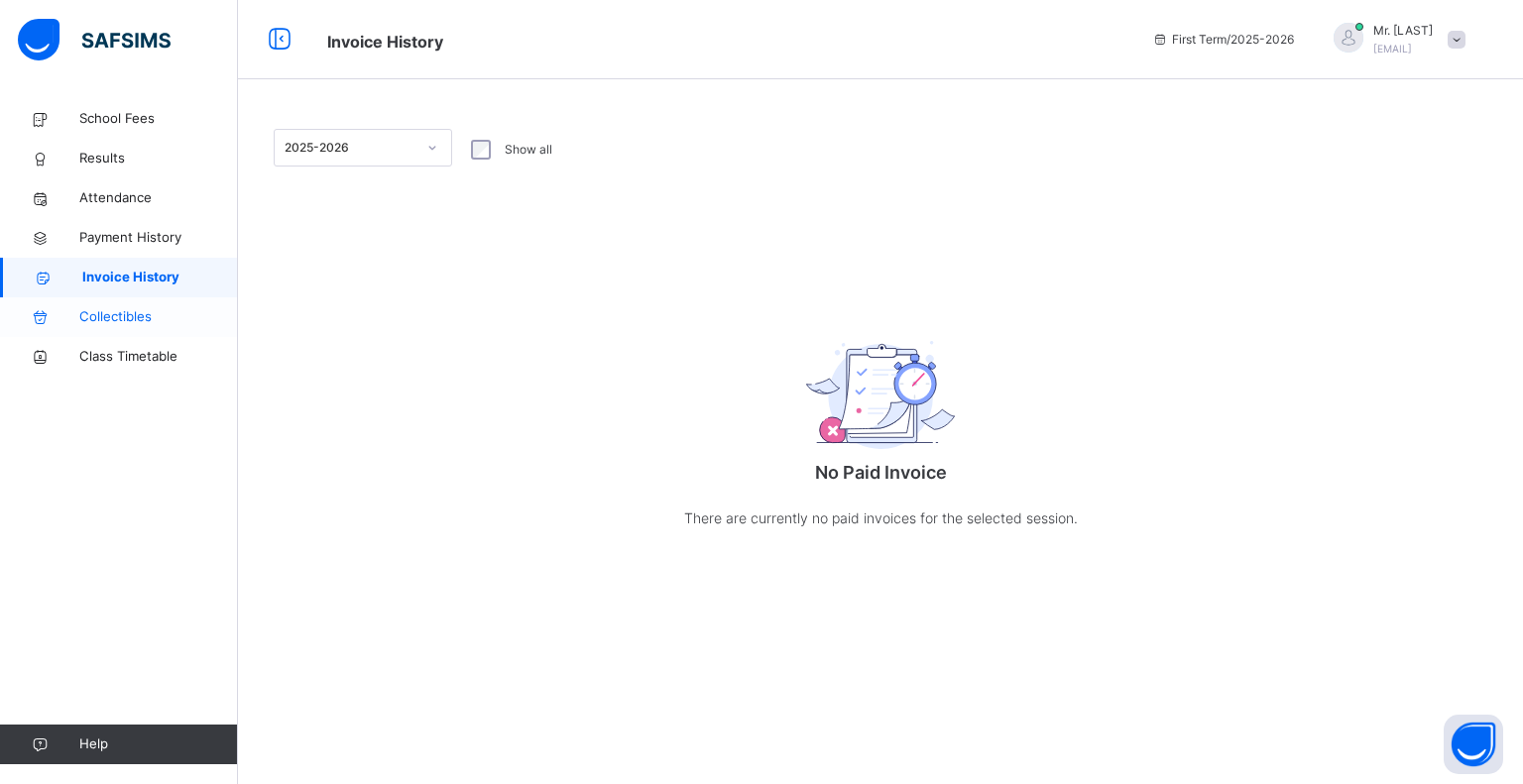 click on "Collectibles" at bounding box center (159, 317) 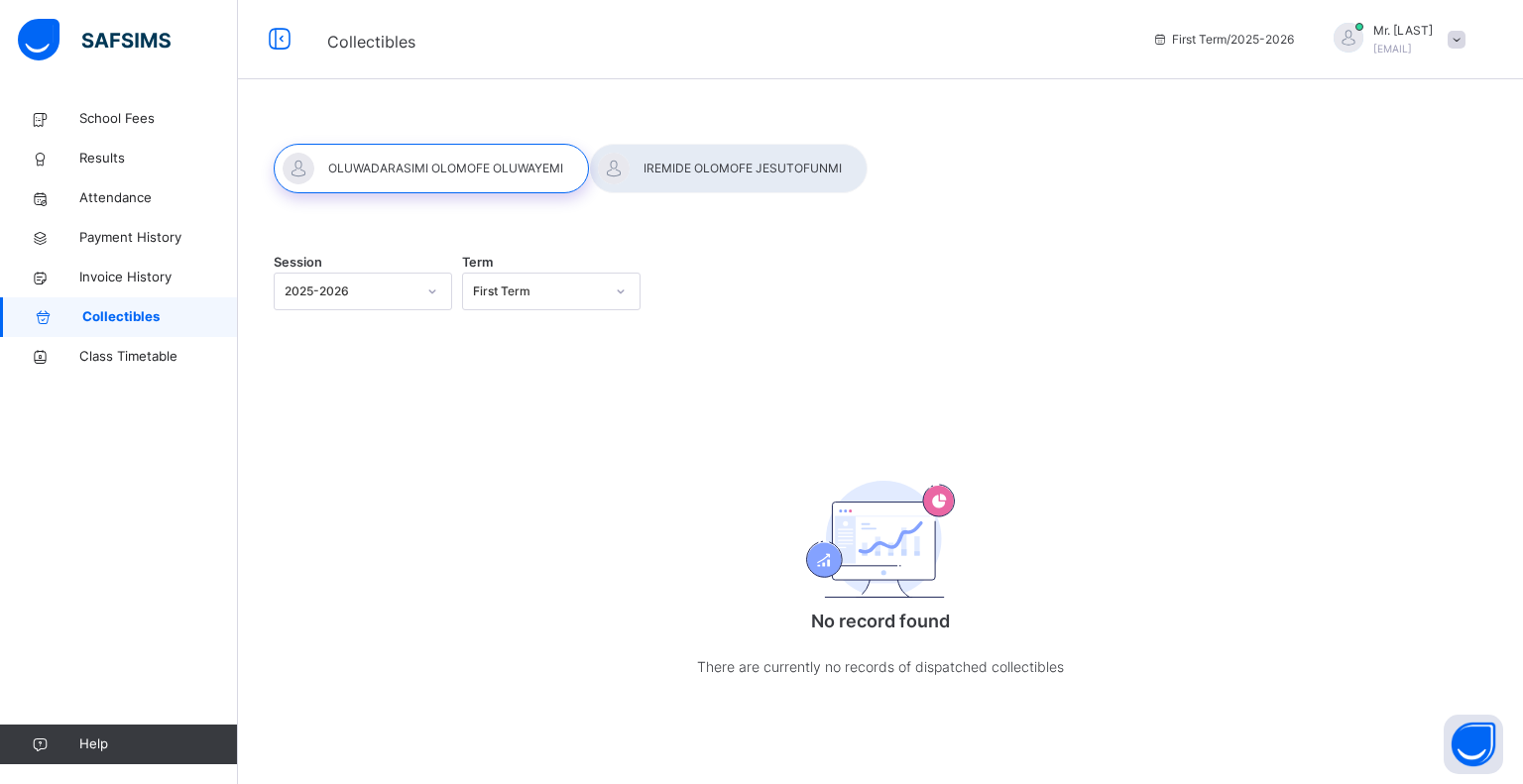 click on "2025-2026" at bounding box center [350, 291] 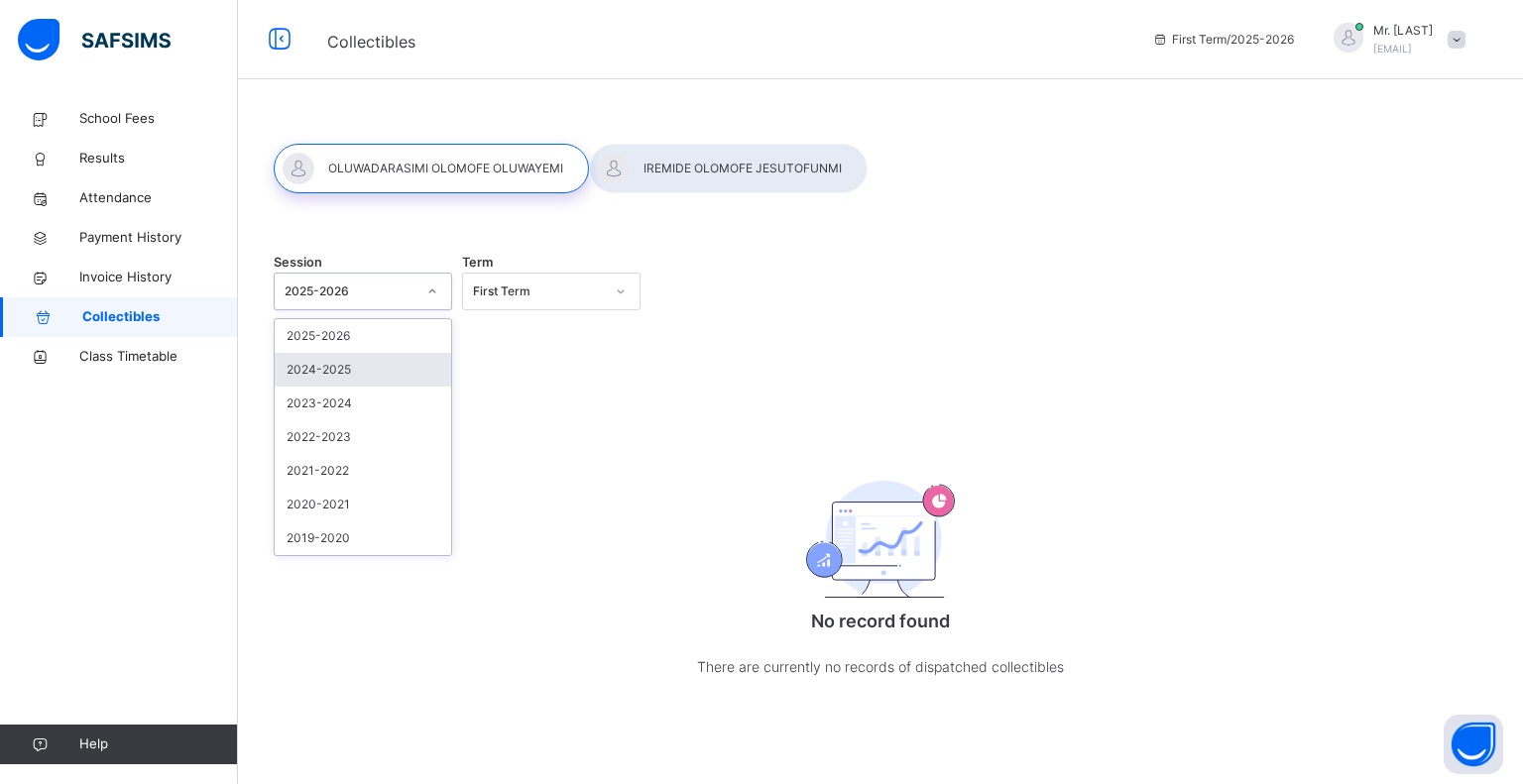 click on "2024-2025" at bounding box center (363, 370) 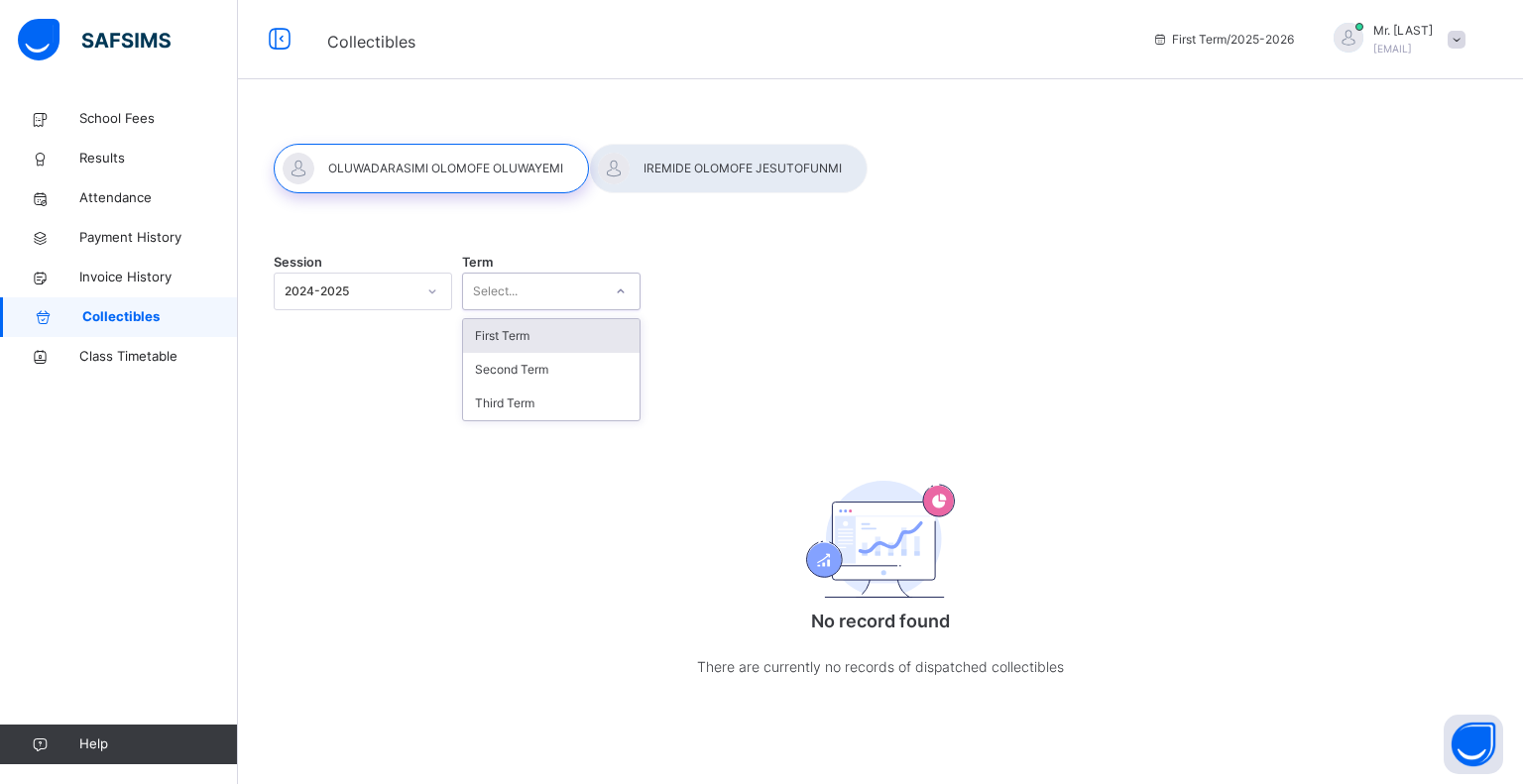click on "Select..." at bounding box center [495, 291] 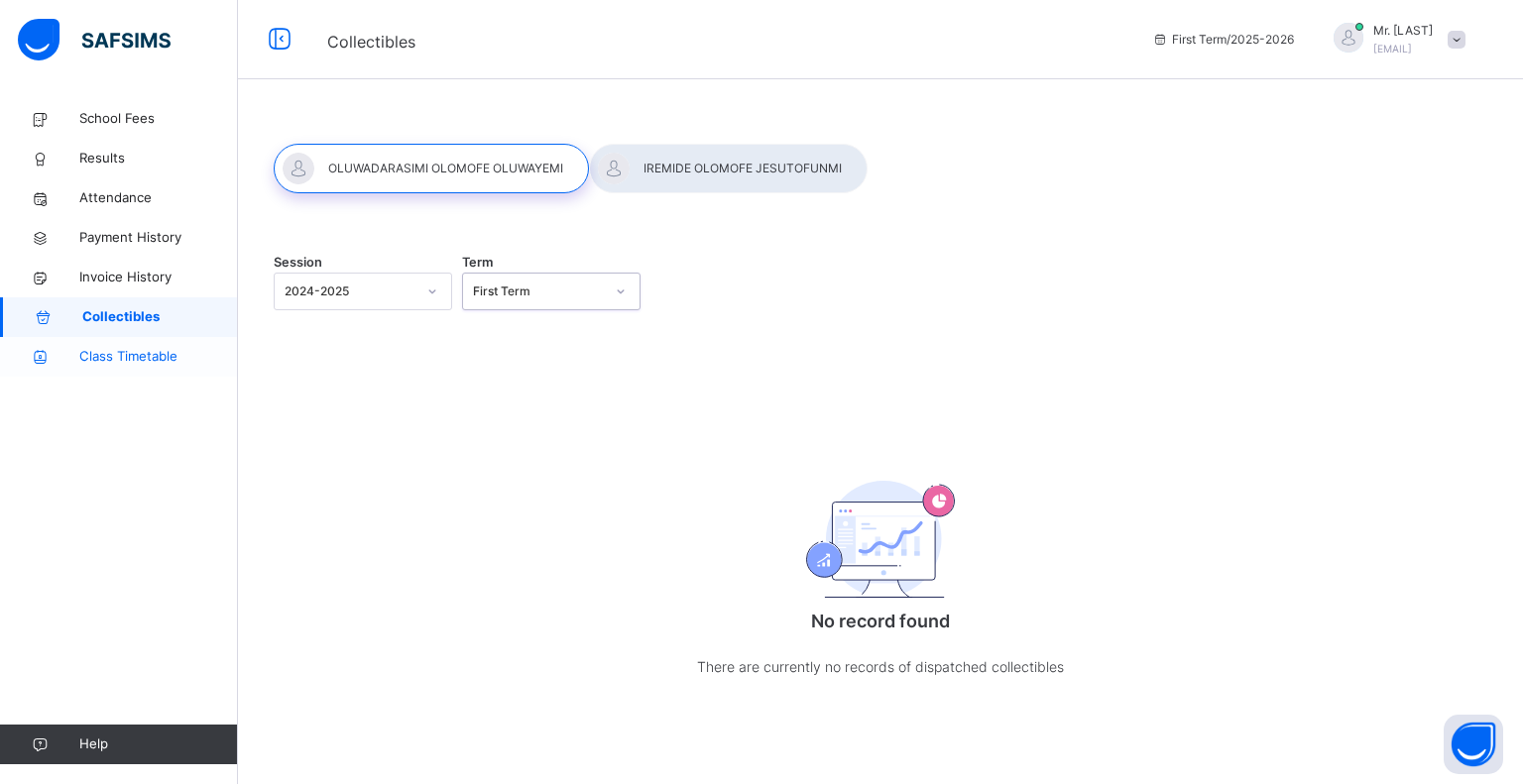 click on "Class Timetable" at bounding box center (159, 357) 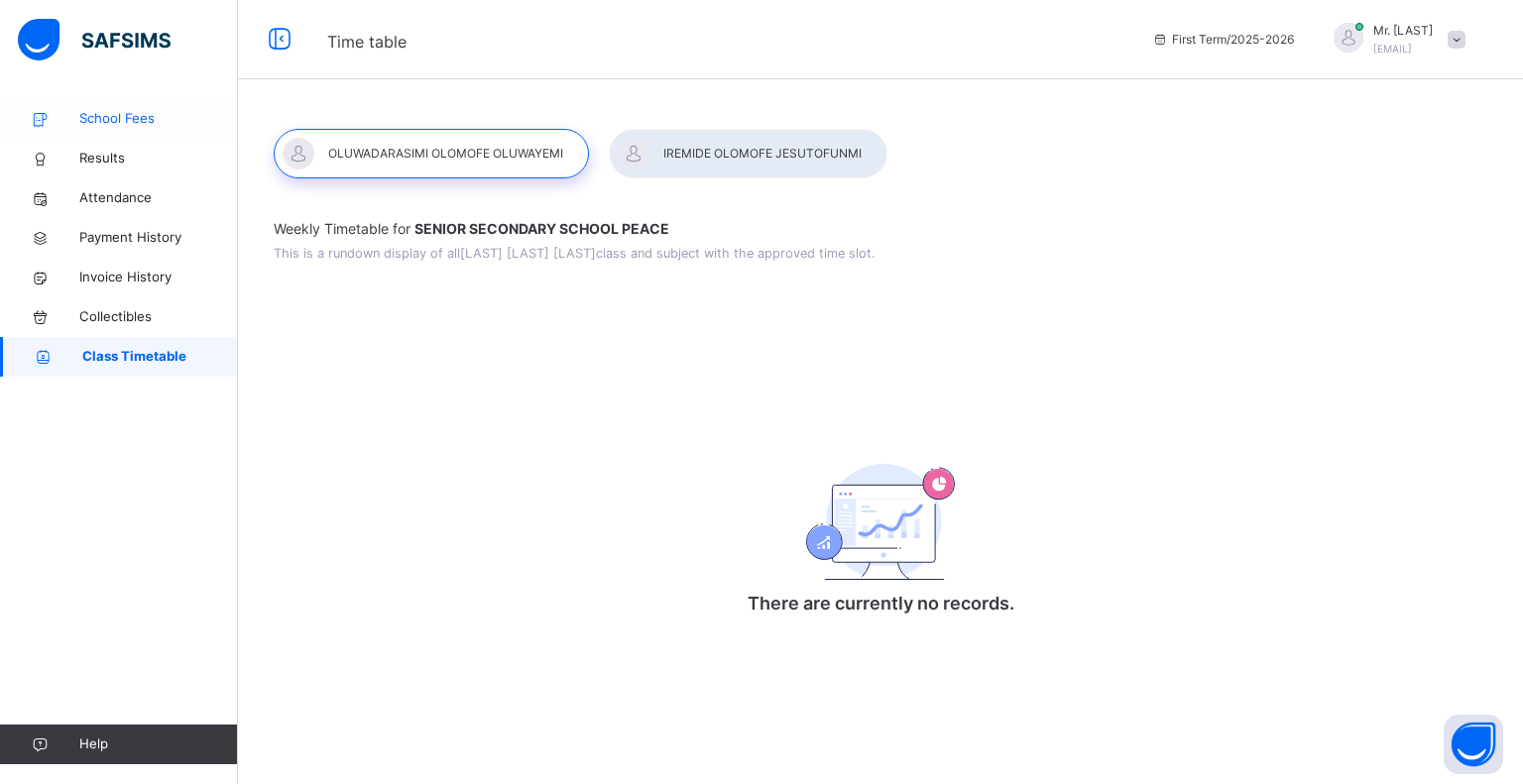 click on "School Fees" at bounding box center [159, 119] 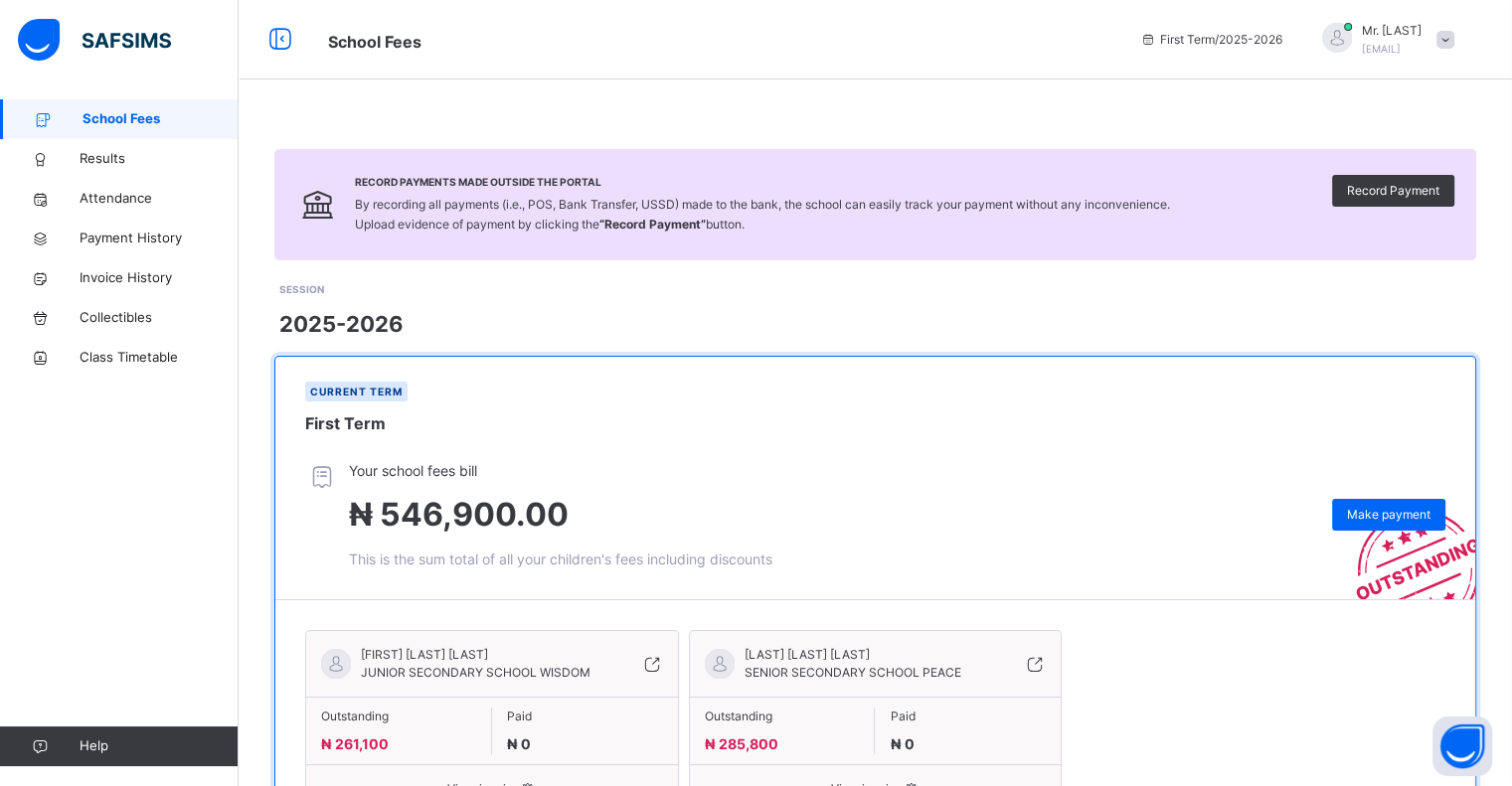 scroll, scrollTop: 112, scrollLeft: 0, axis: vertical 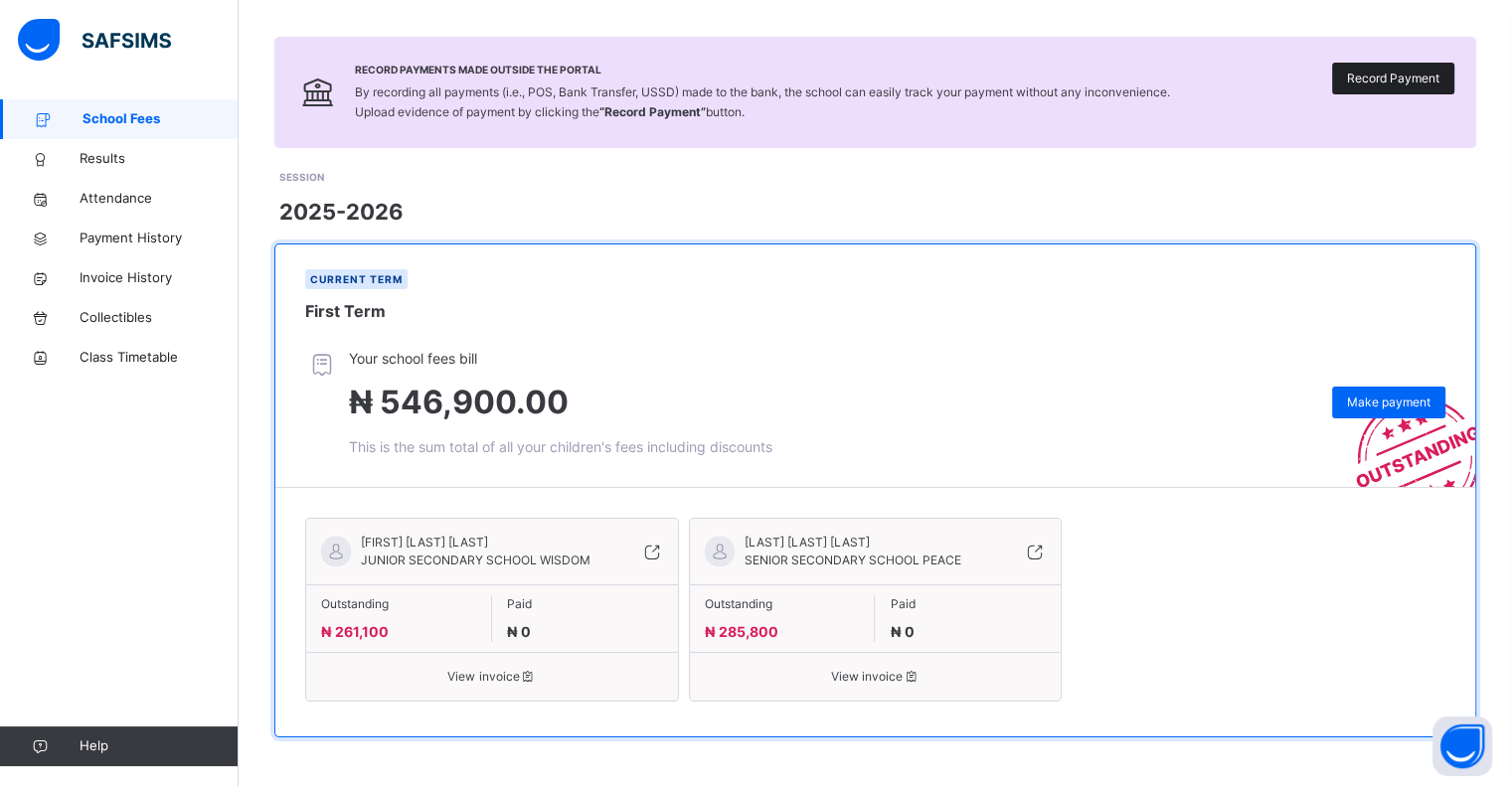 click on "Record Payment" at bounding box center (1393, 79) 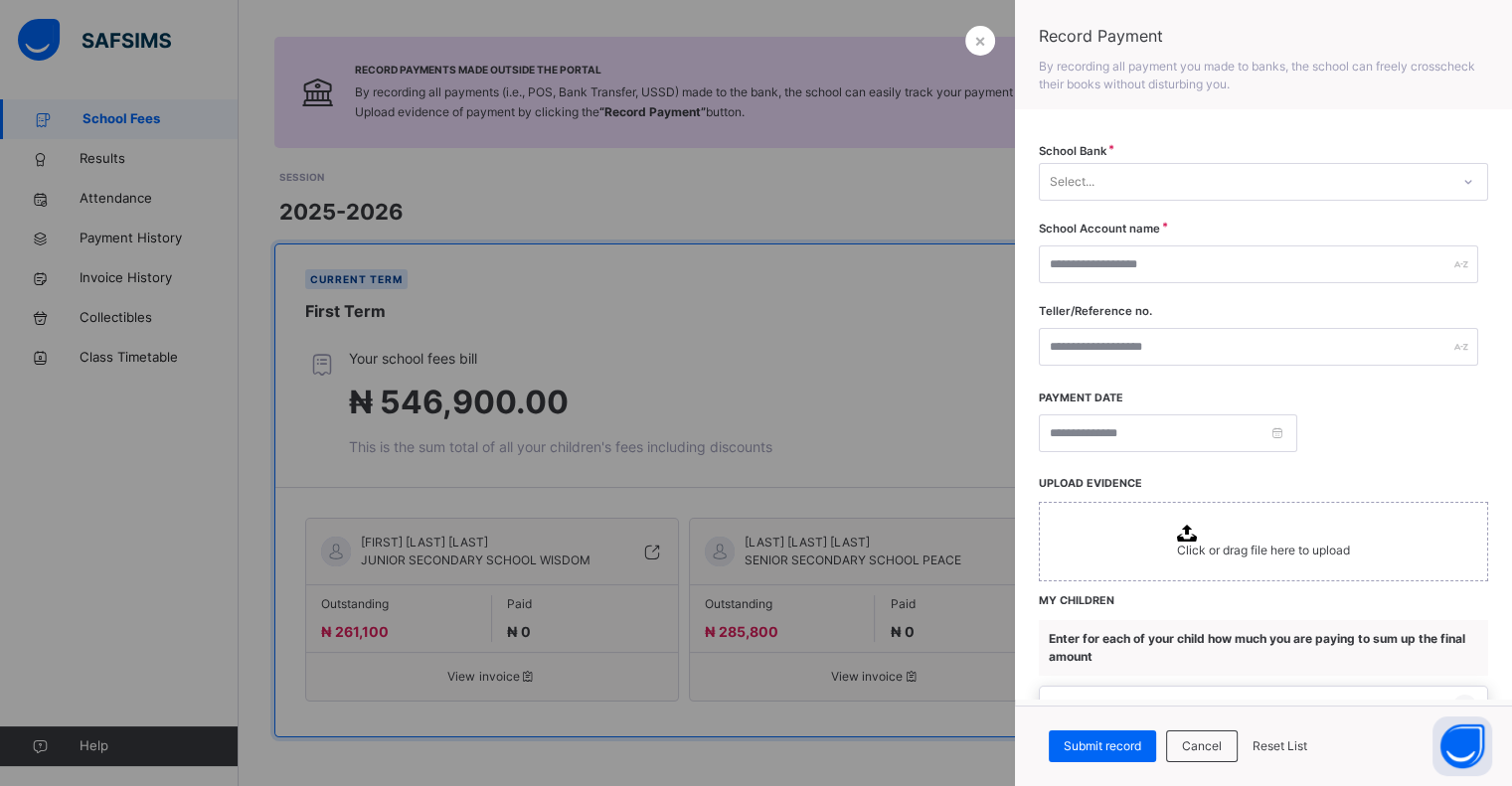 click at bounding box center [756, 393] 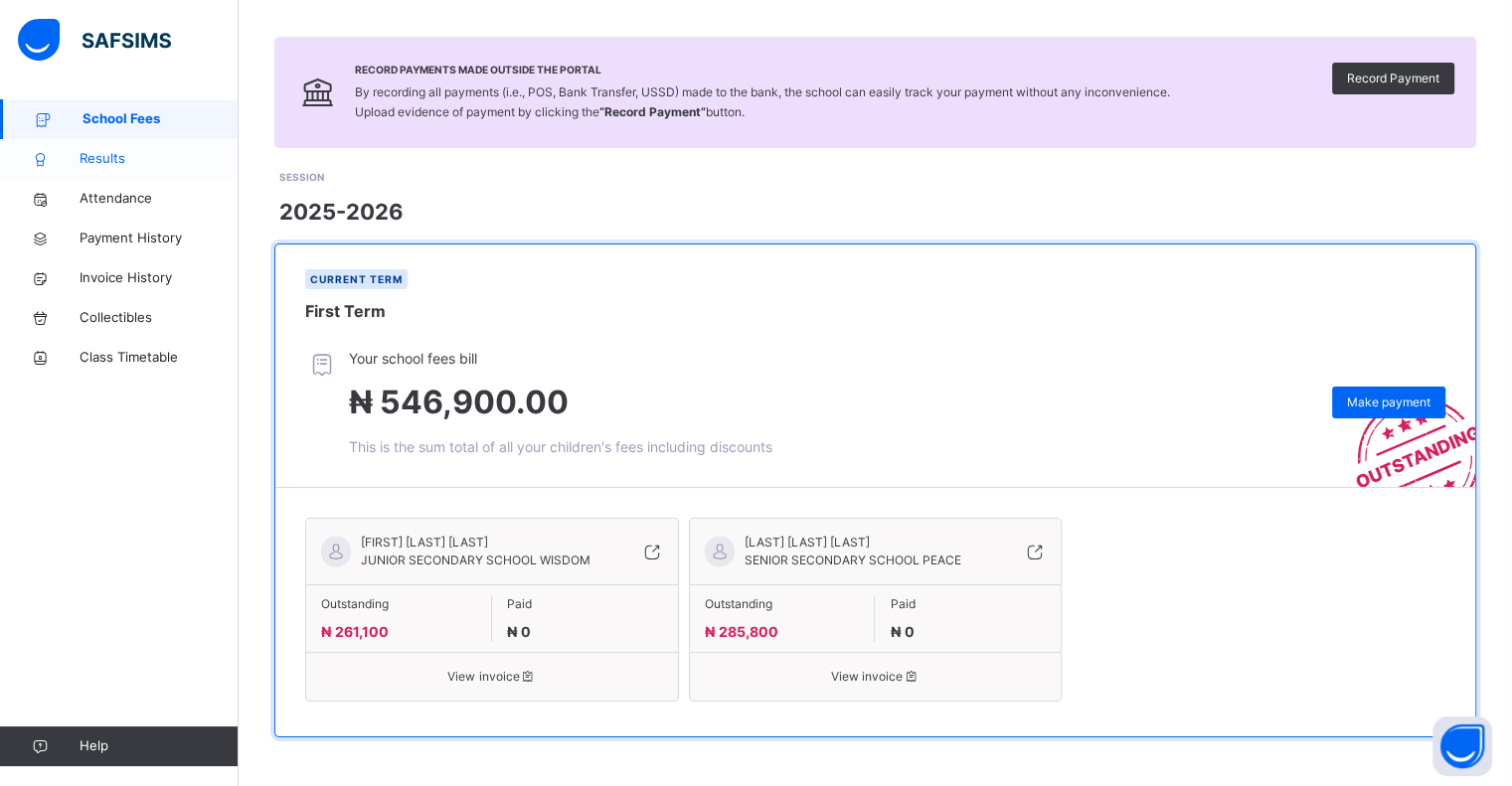 click on "Results" at bounding box center [159, 159] 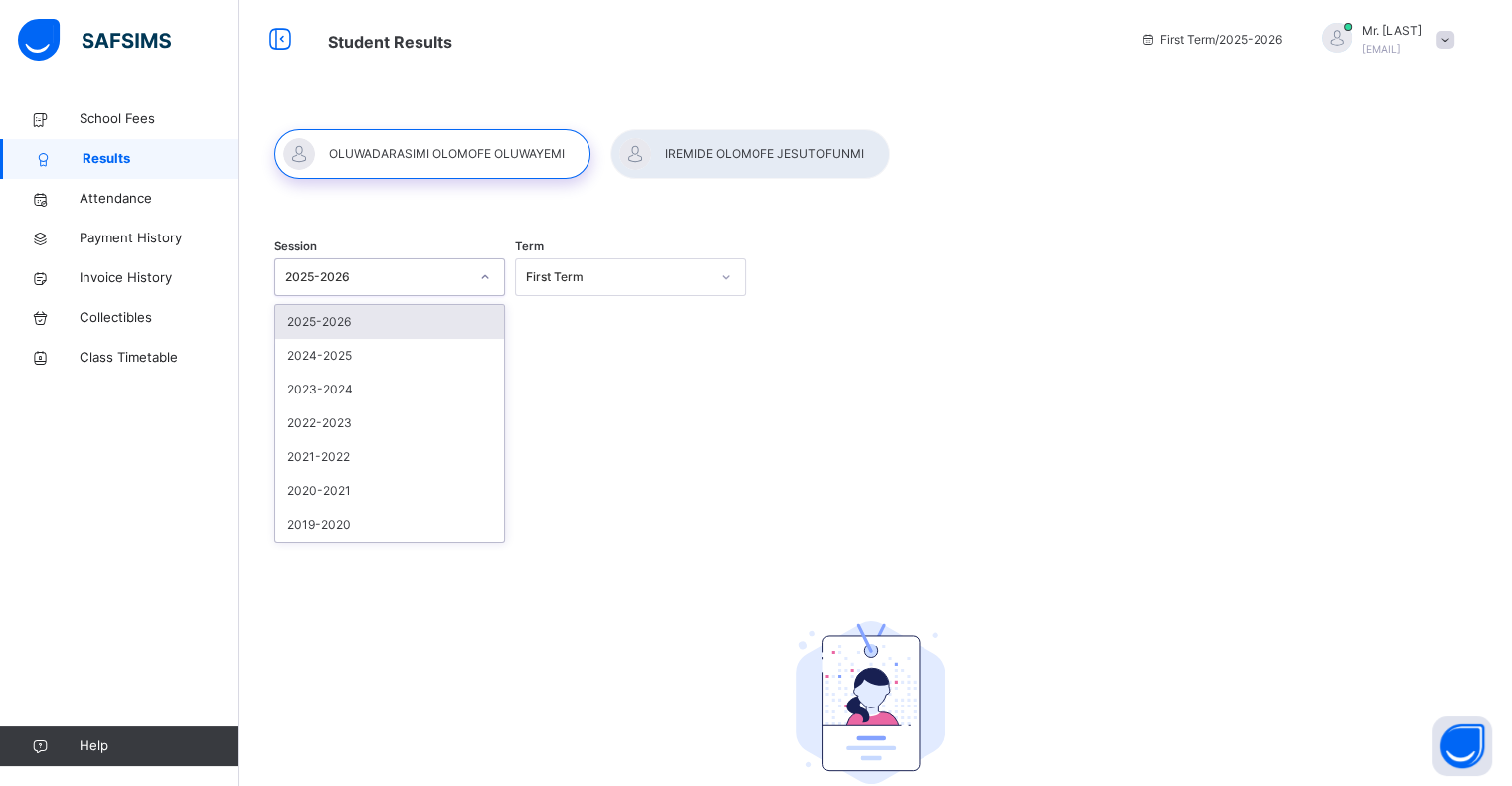 click on "2025-2026" at bounding box center [371, 277] 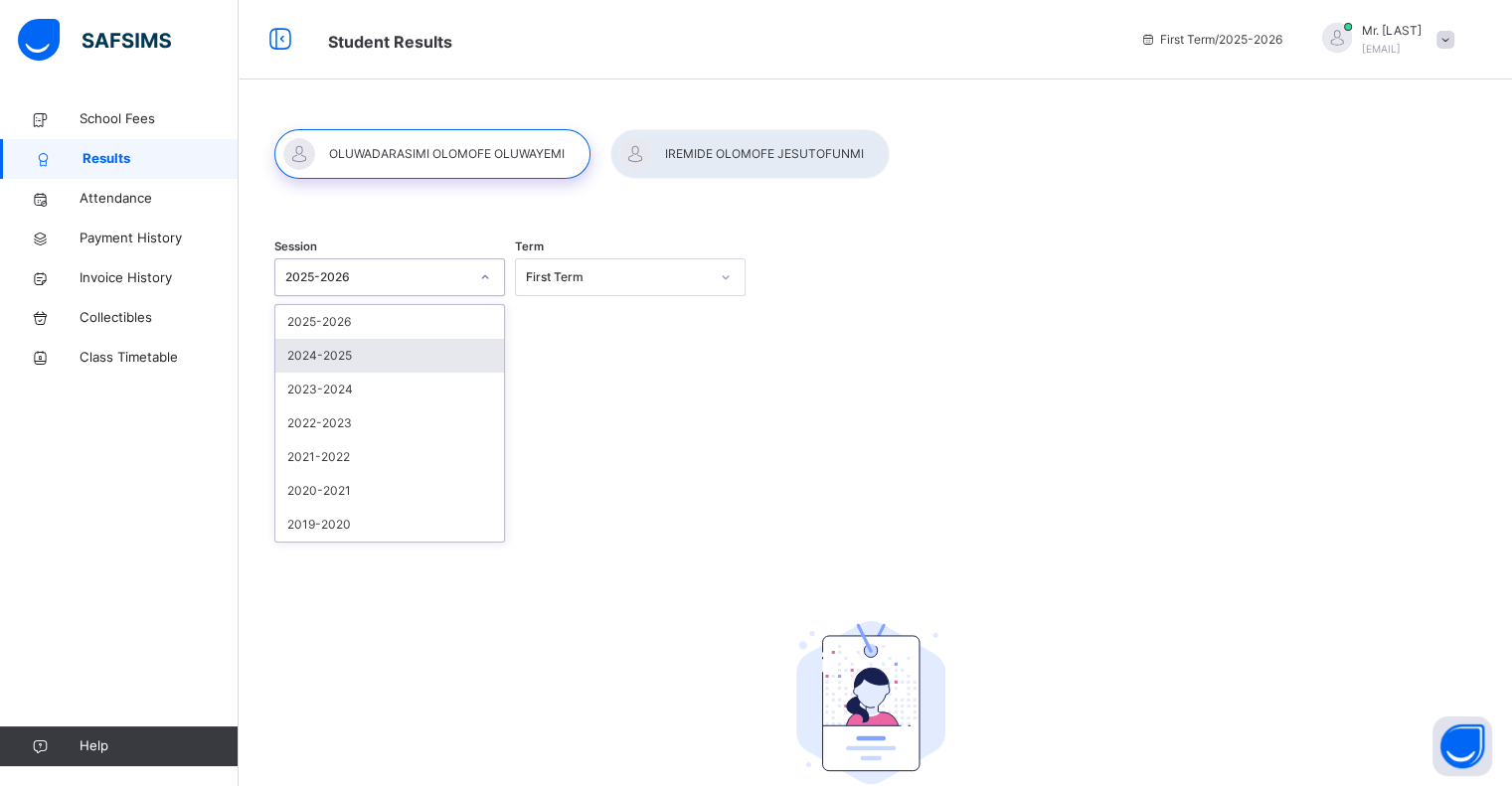 click on "2024-2025" at bounding box center [390, 356] 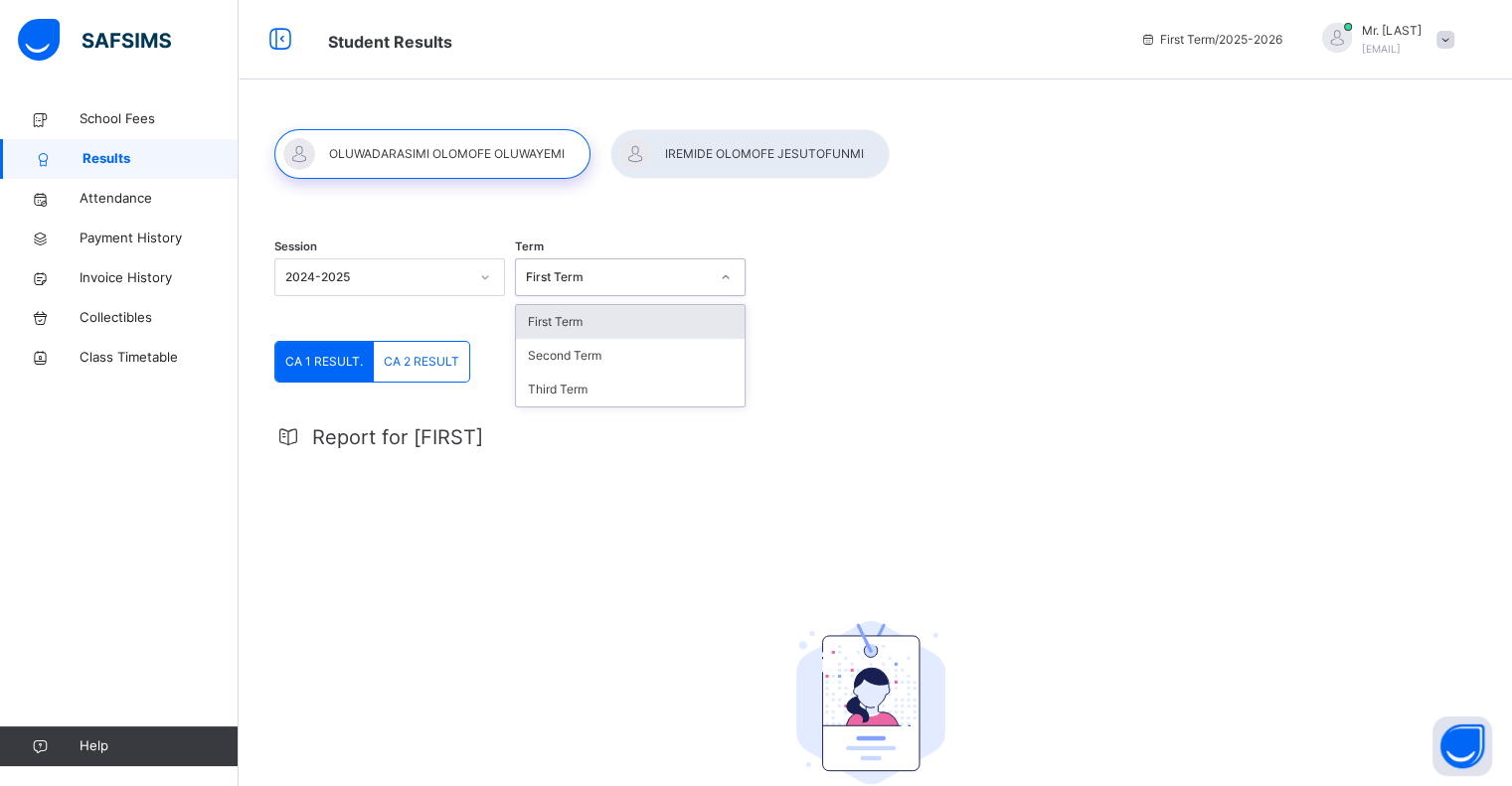 click on "First Term" at bounding box center (617, 277) 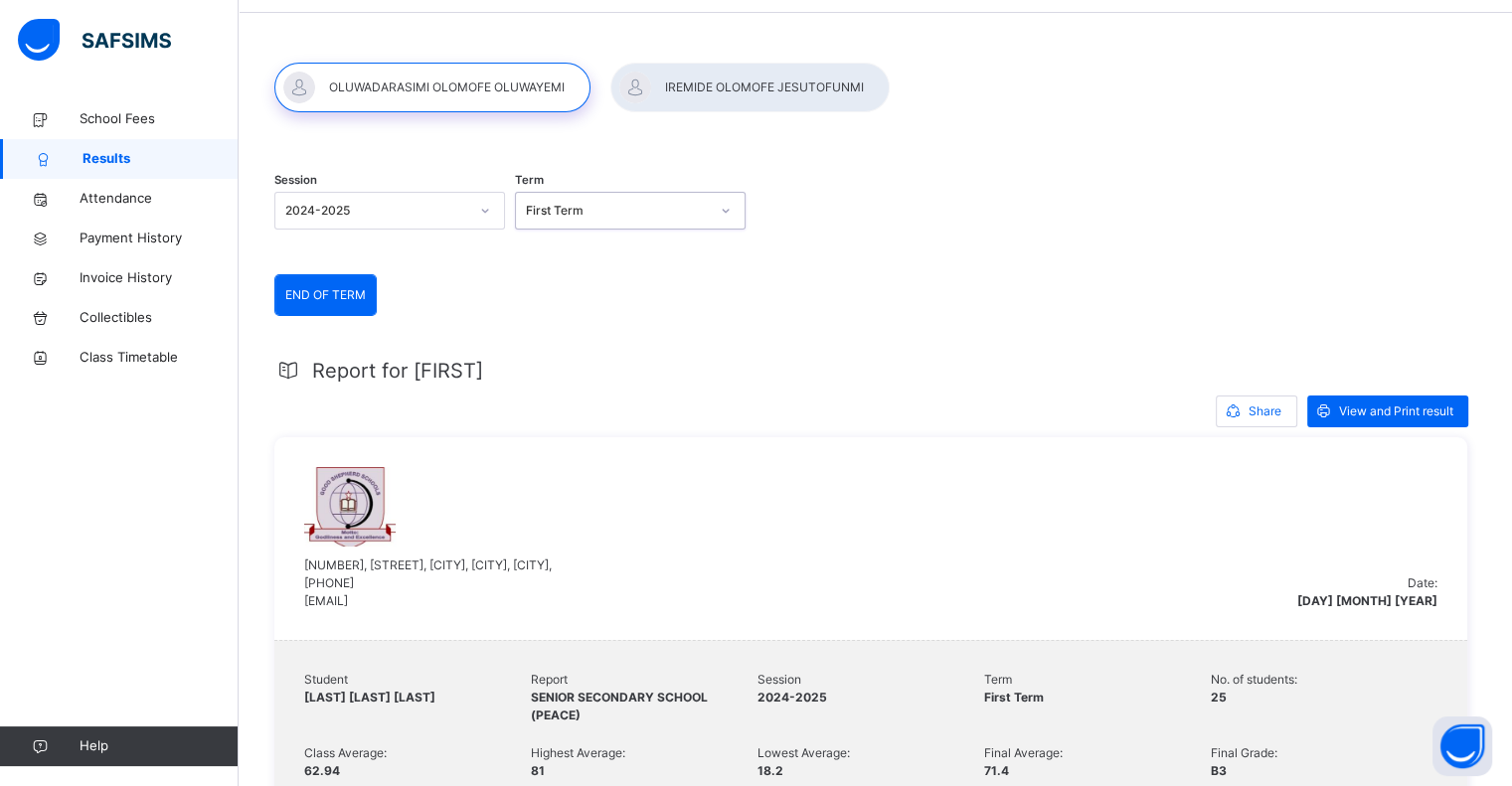 scroll, scrollTop: 35, scrollLeft: 0, axis: vertical 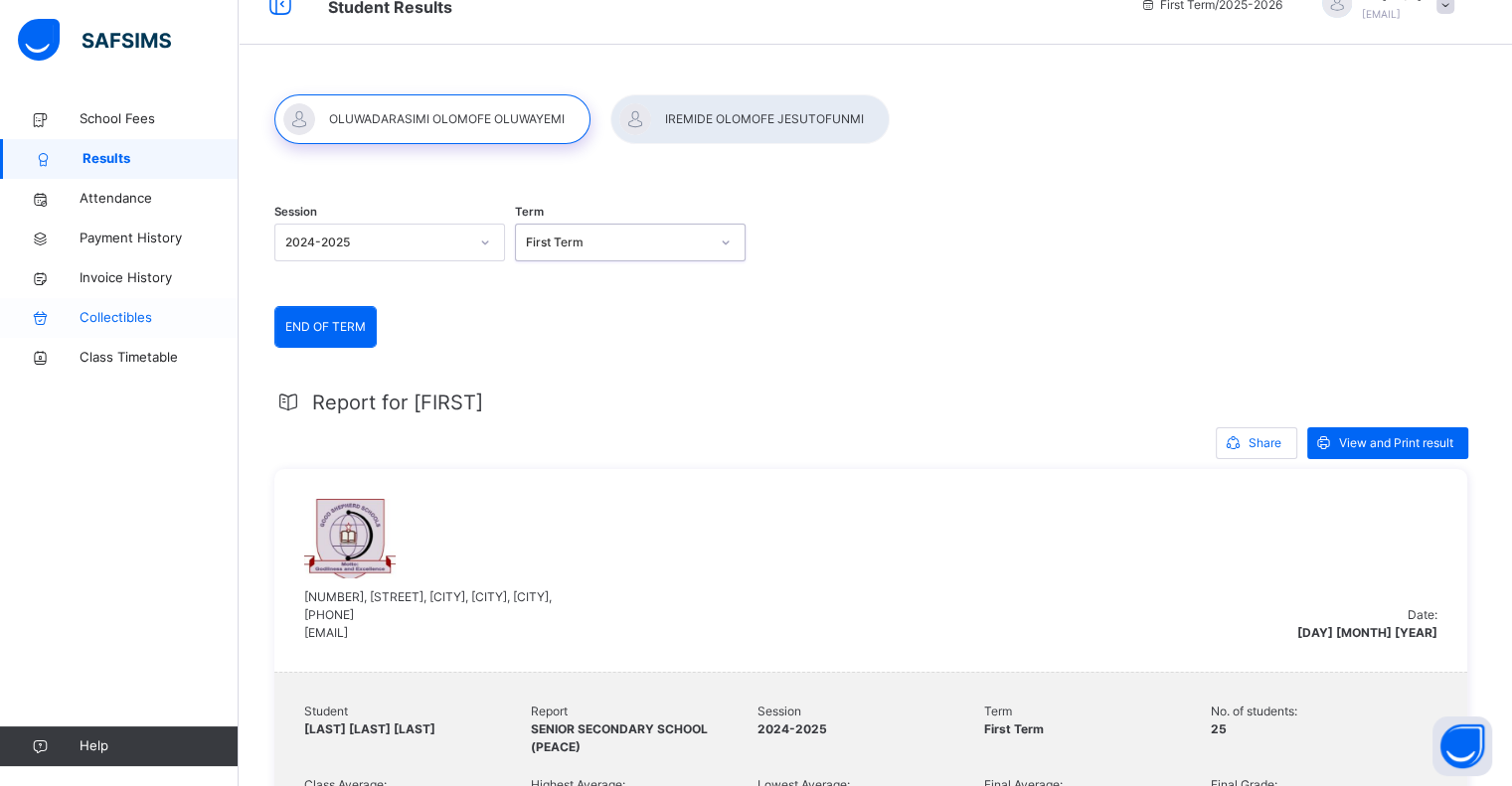 click on "Collectibles" at bounding box center (159, 318) 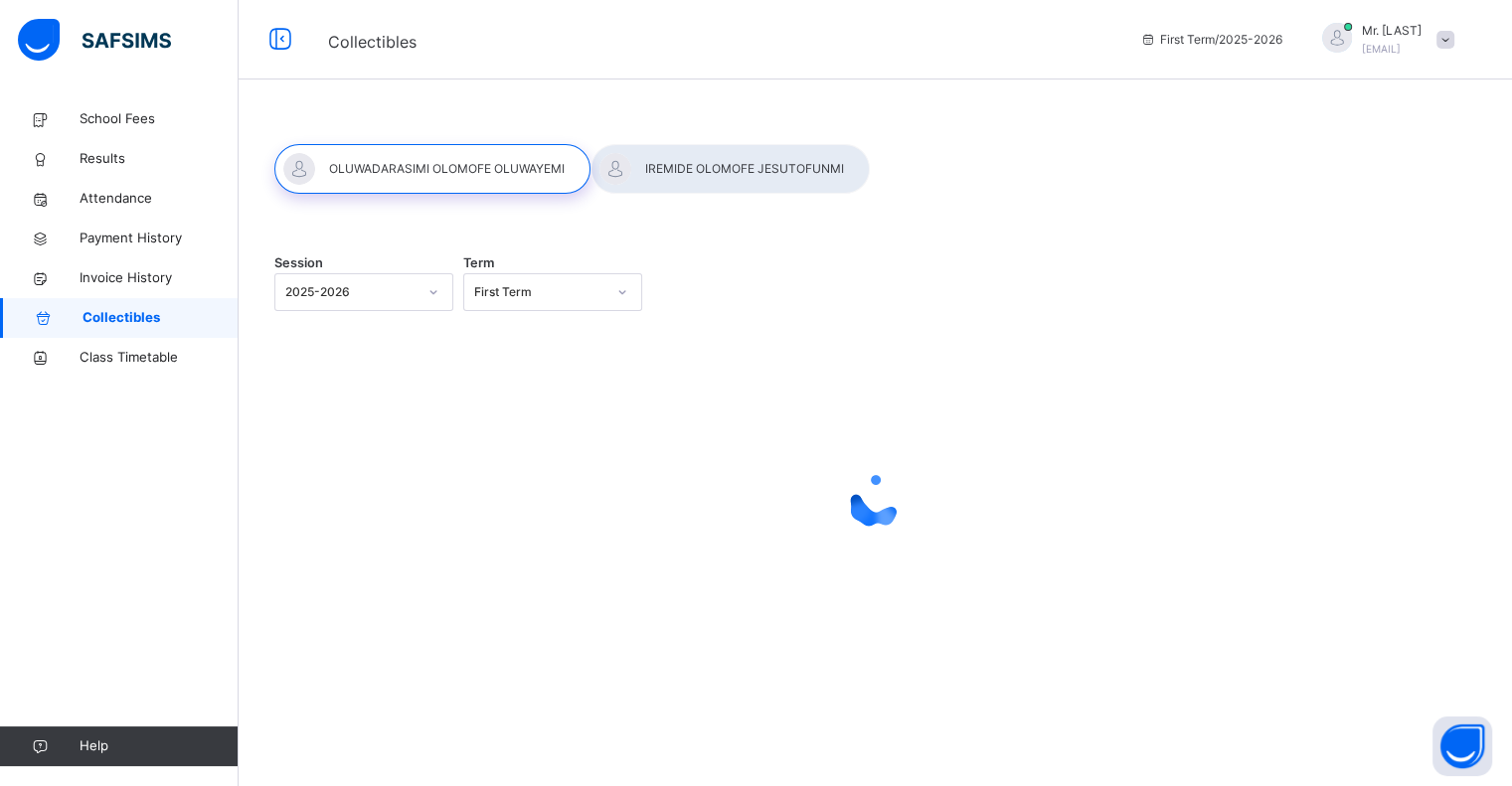 scroll, scrollTop: 0, scrollLeft: 0, axis: both 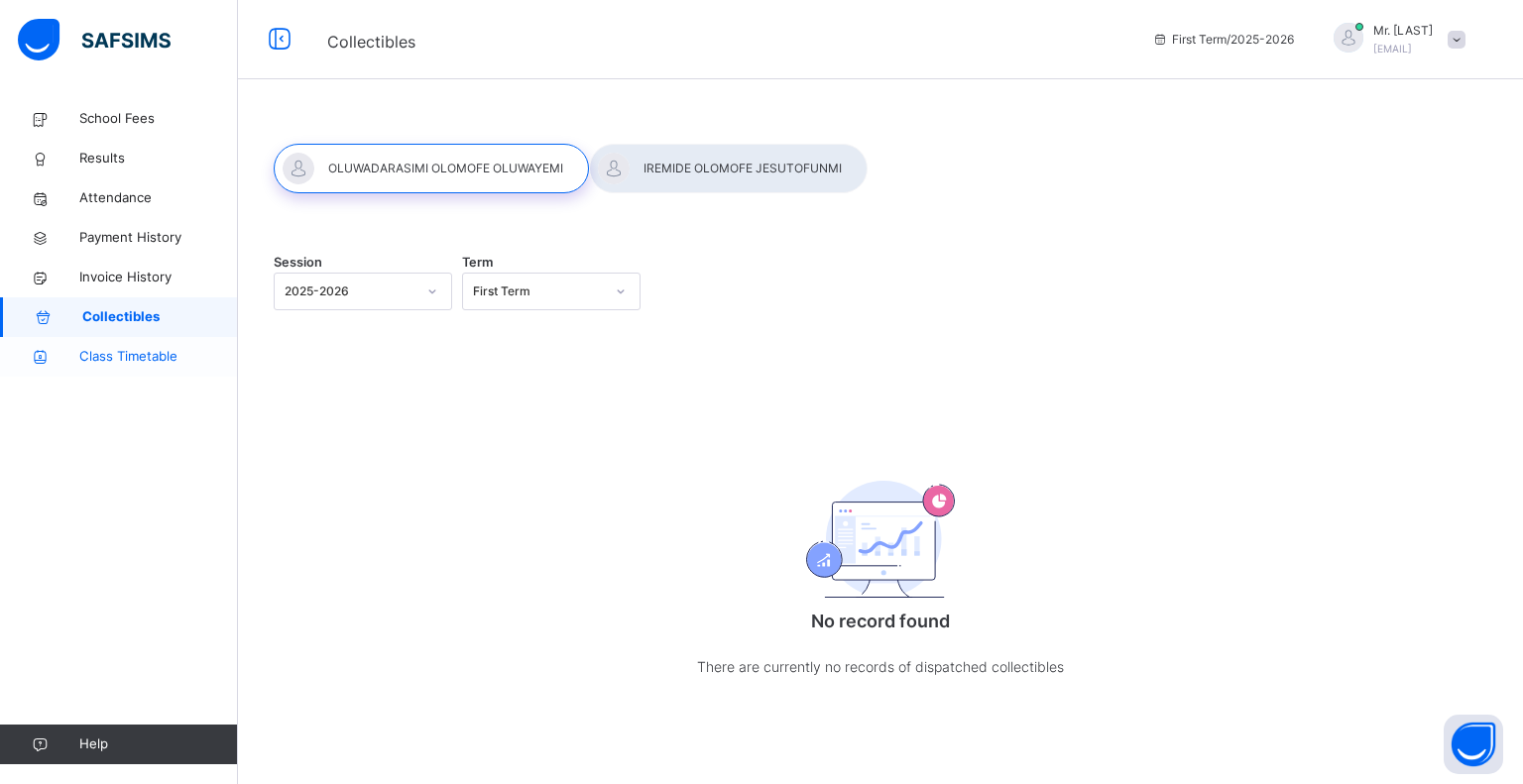 click on "Class Timetable" at bounding box center [159, 357] 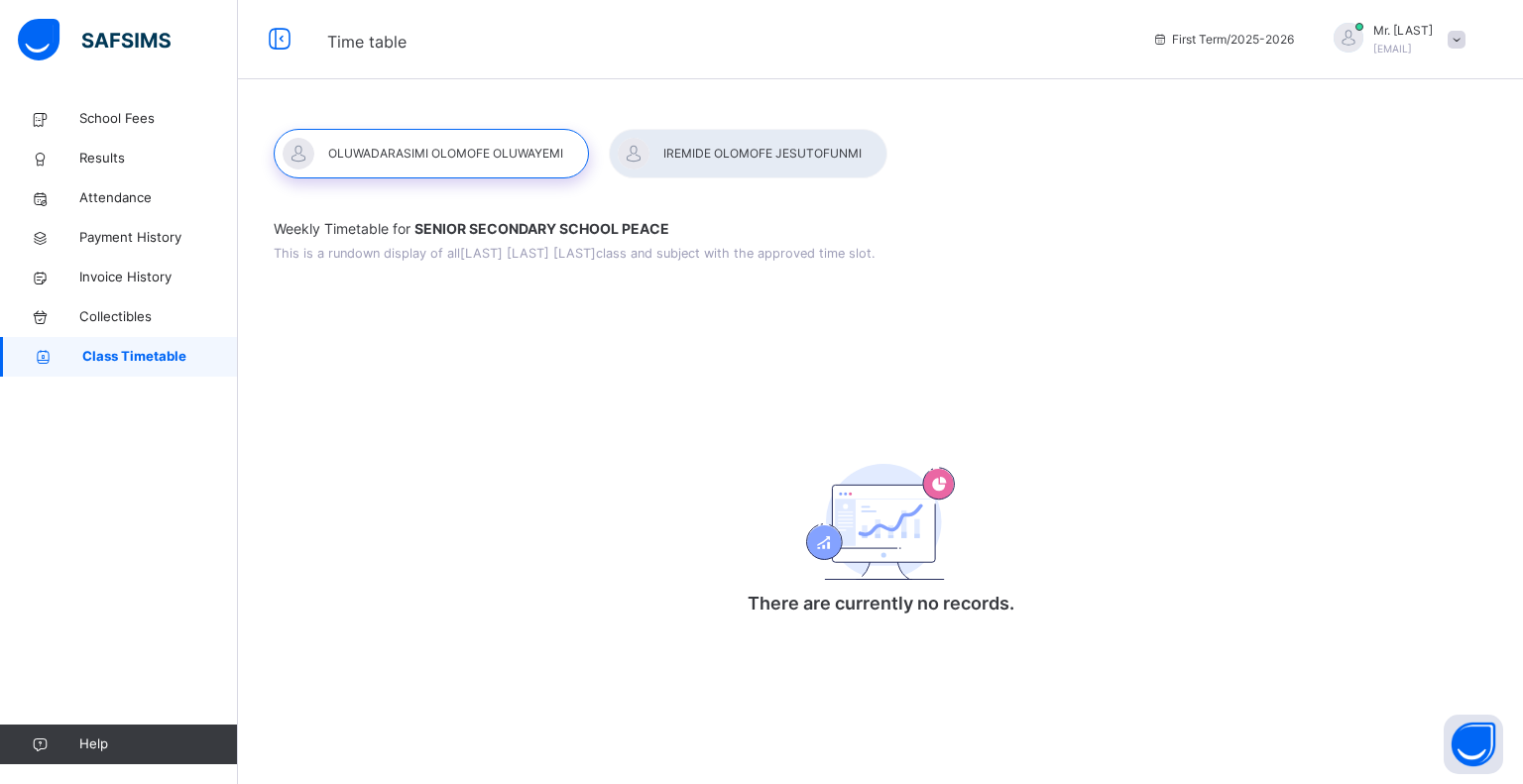 click at bounding box center [1348, 38] 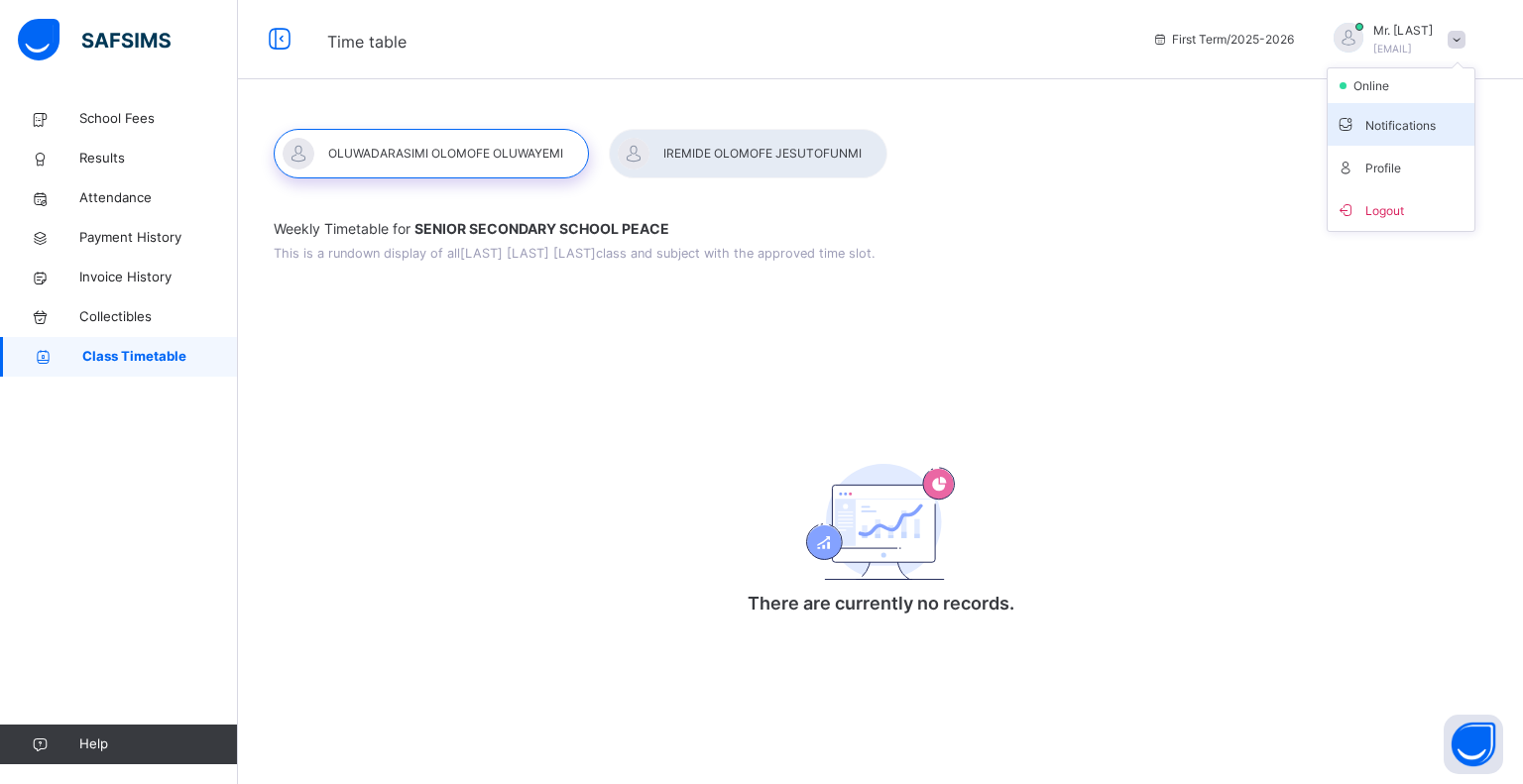 click on "Notifications" at bounding box center [1401, 124] 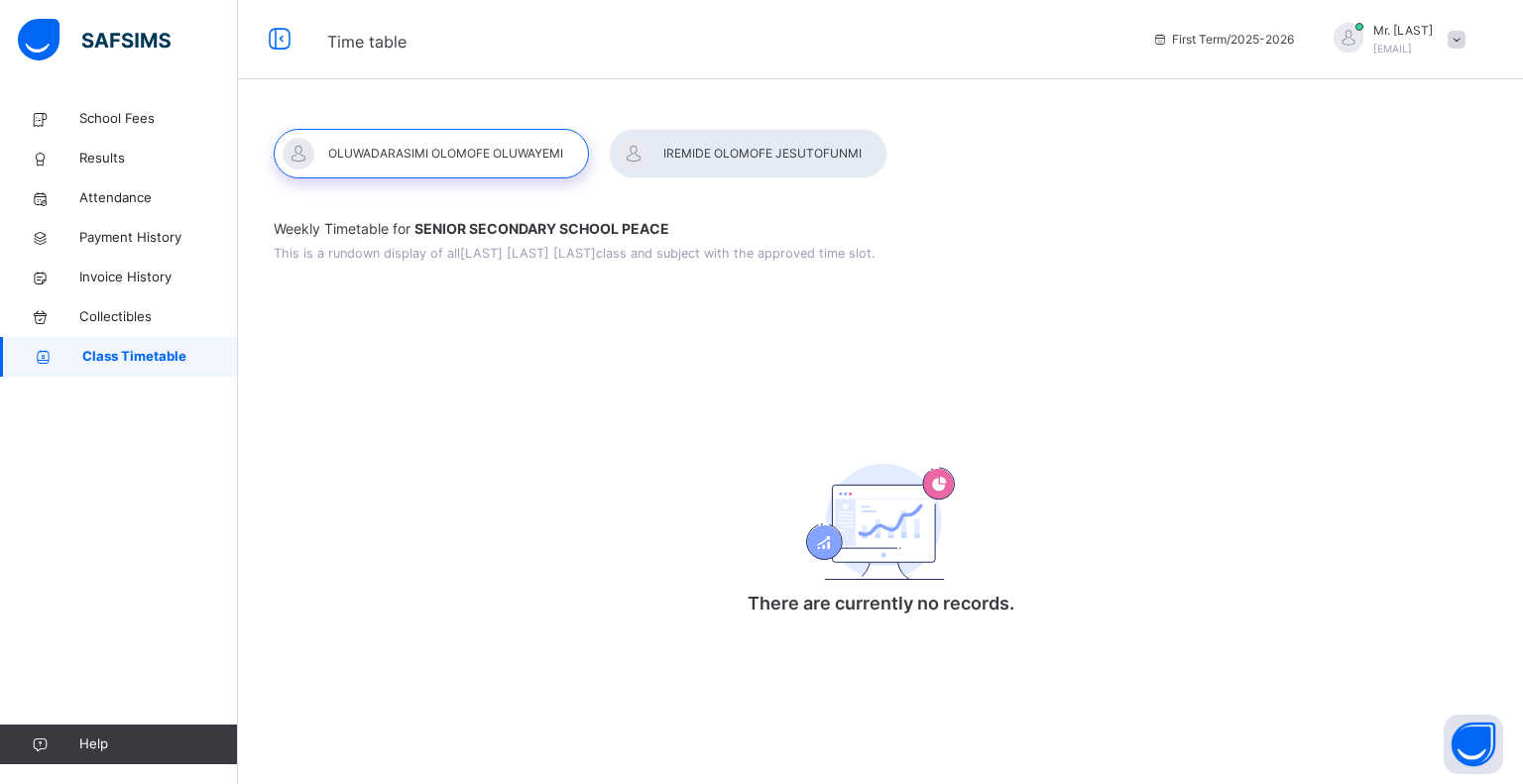 click at bounding box center (1457, 40) 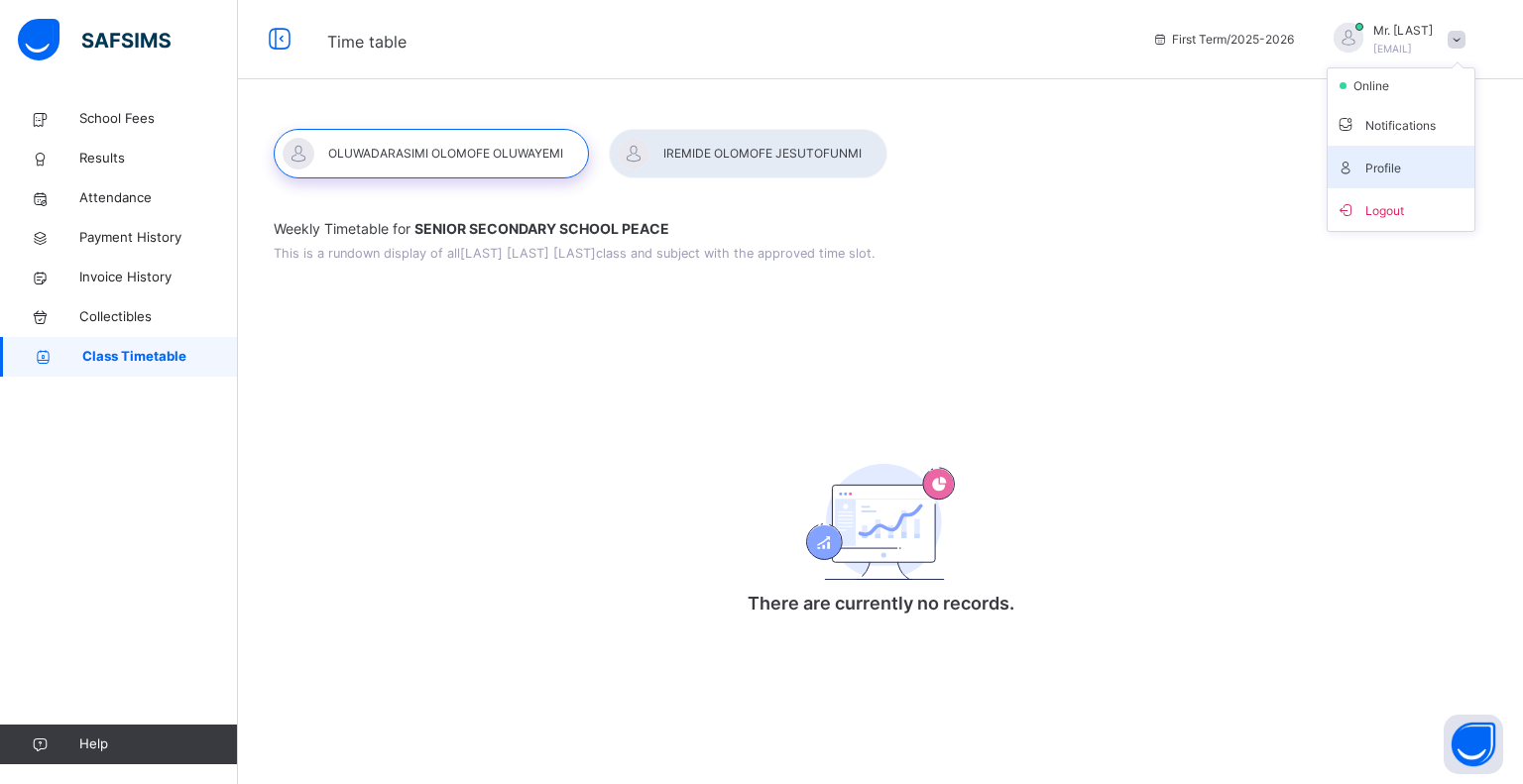 click on "Profile" at bounding box center (1401, 167) 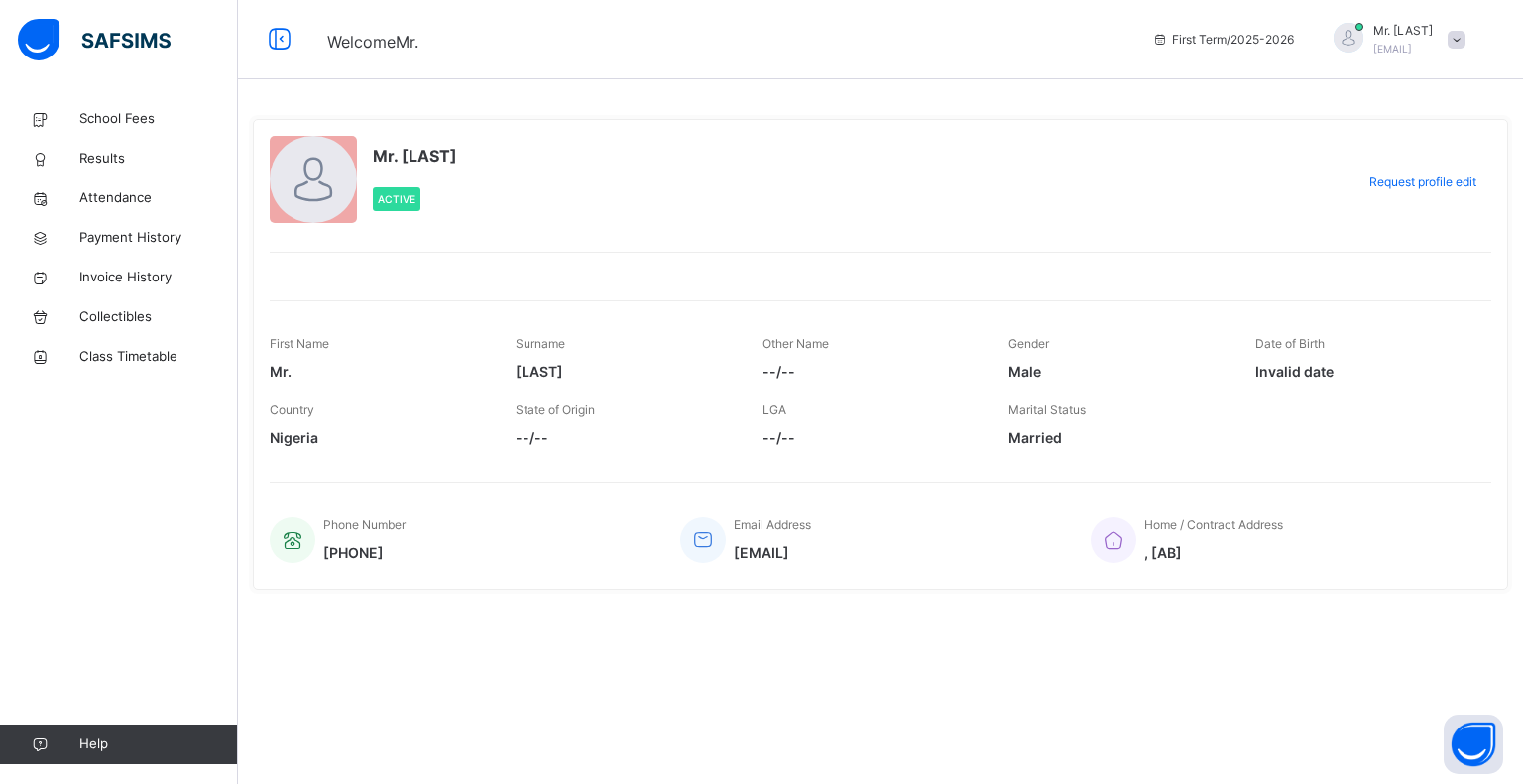 click on "--/--" at bounding box center [624, 437] 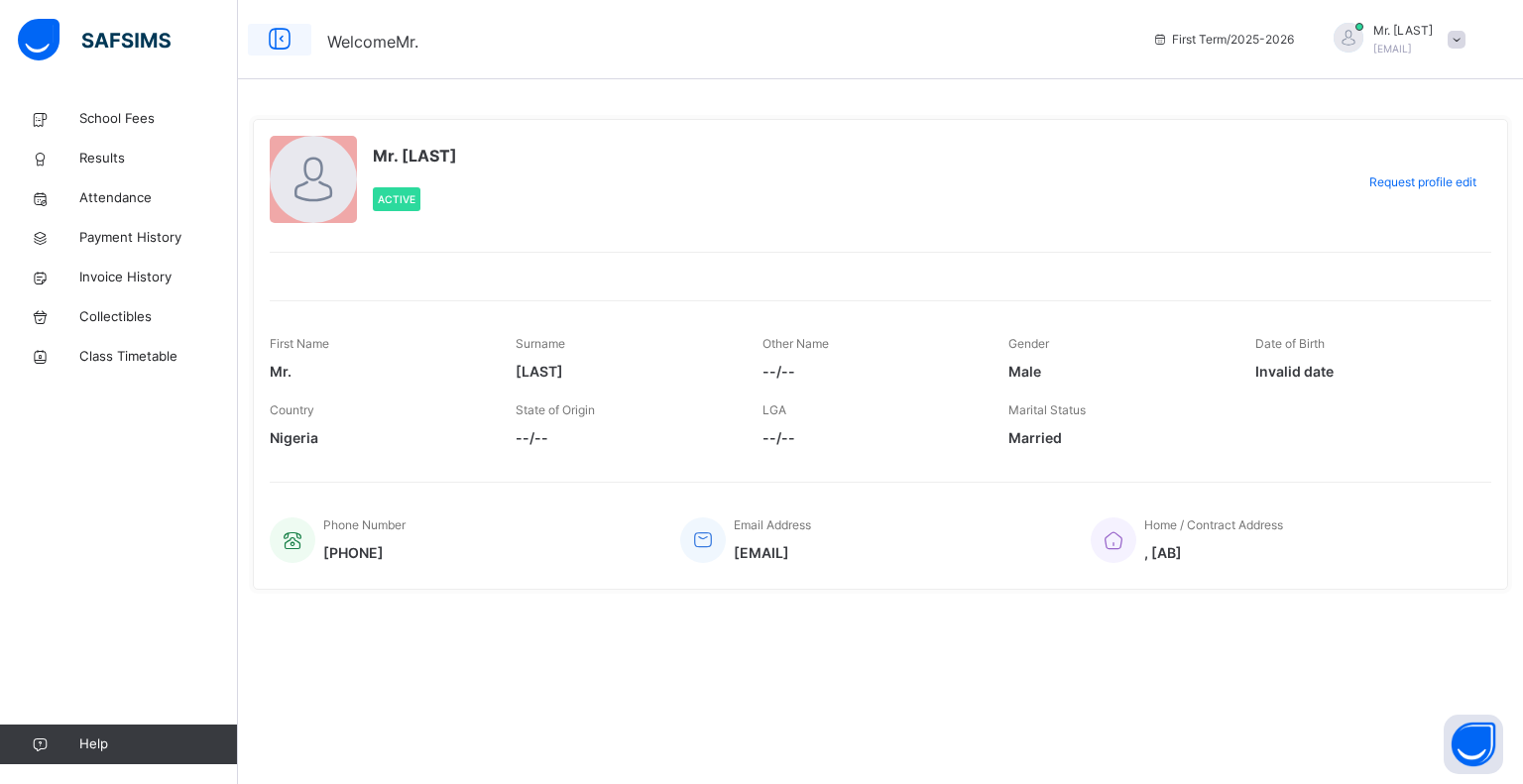 click at bounding box center (280, 40) 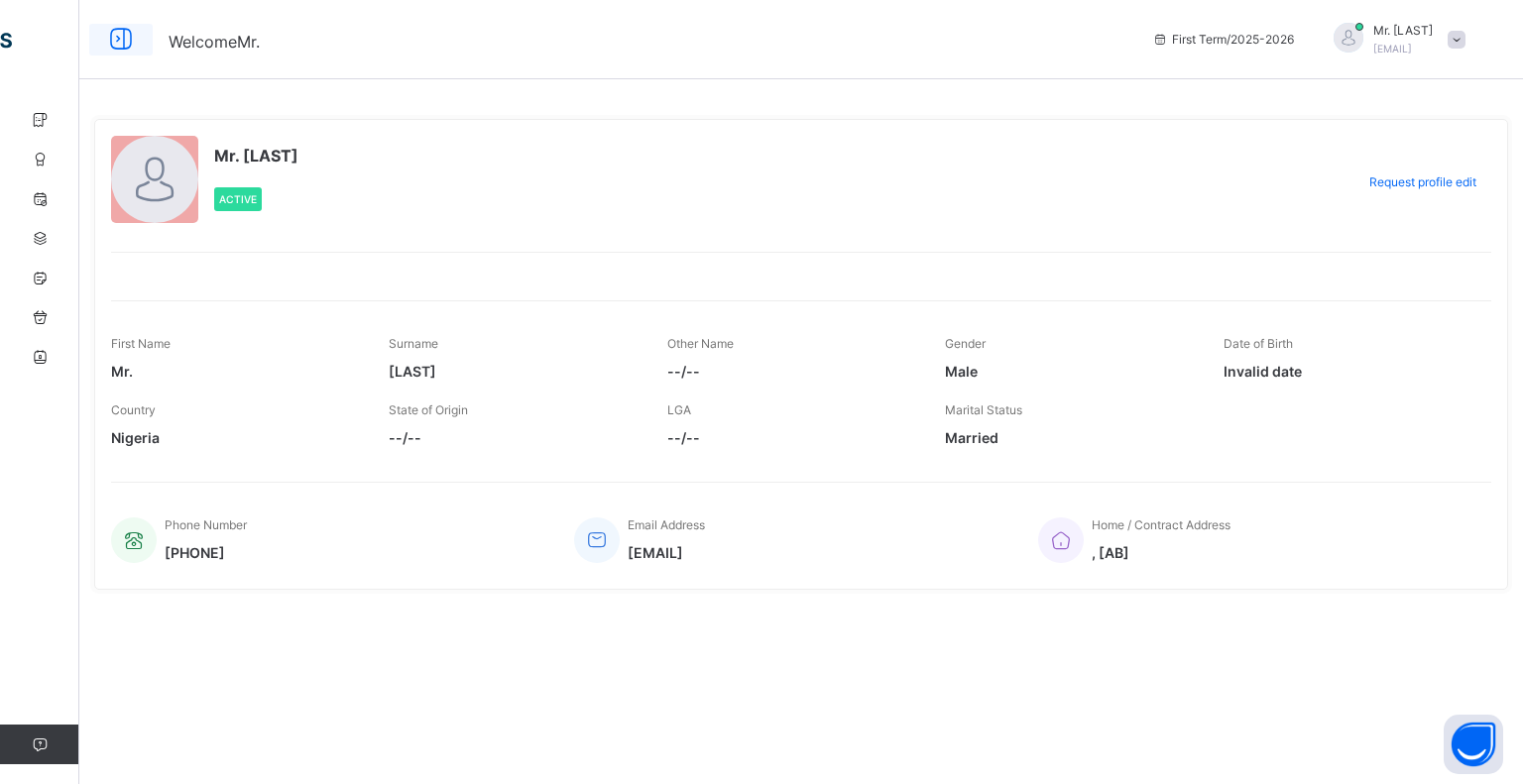 click at bounding box center [121, 40] 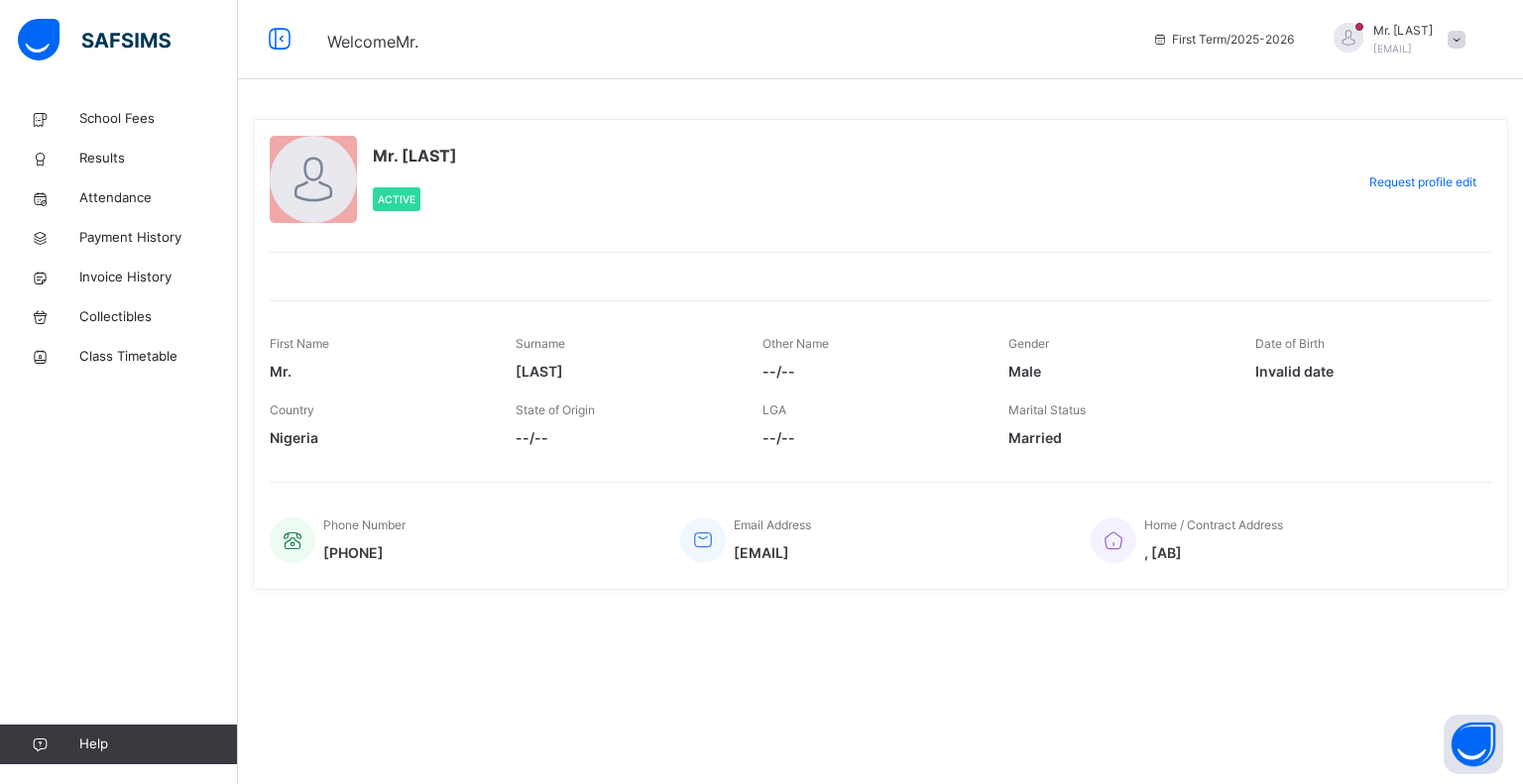 click at bounding box center [94, 40] 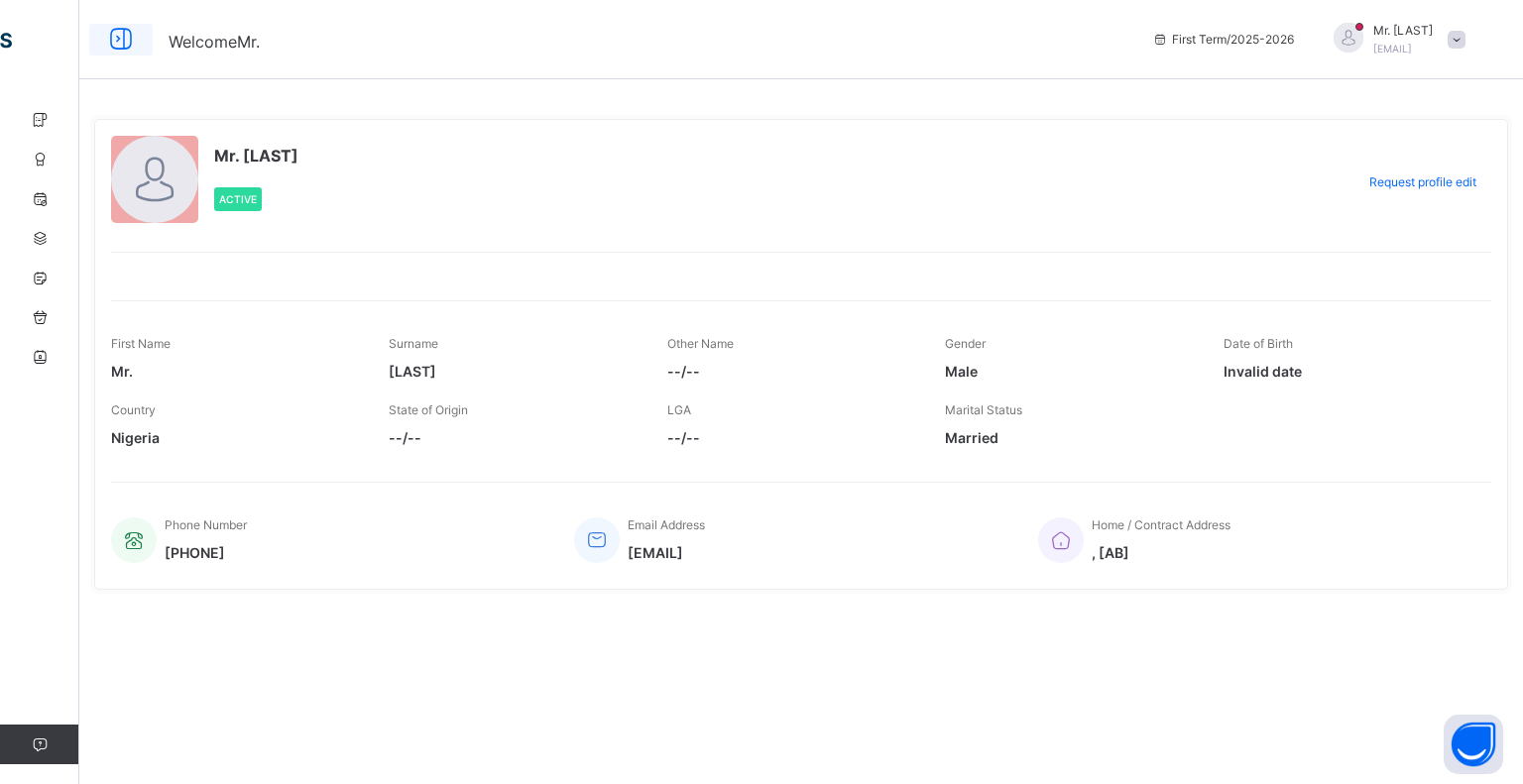 click at bounding box center [121, 40] 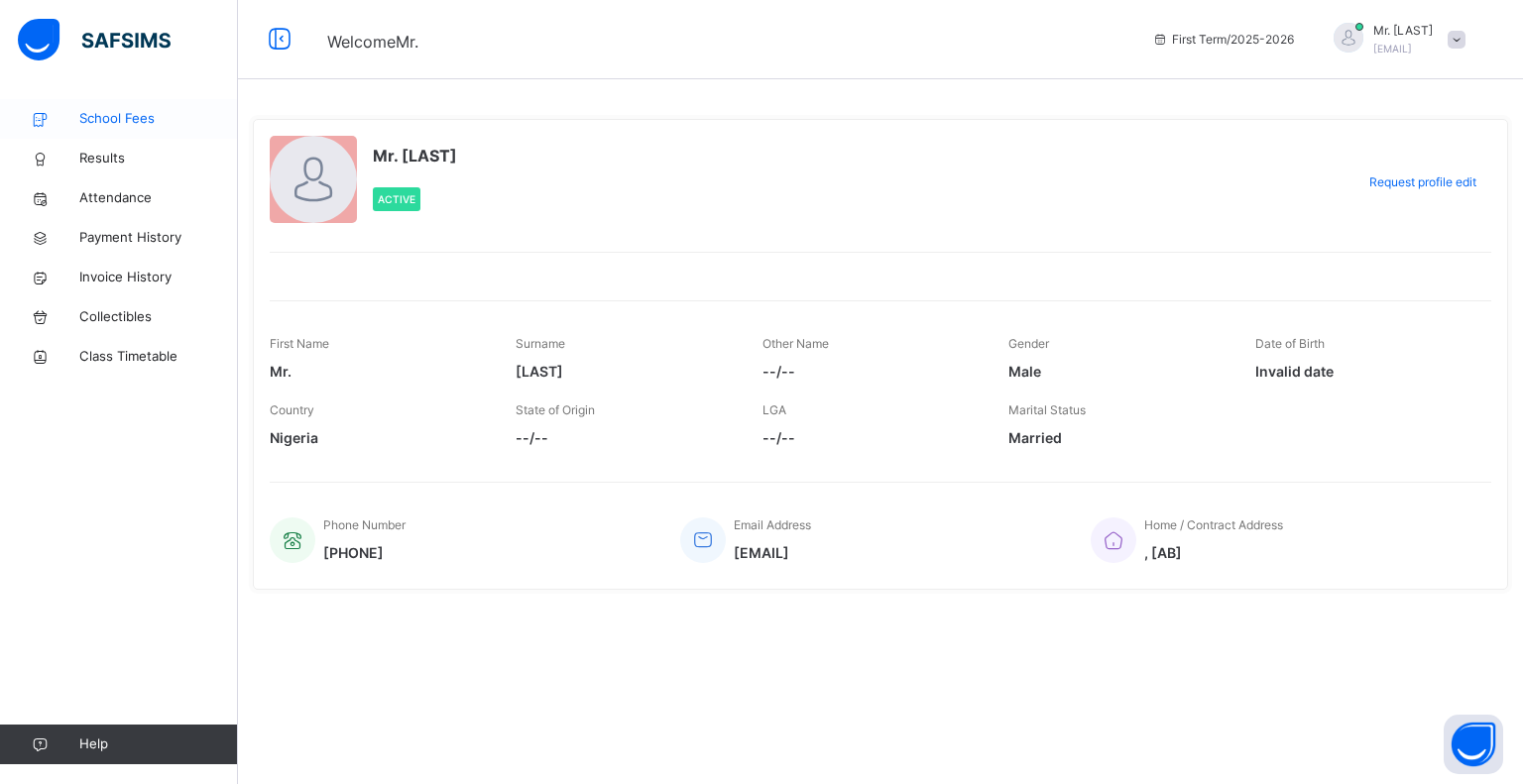 click on "School Fees" at bounding box center (159, 119) 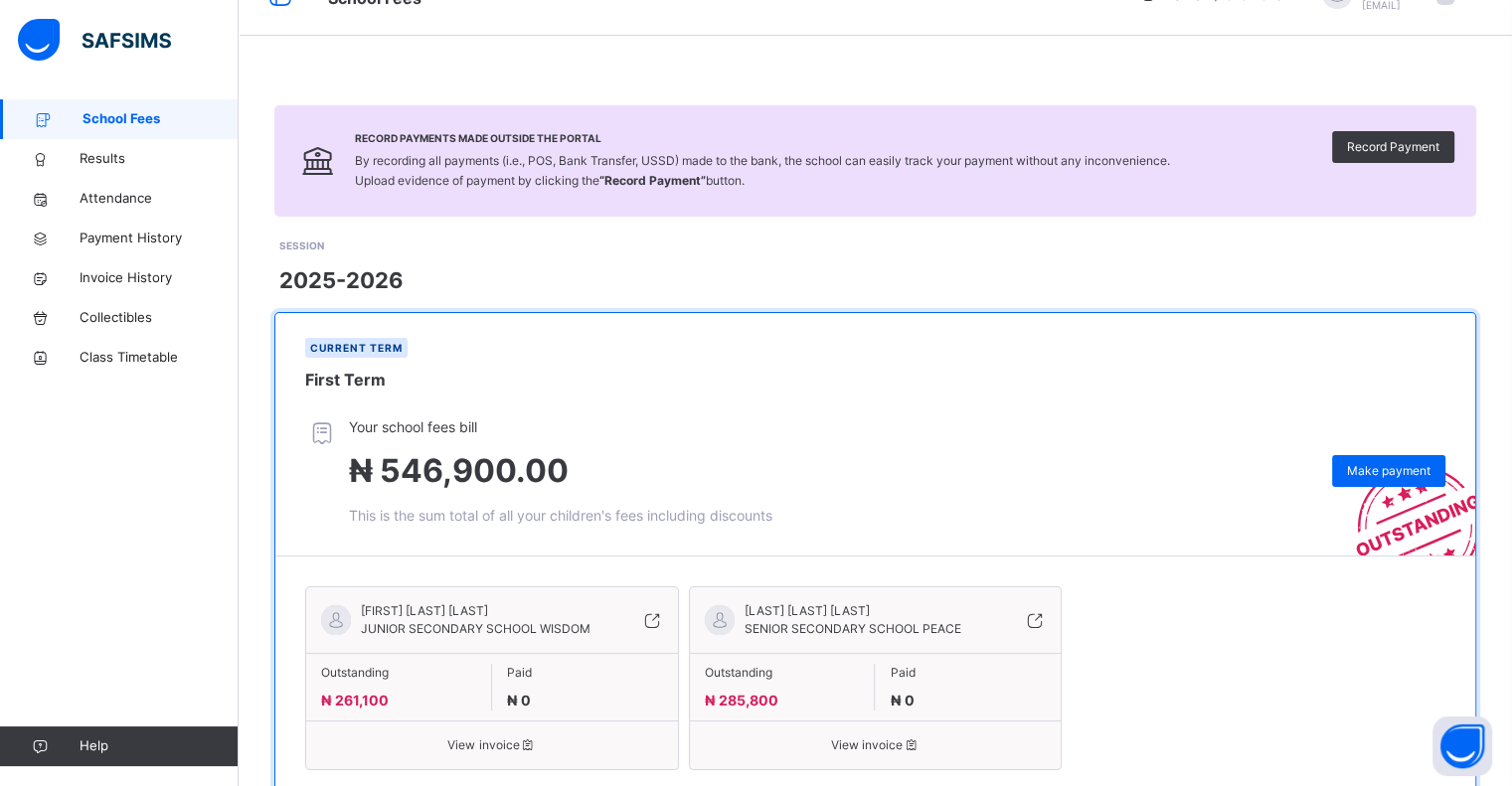 scroll, scrollTop: 0, scrollLeft: 0, axis: both 